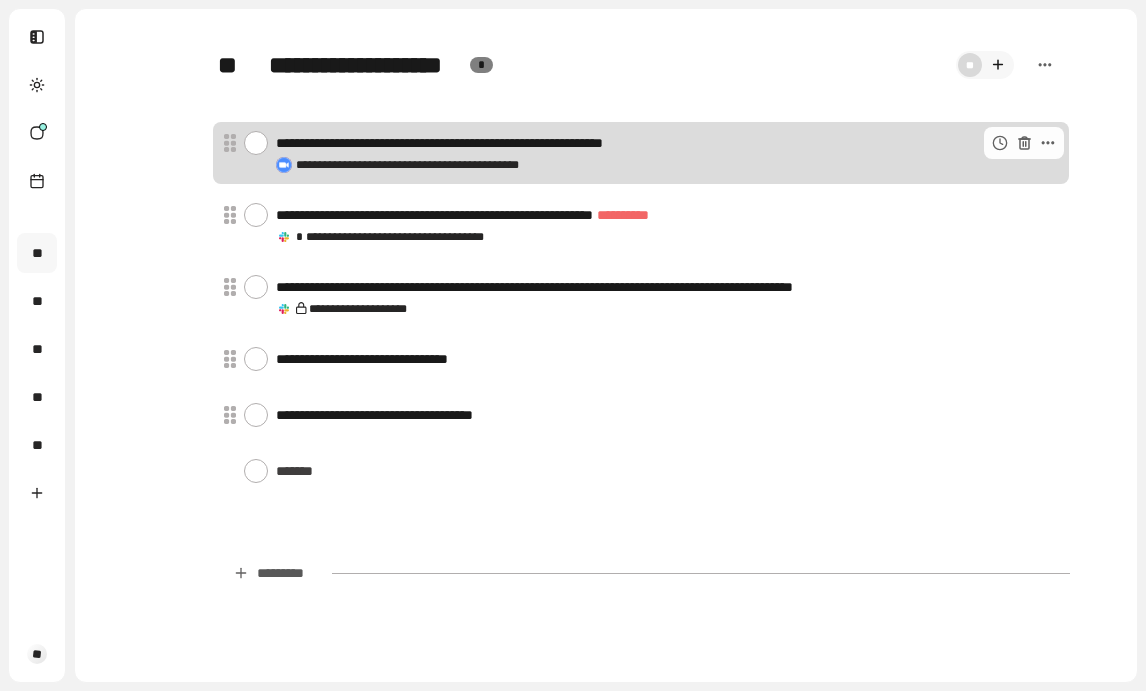 scroll, scrollTop: 0, scrollLeft: 0, axis: both 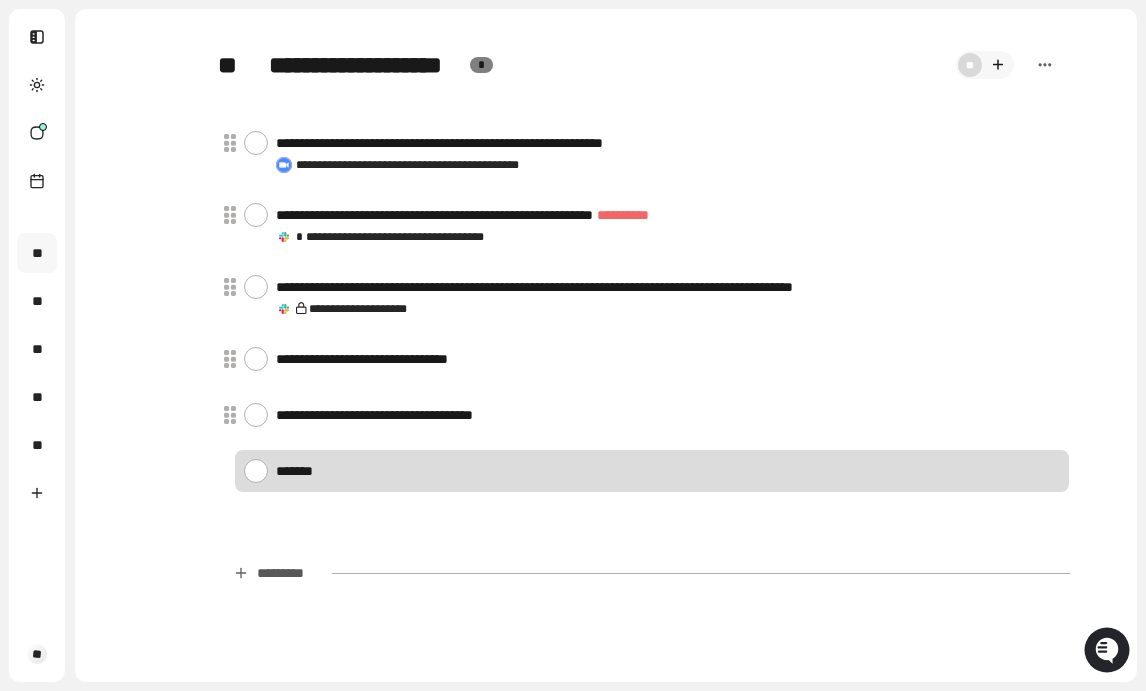 click at bounding box center [668, 470] 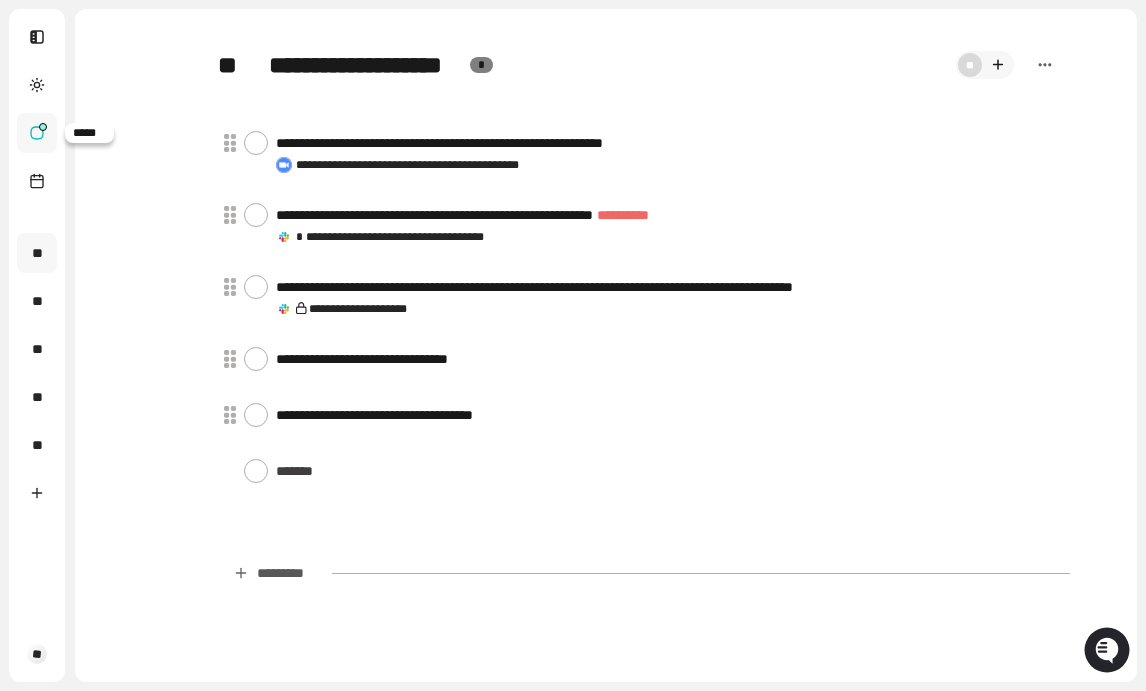 click at bounding box center [43, 127] 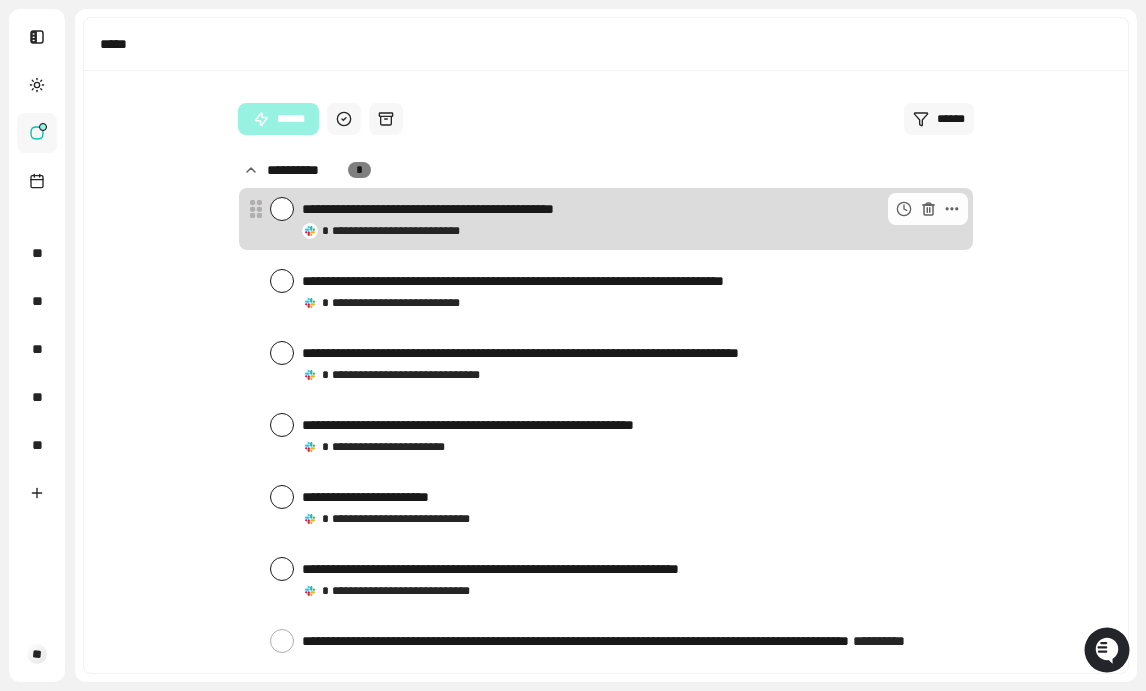 click at bounding box center (282, 209) 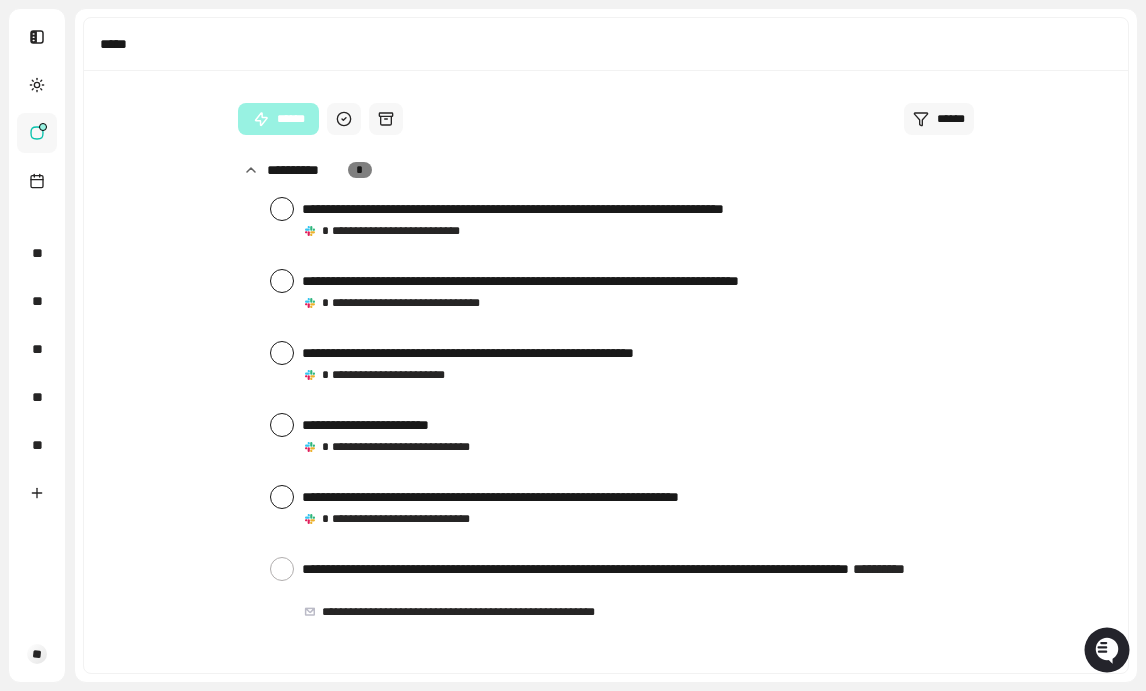 click at bounding box center [282, 209] 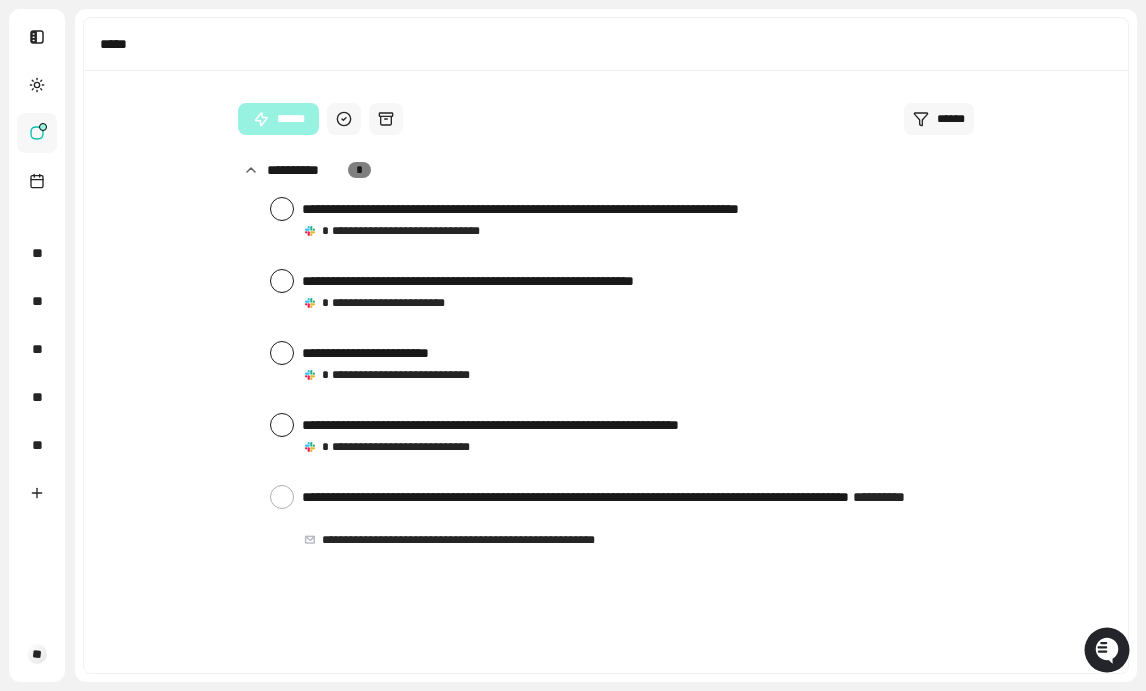 click at bounding box center [282, 209] 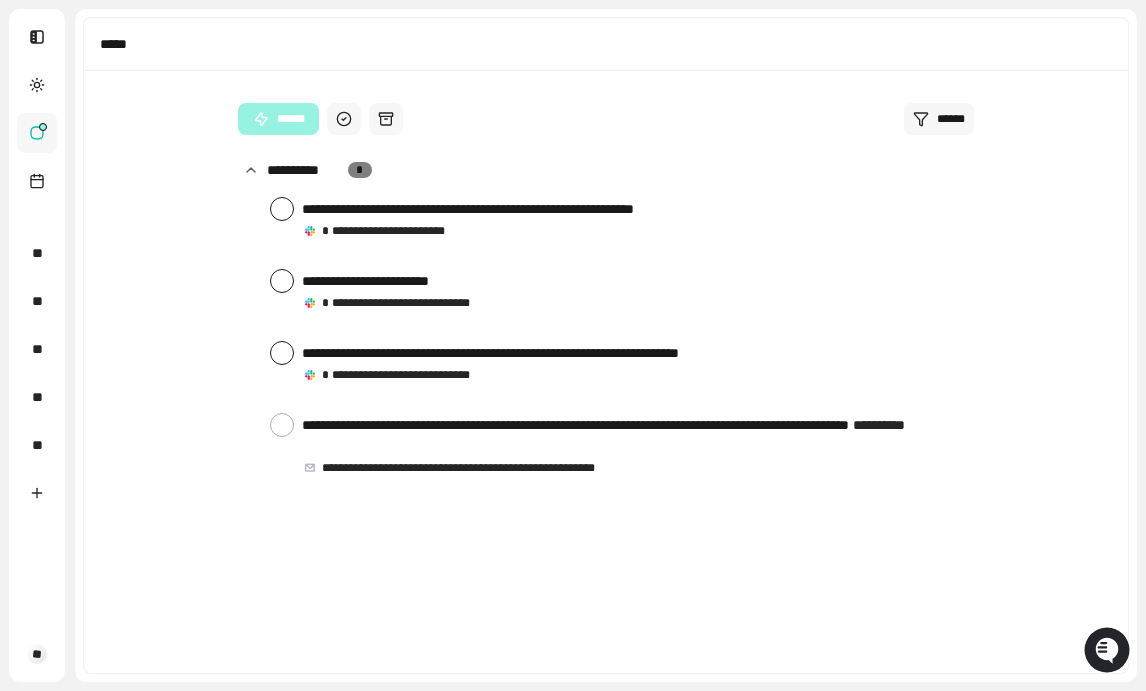 click at bounding box center [282, 209] 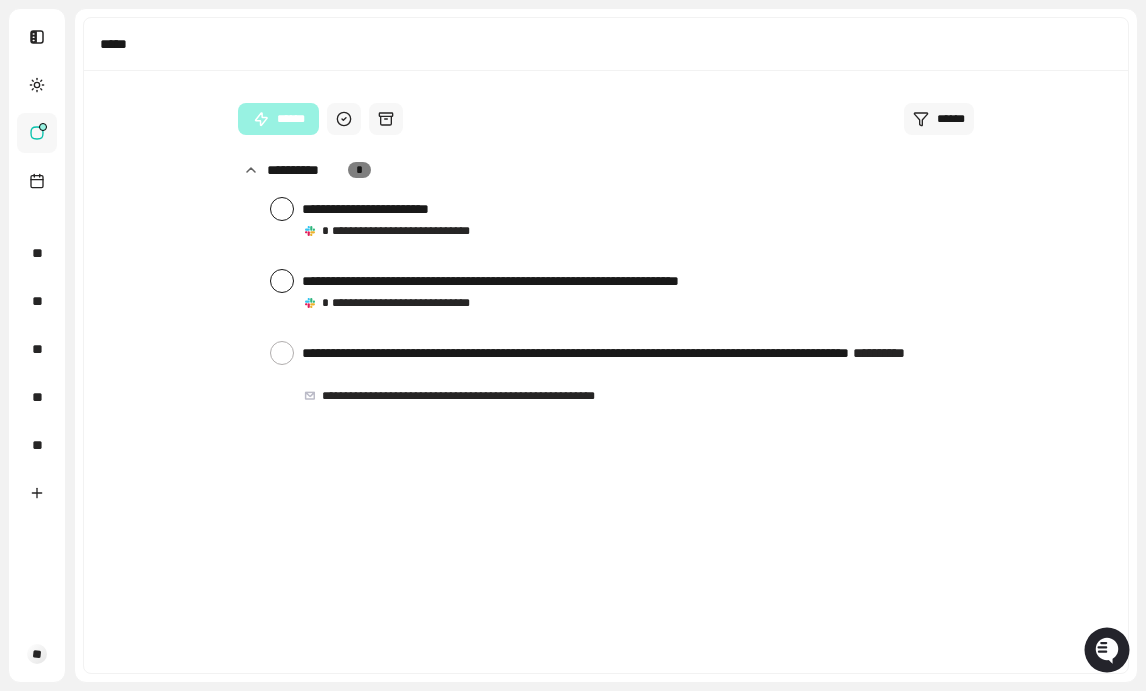 click at bounding box center [282, 209] 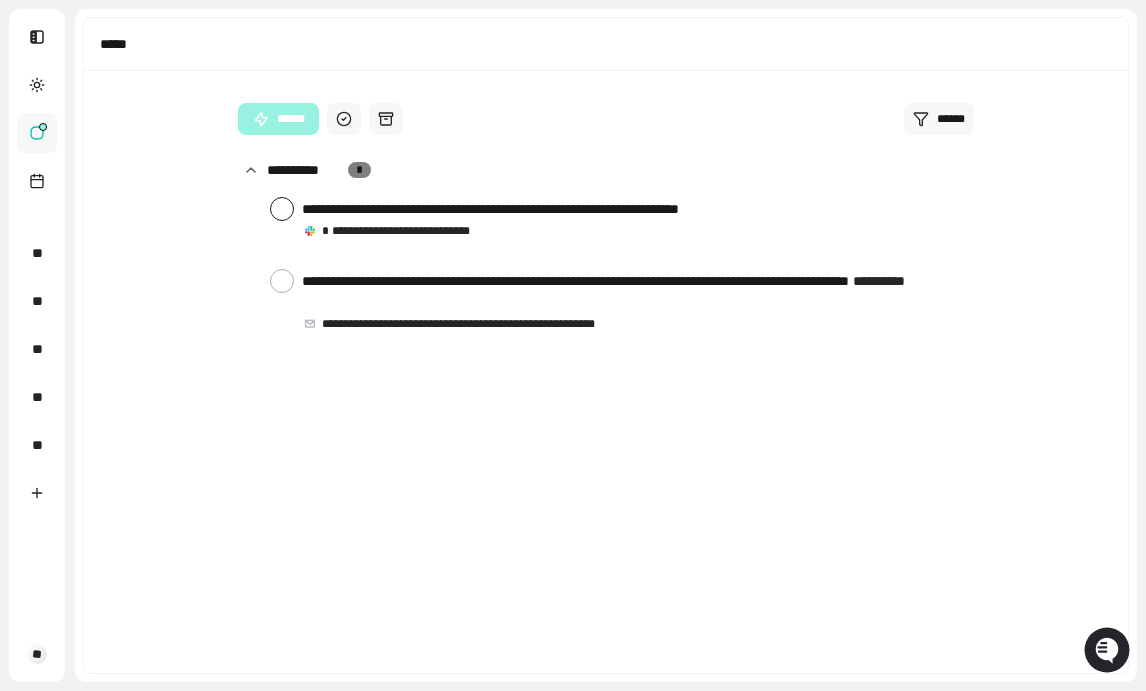 click at bounding box center (282, 209) 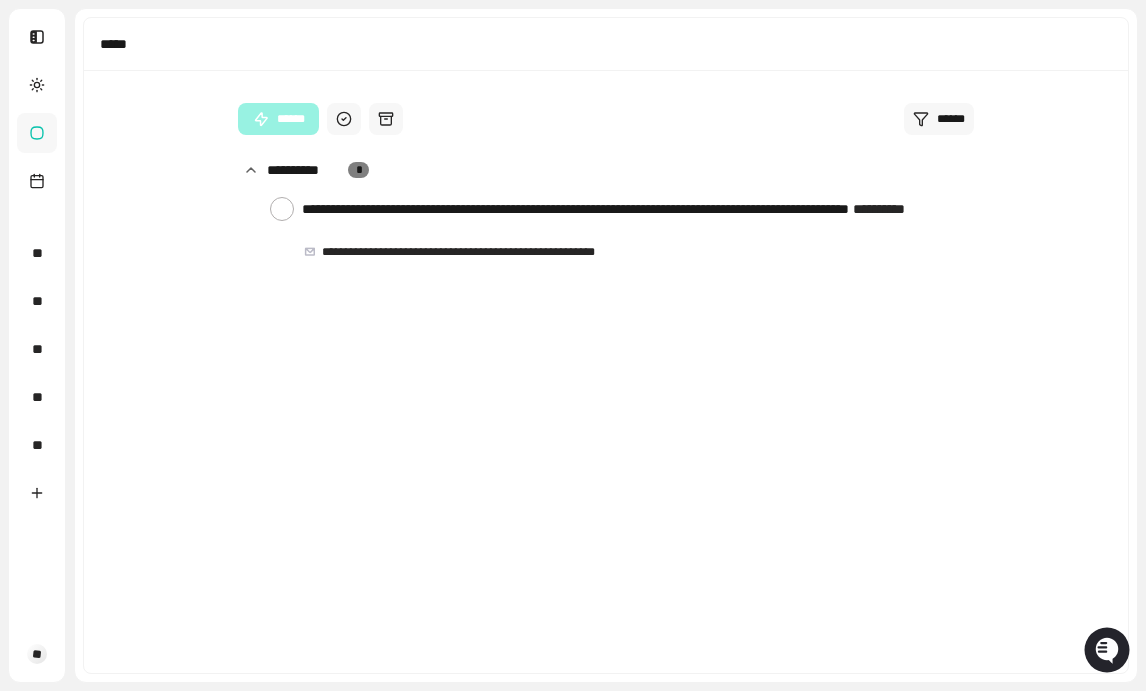 click at bounding box center (282, 209) 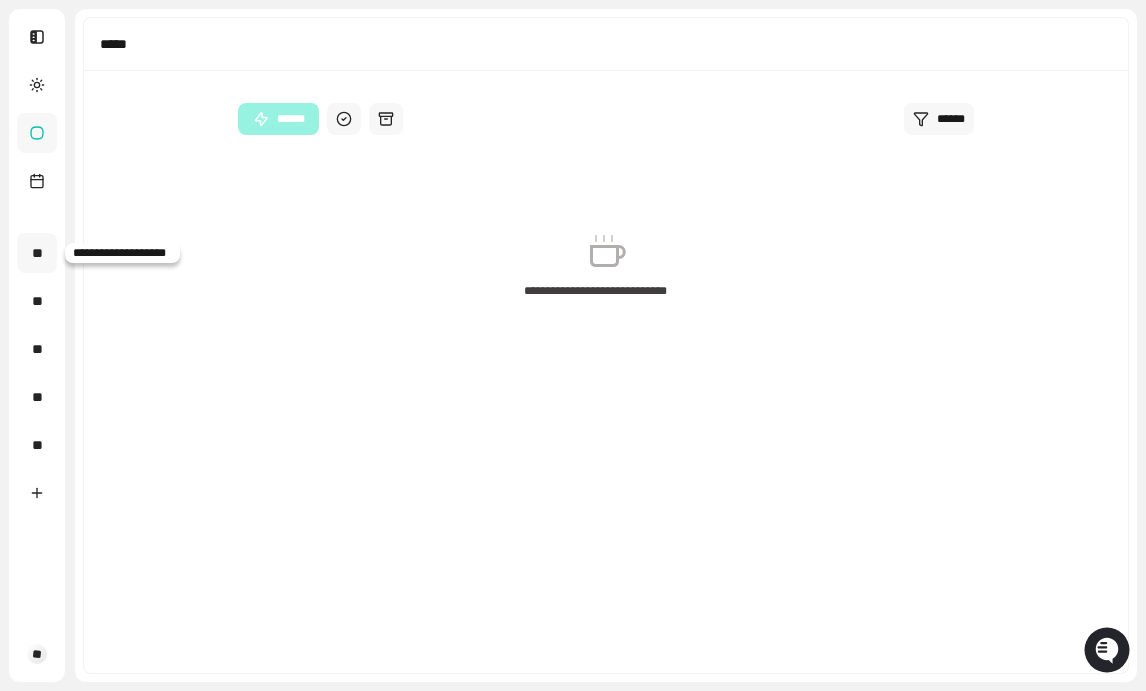 click on "**" at bounding box center [37, 253] 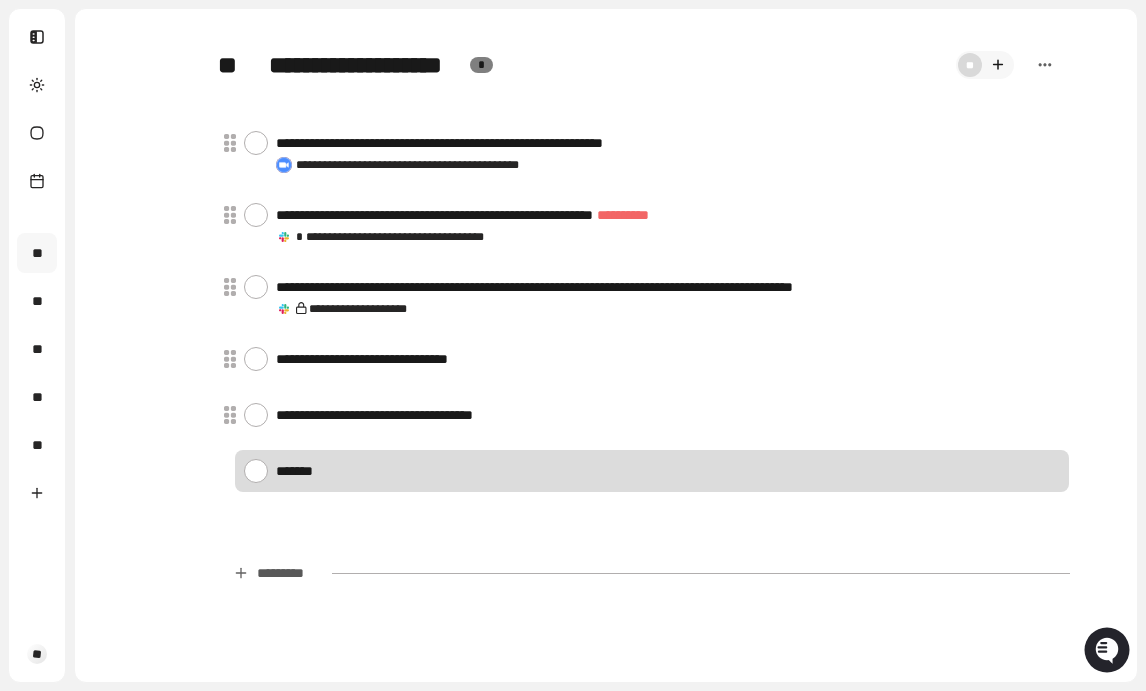 click at bounding box center (668, 470) 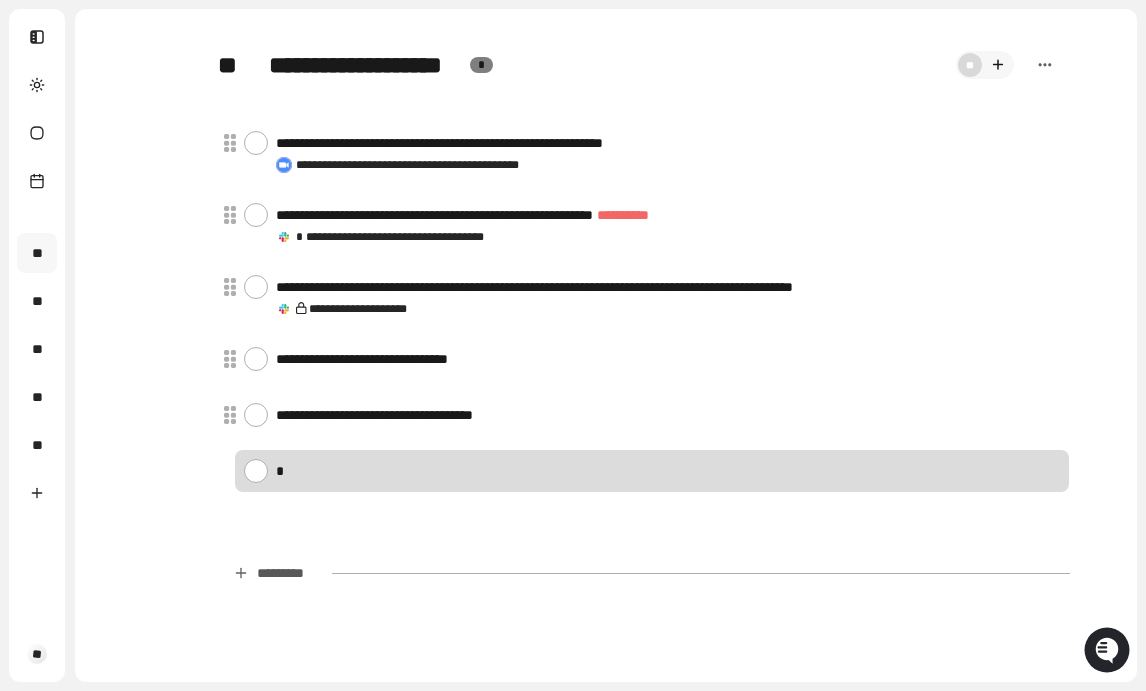 type on "*" 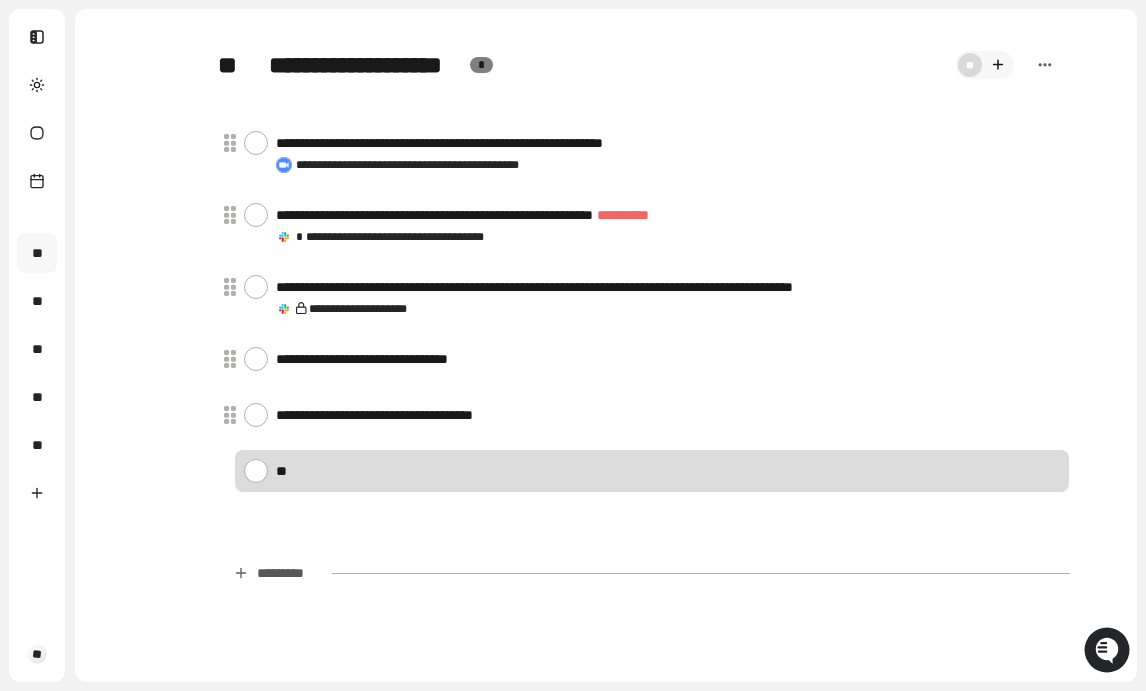 type on "*" 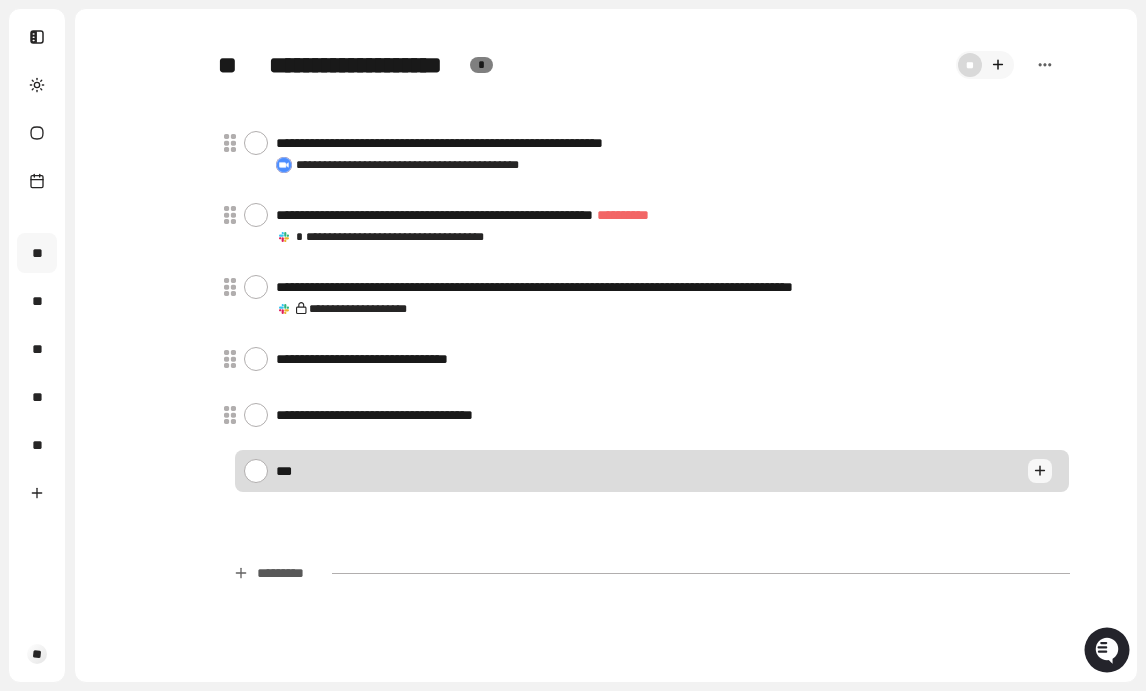 type on "***" 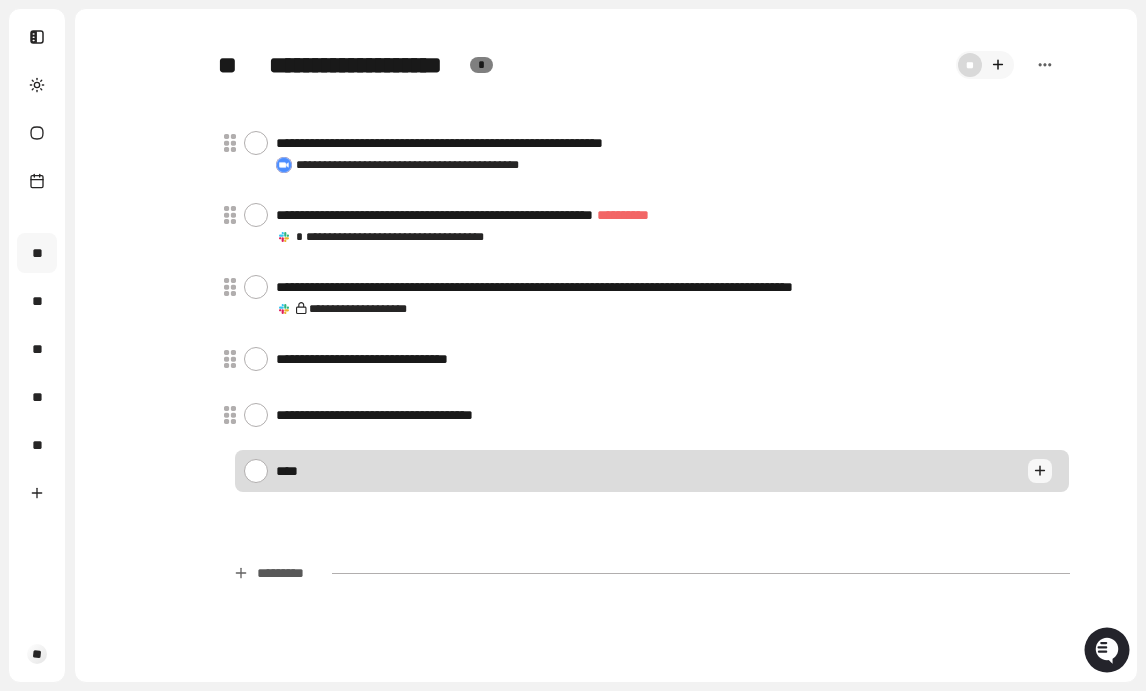 type on "*" 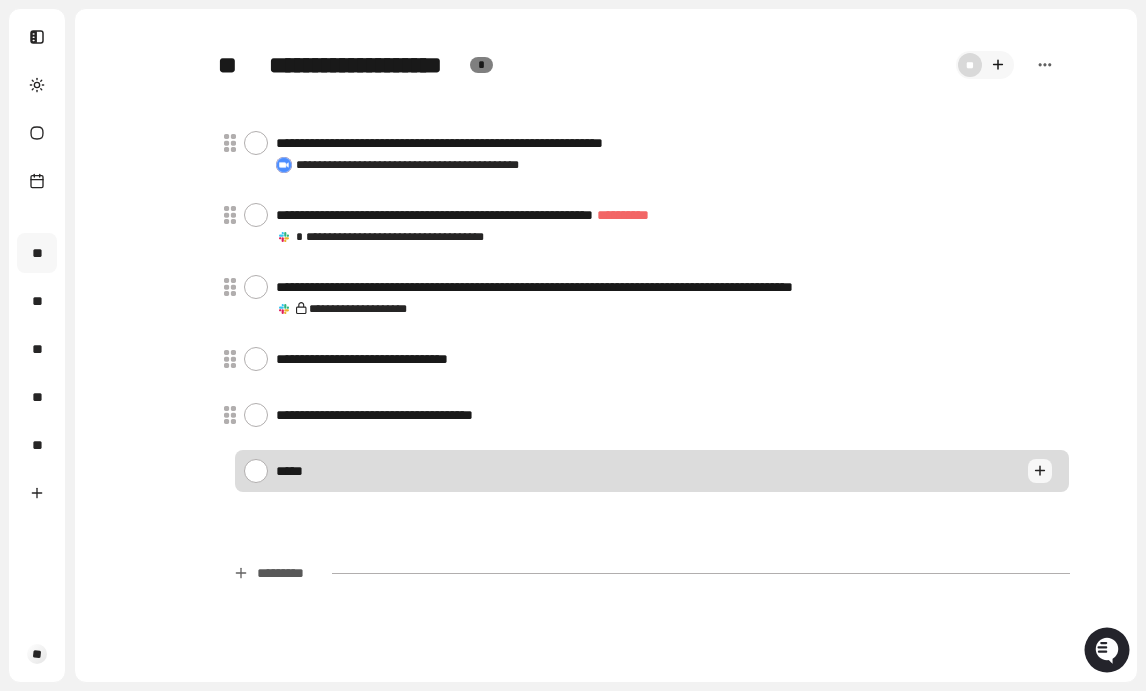 type on "*" 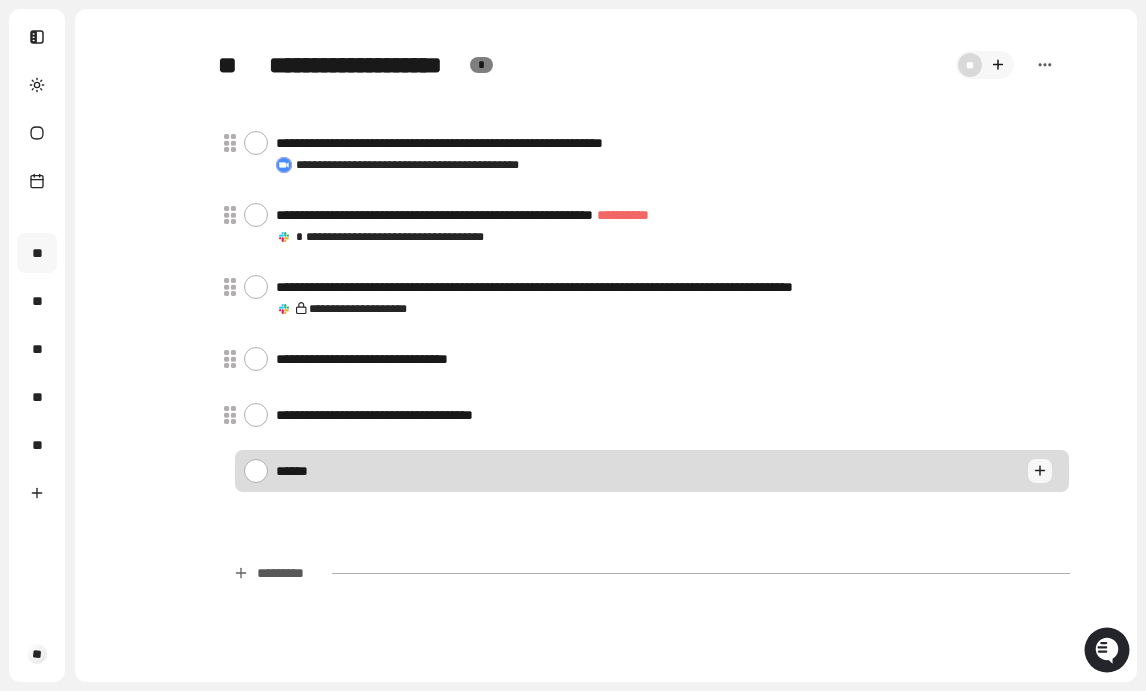 type on "*" 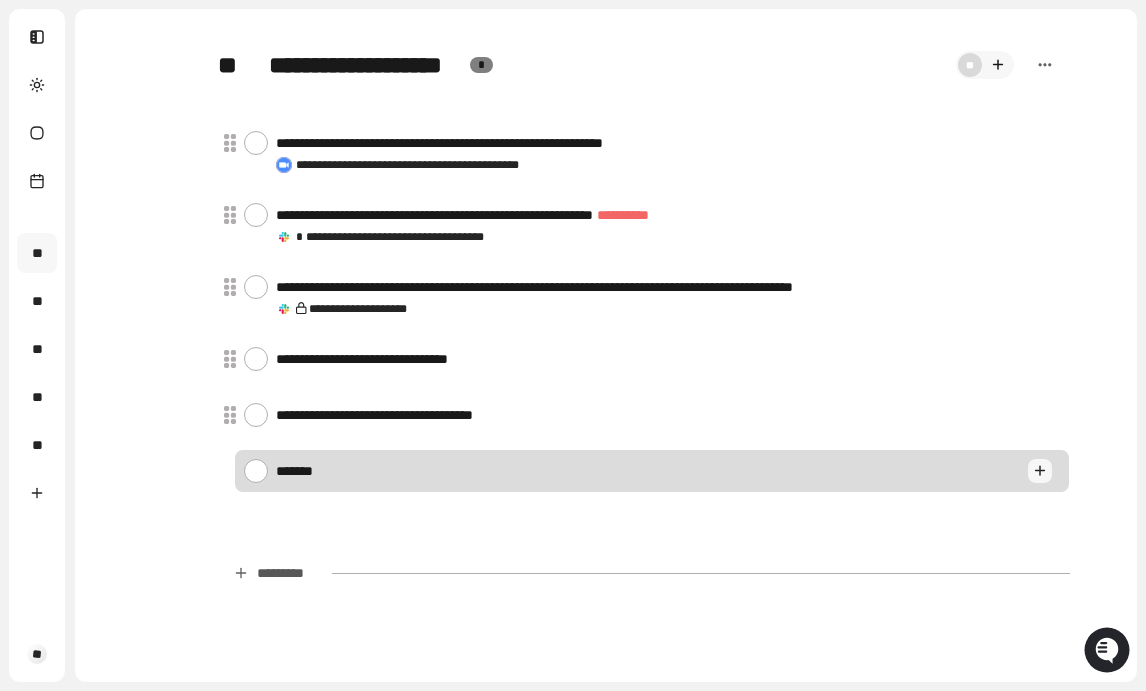type on "*" 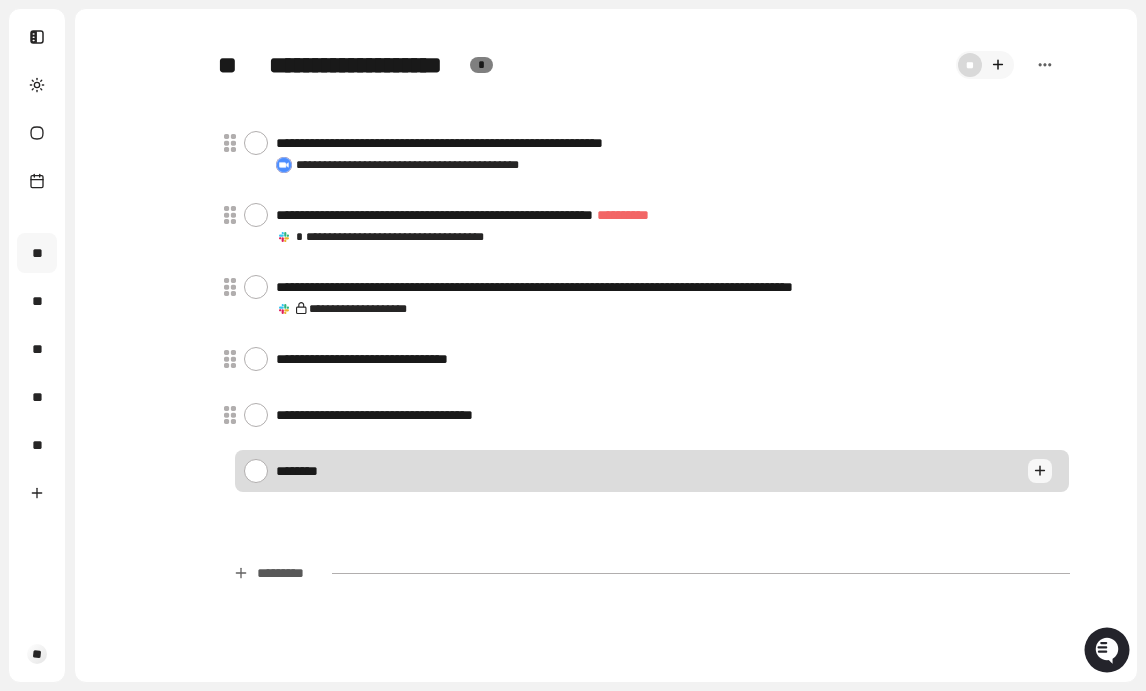 type on "*" 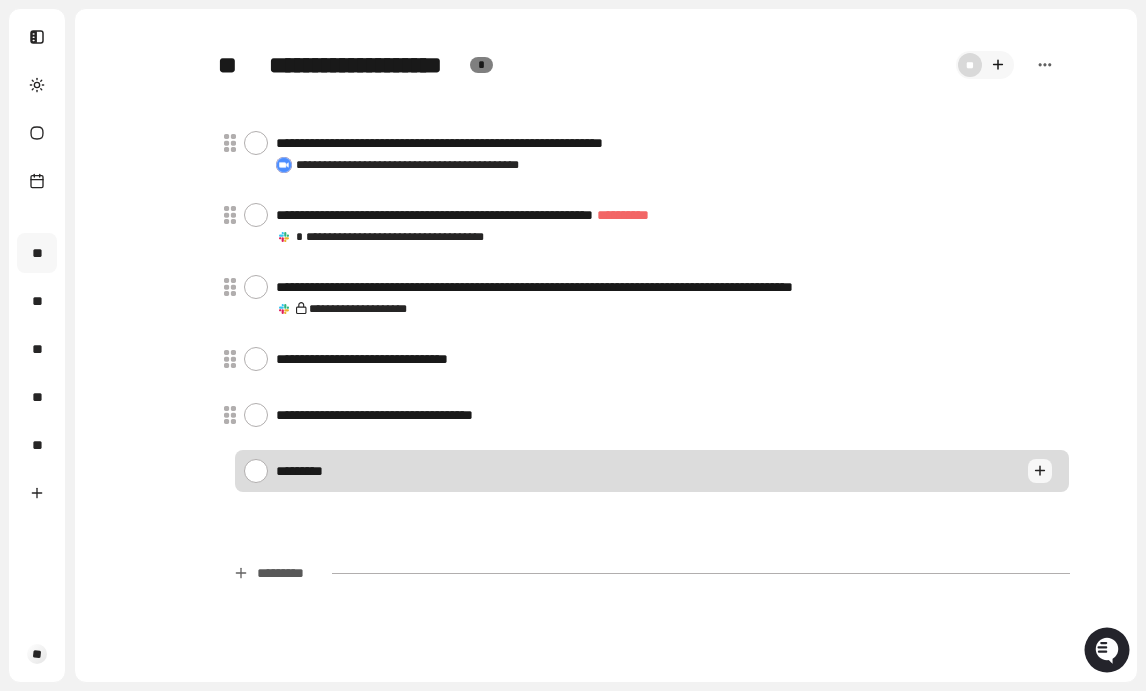 type on "*" 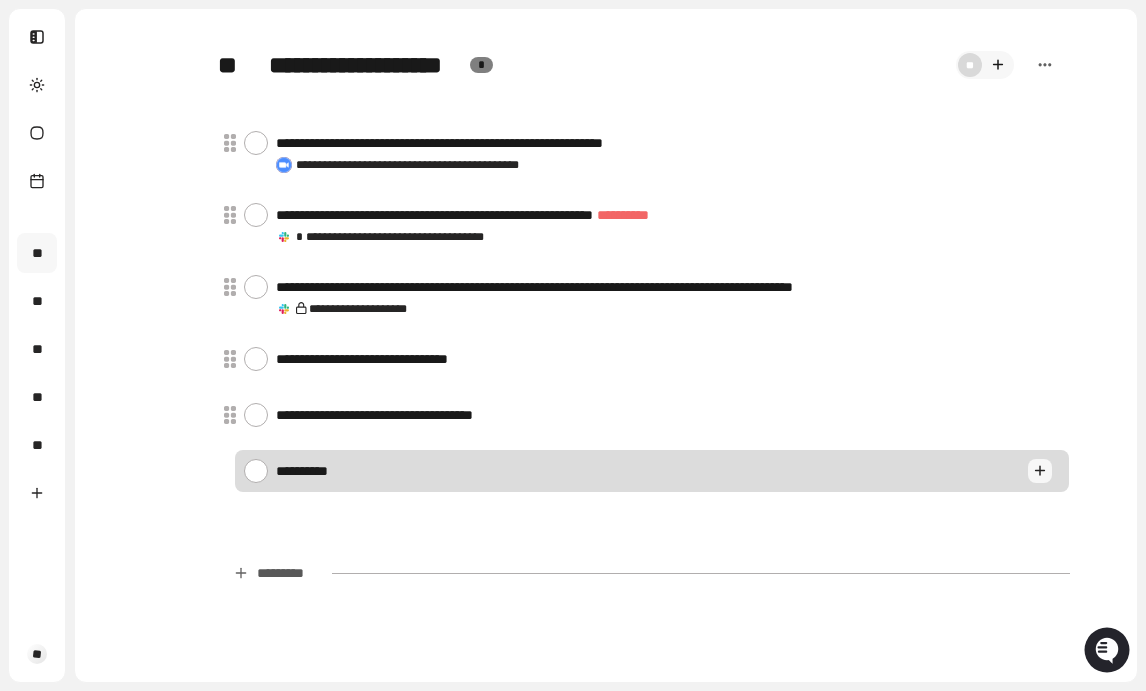 type on "*" 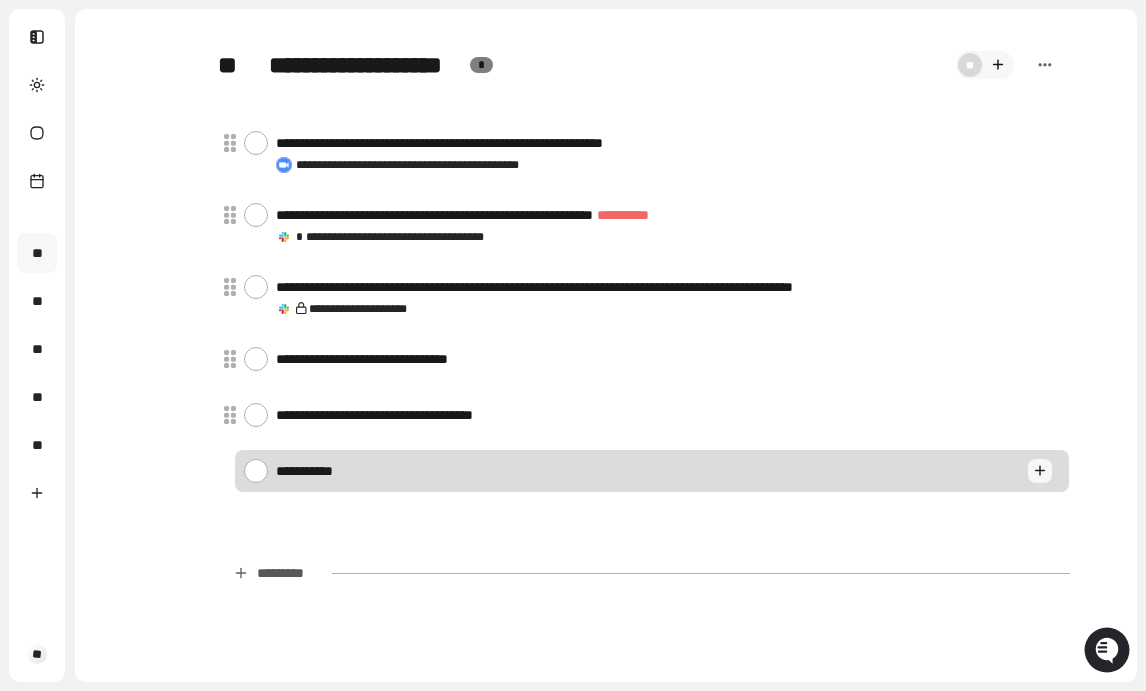 type on "*" 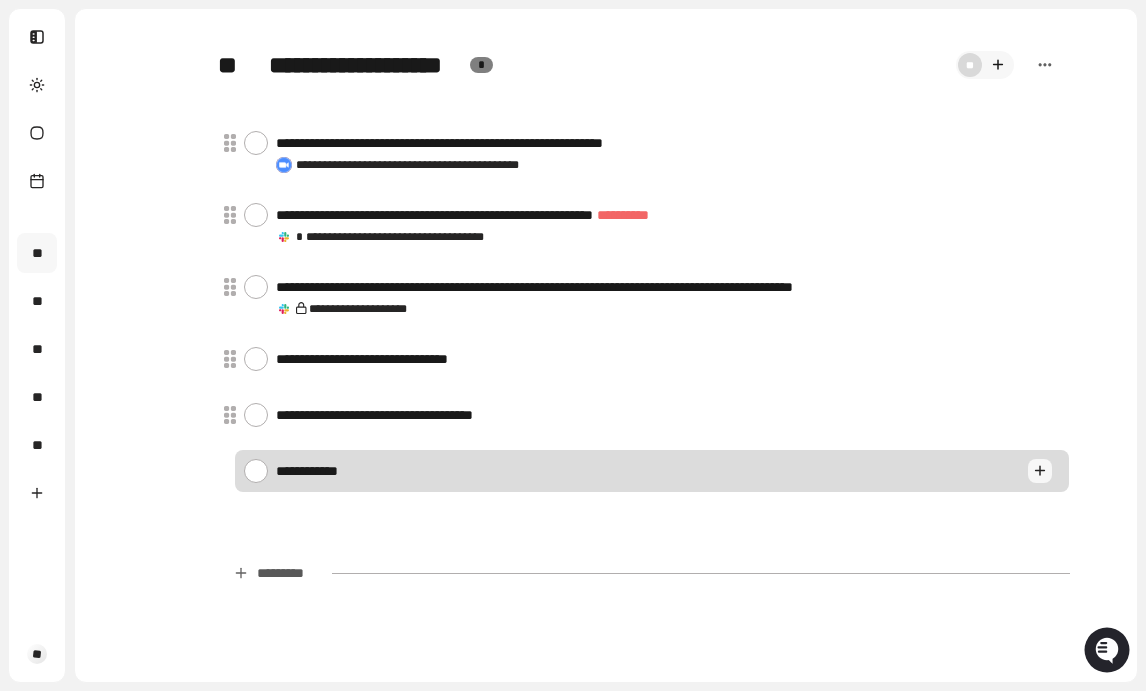 type on "*" 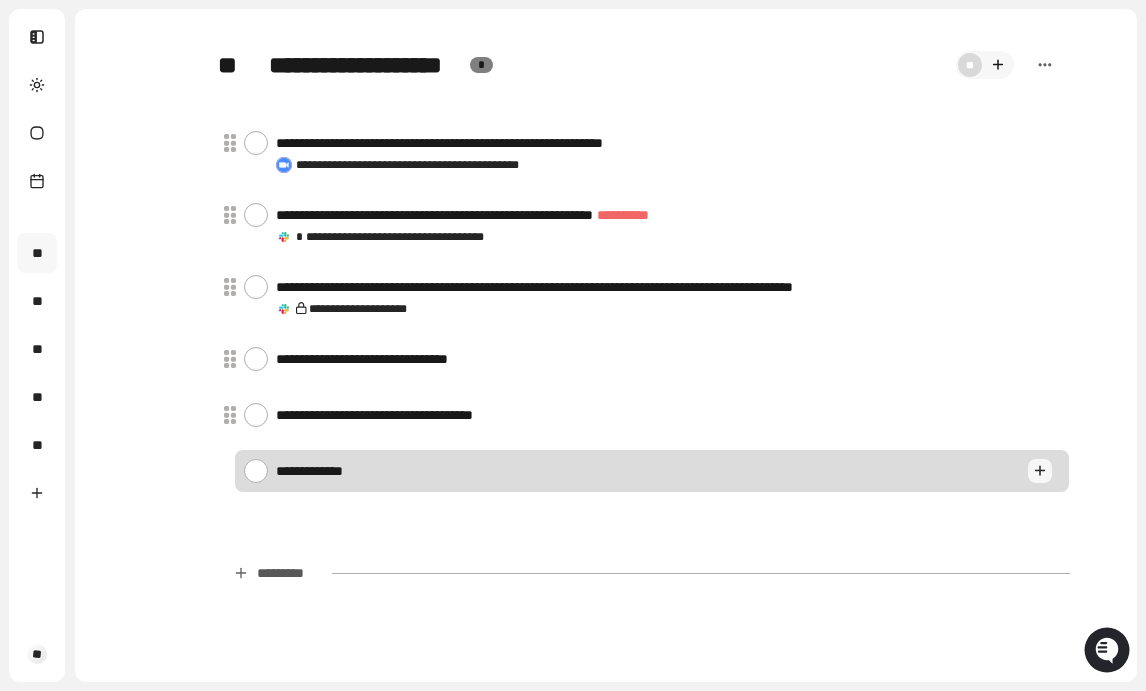 type on "**********" 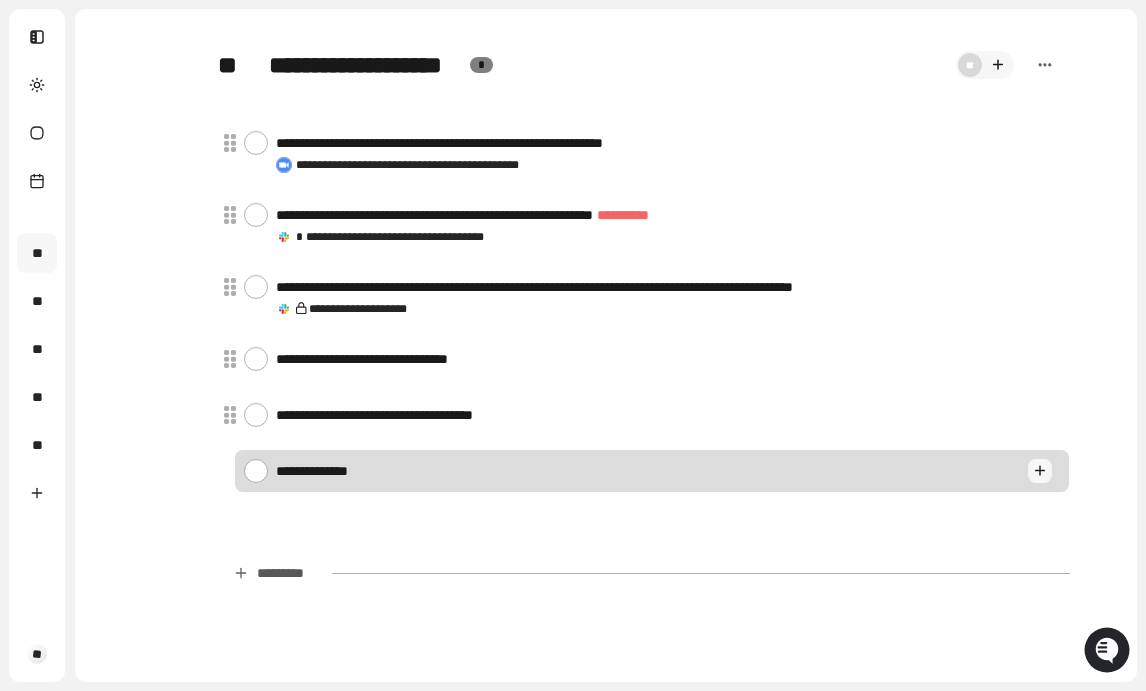 type on "*" 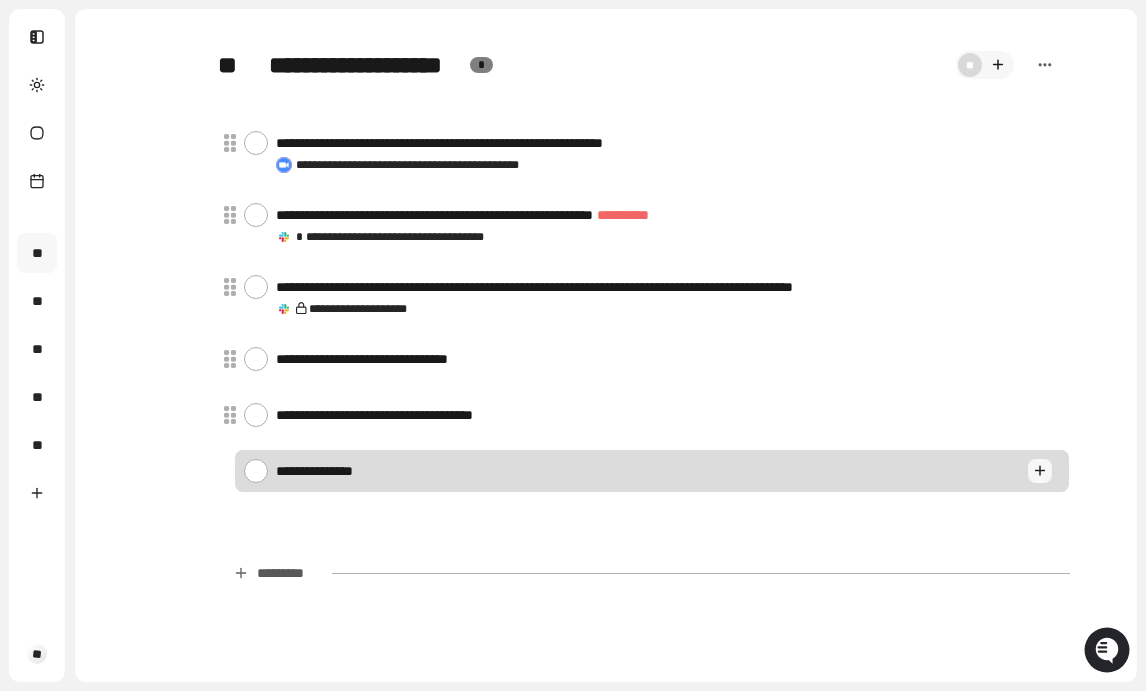 type on "**********" 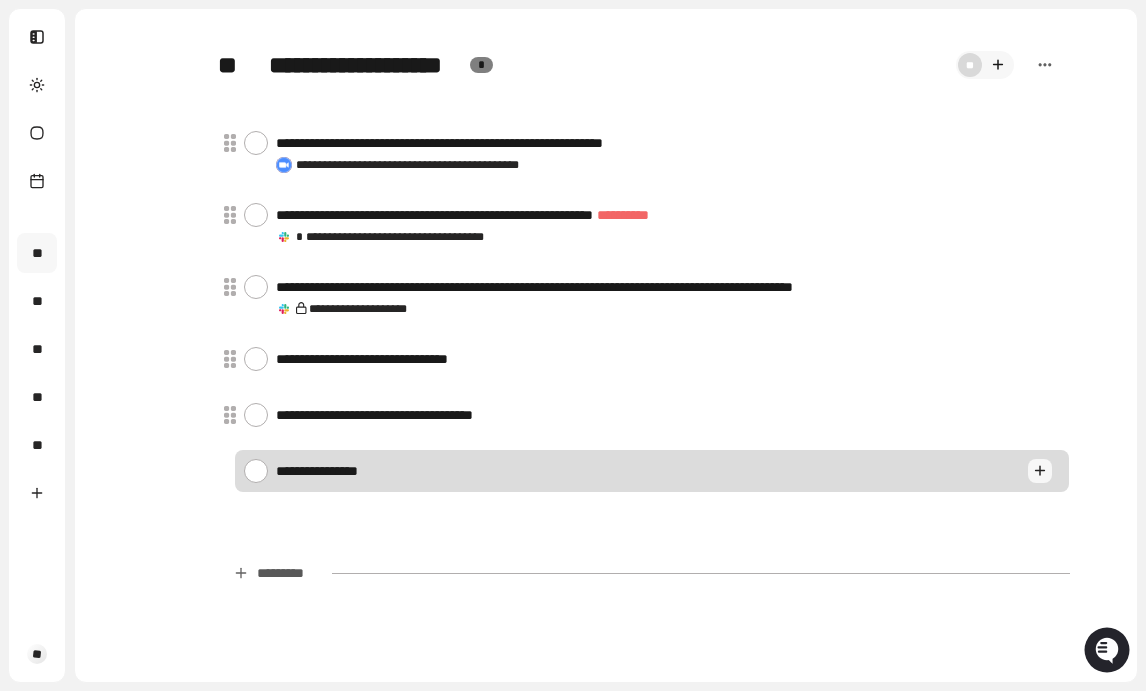 type on "*" 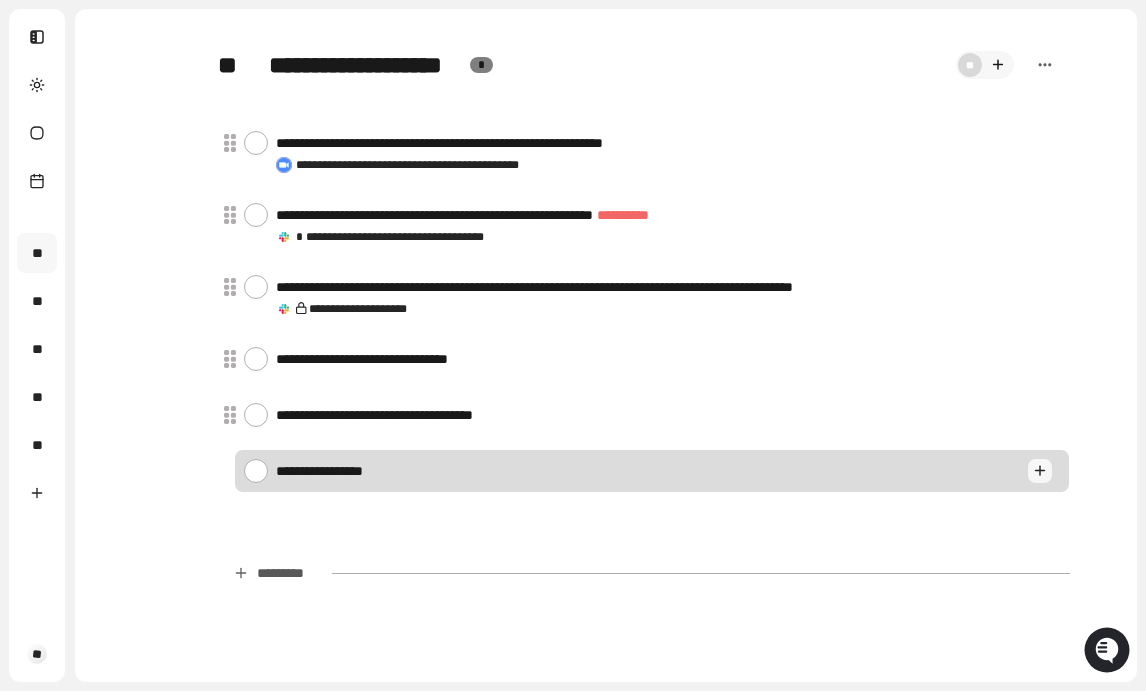type on "*" 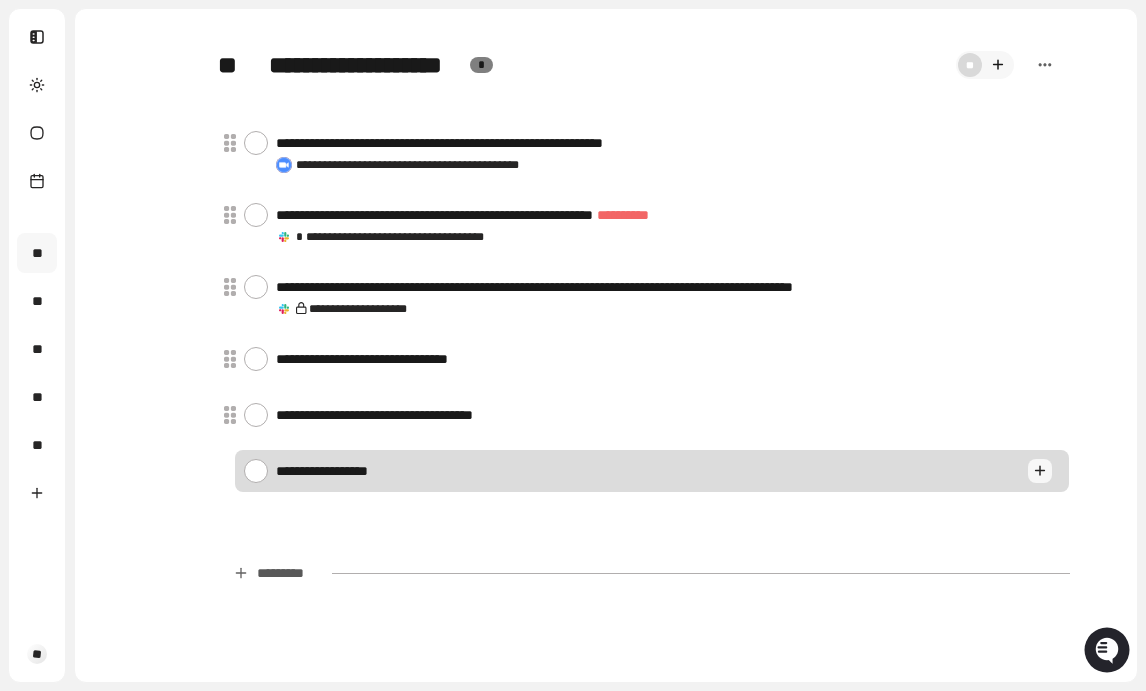 type on "*" 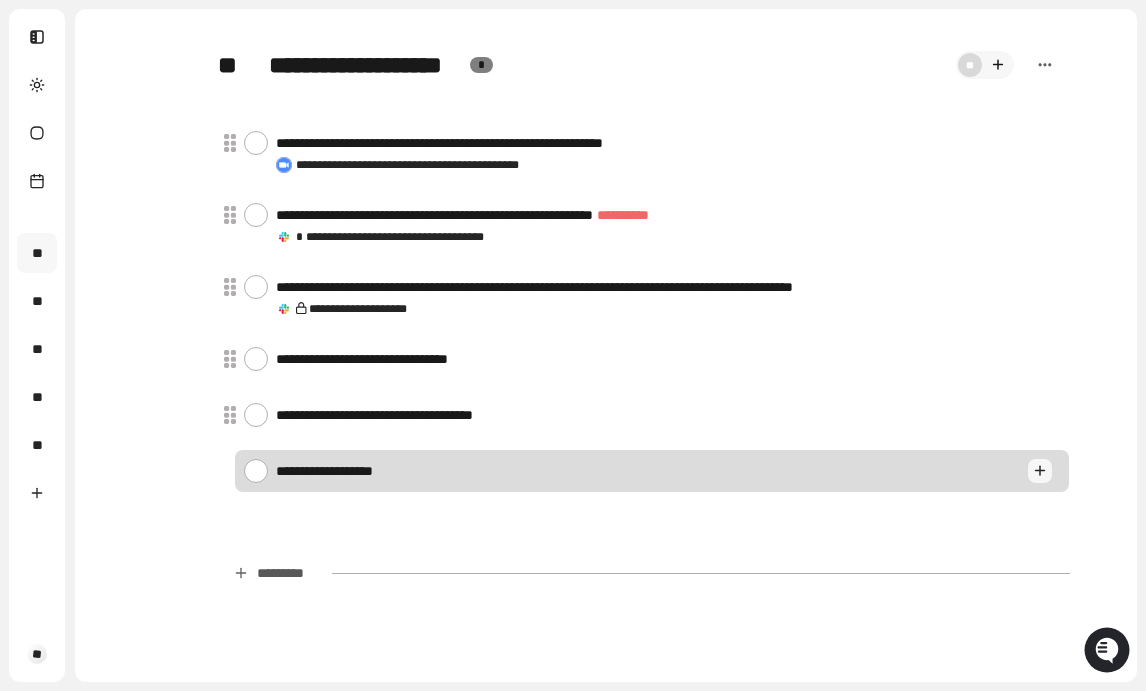 type on "**********" 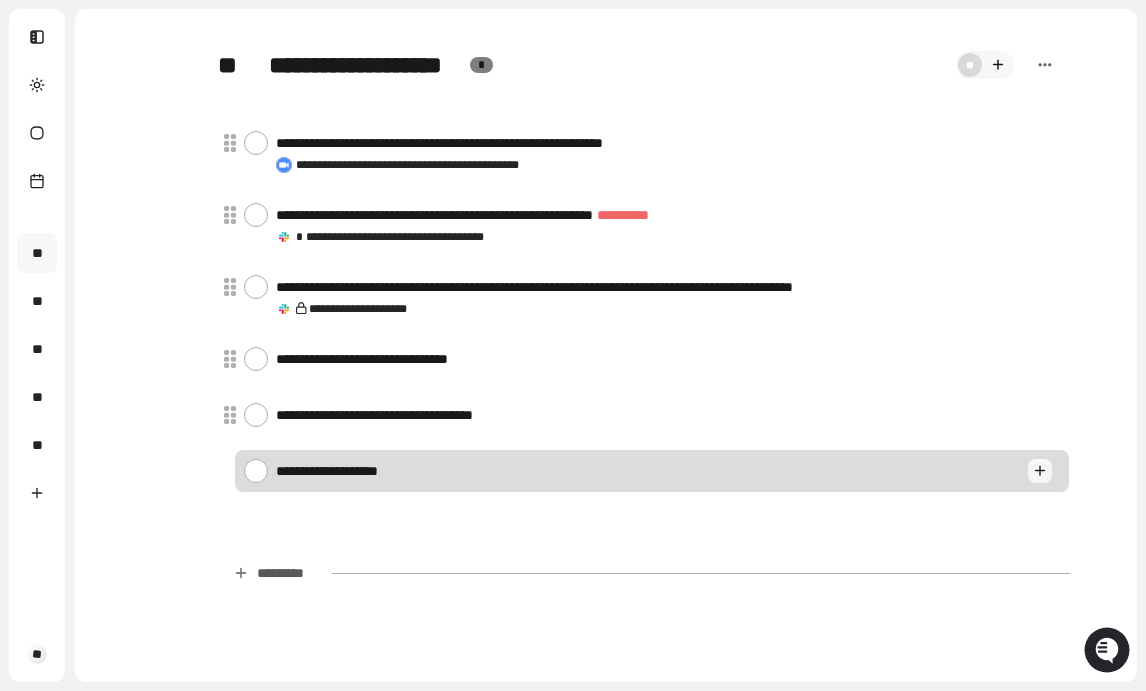 type on "*" 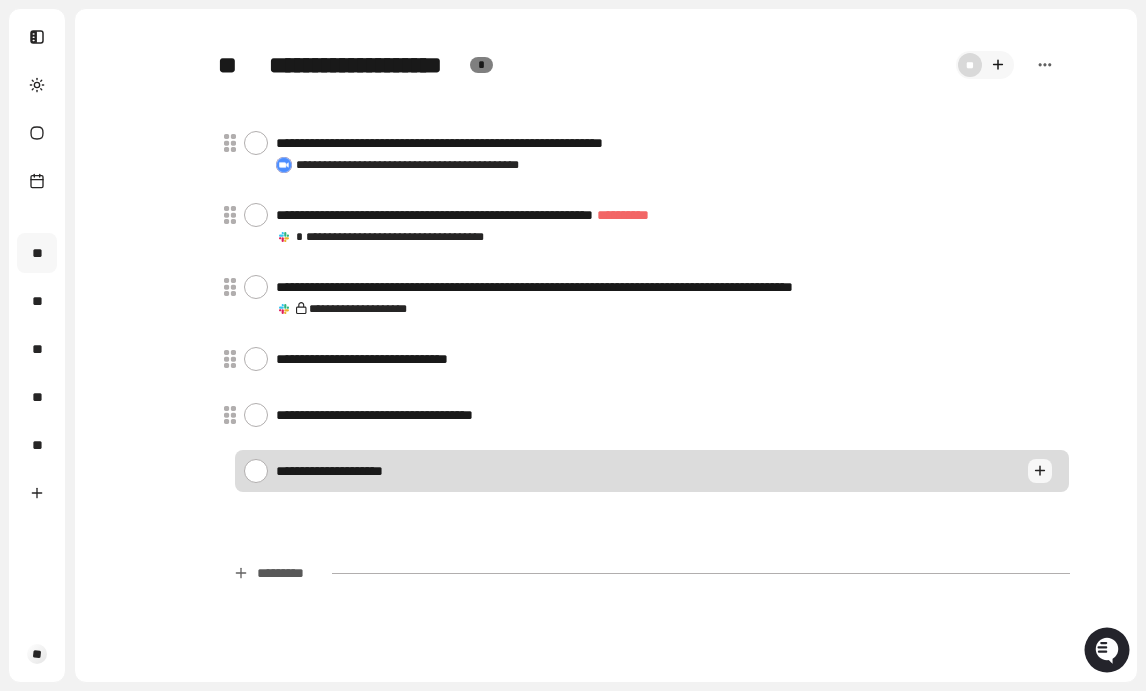type on "*" 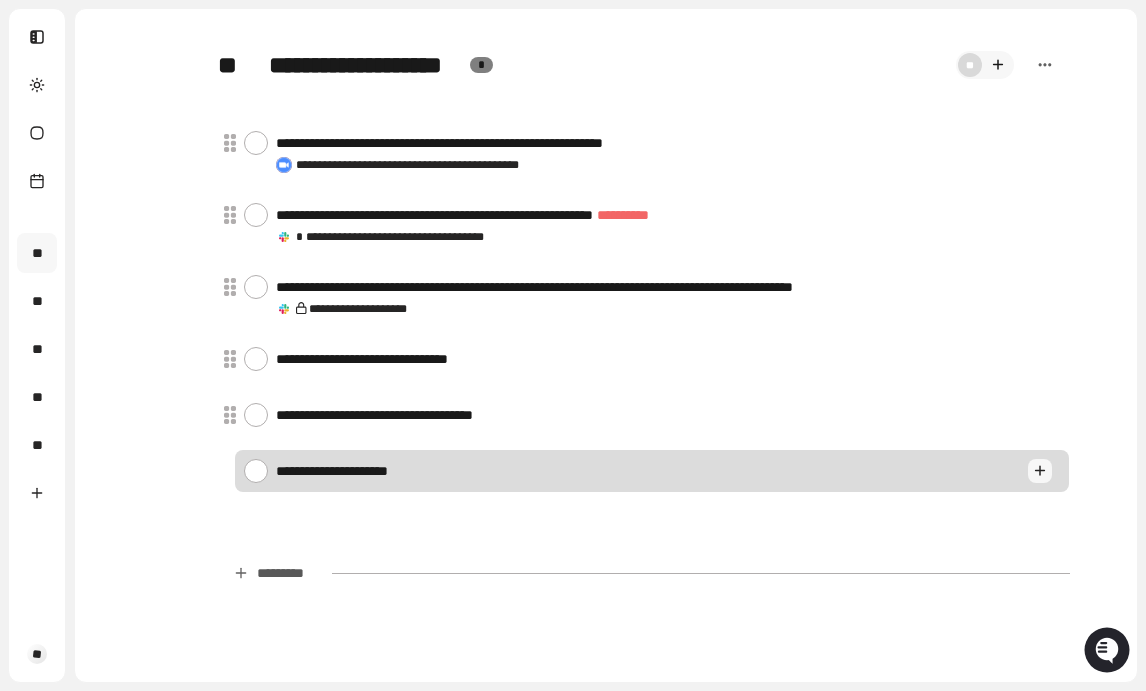 type on "*" 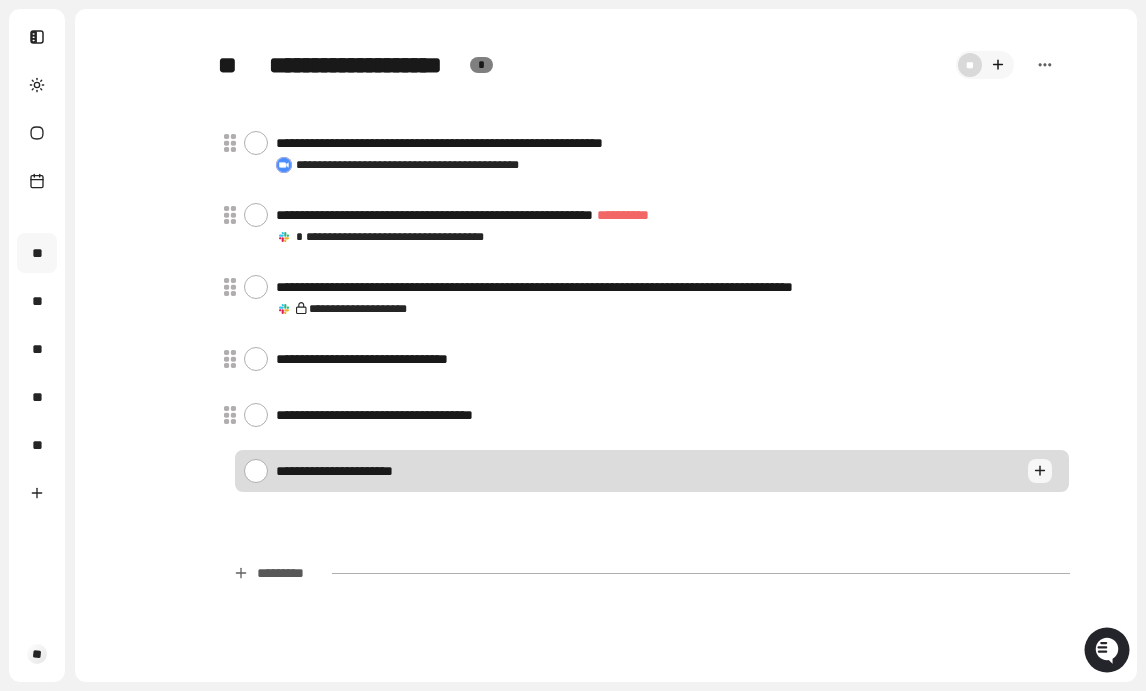 type on "**********" 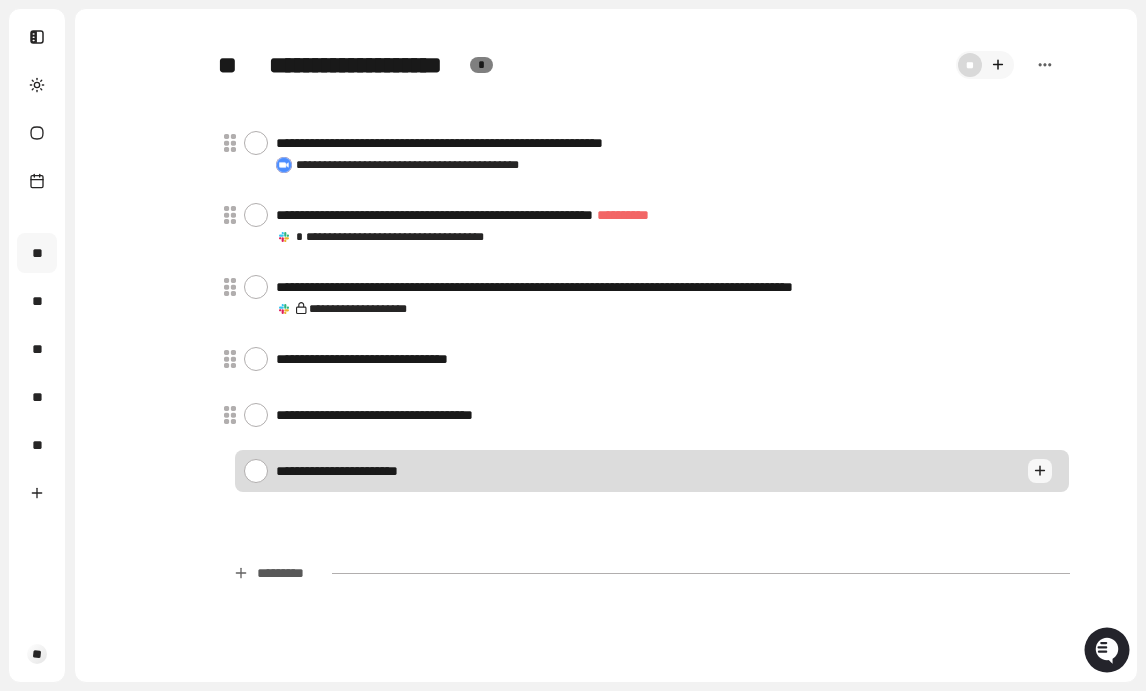 type on "*" 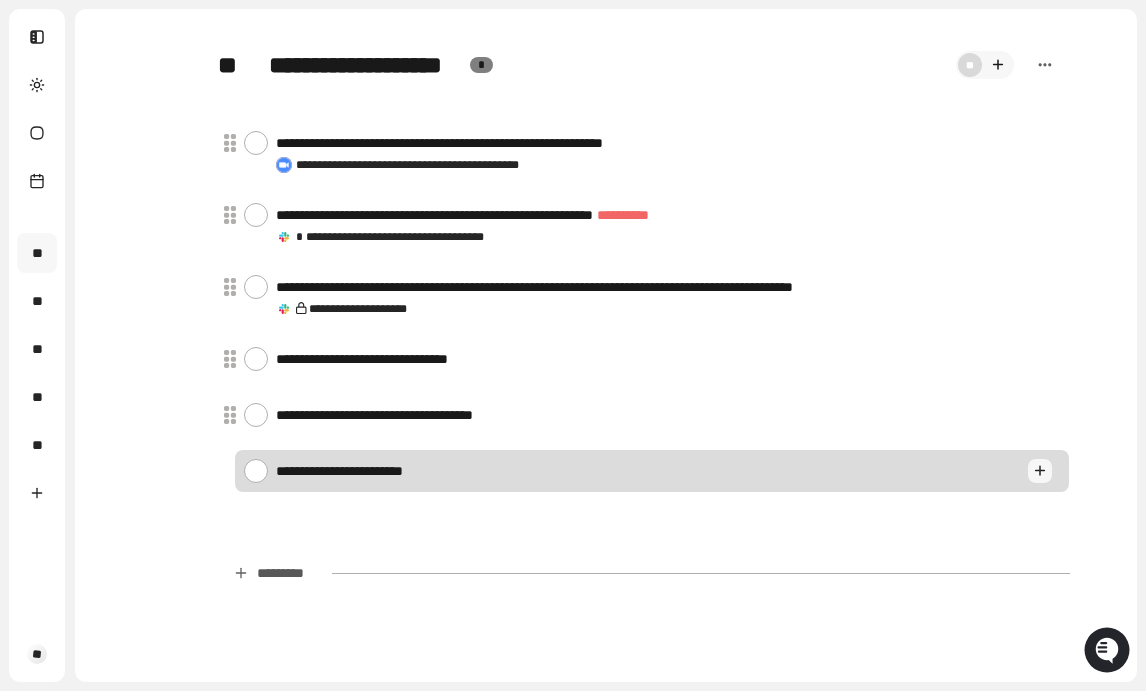 type on "*" 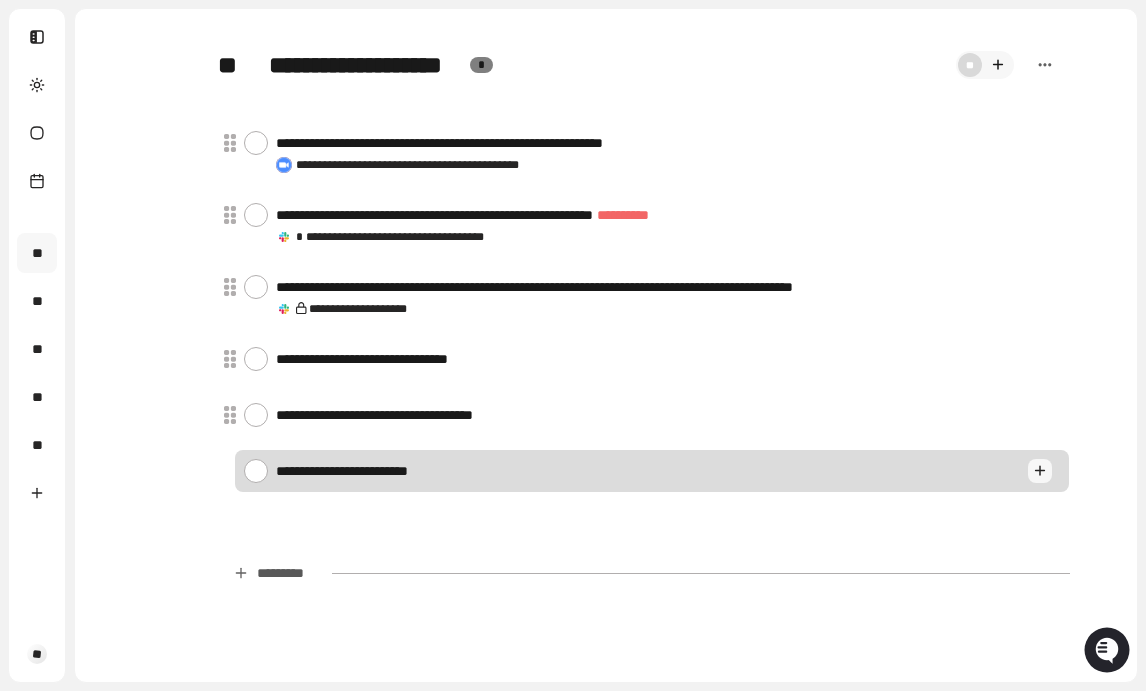 type on "*" 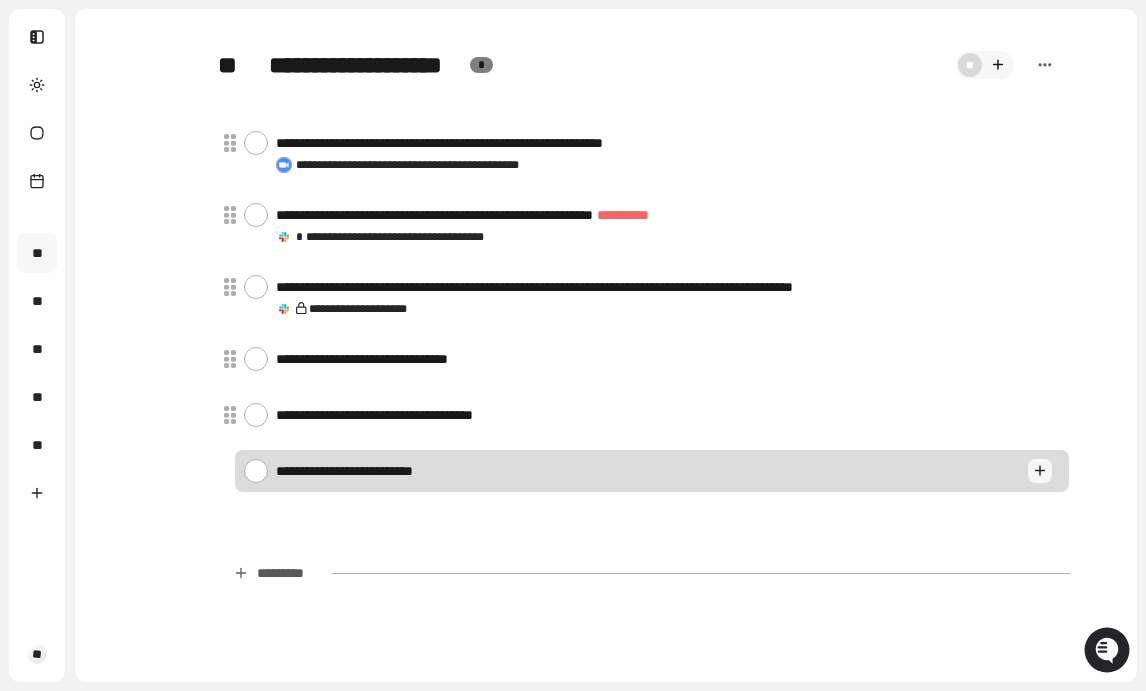 type on "*" 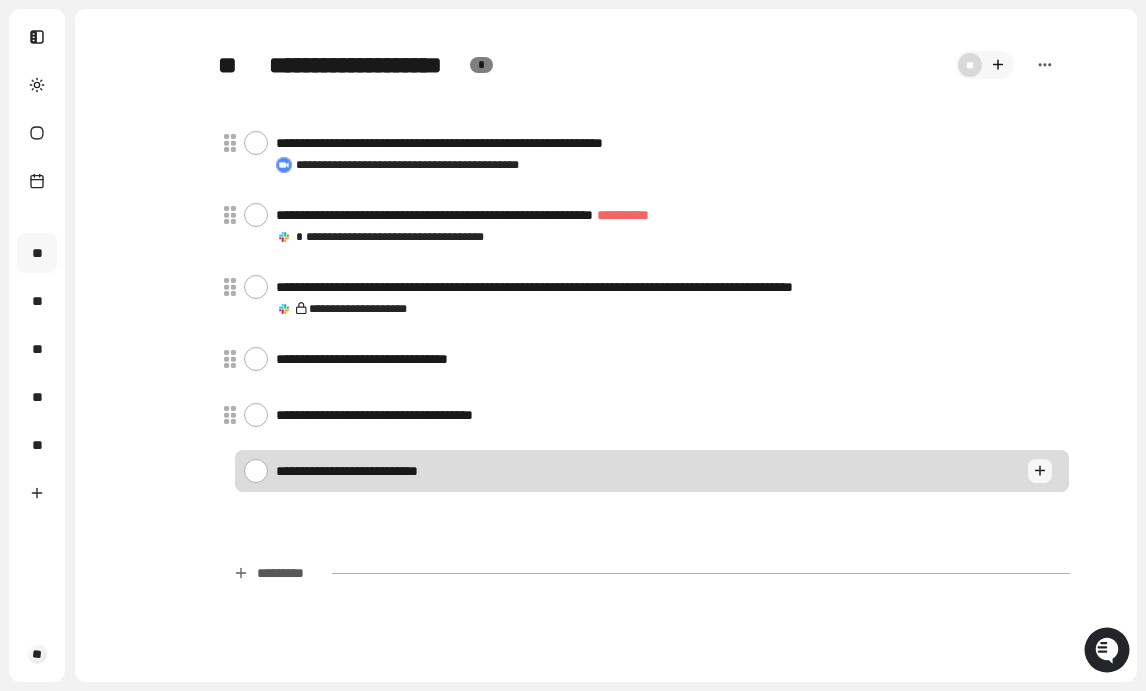 type on "*" 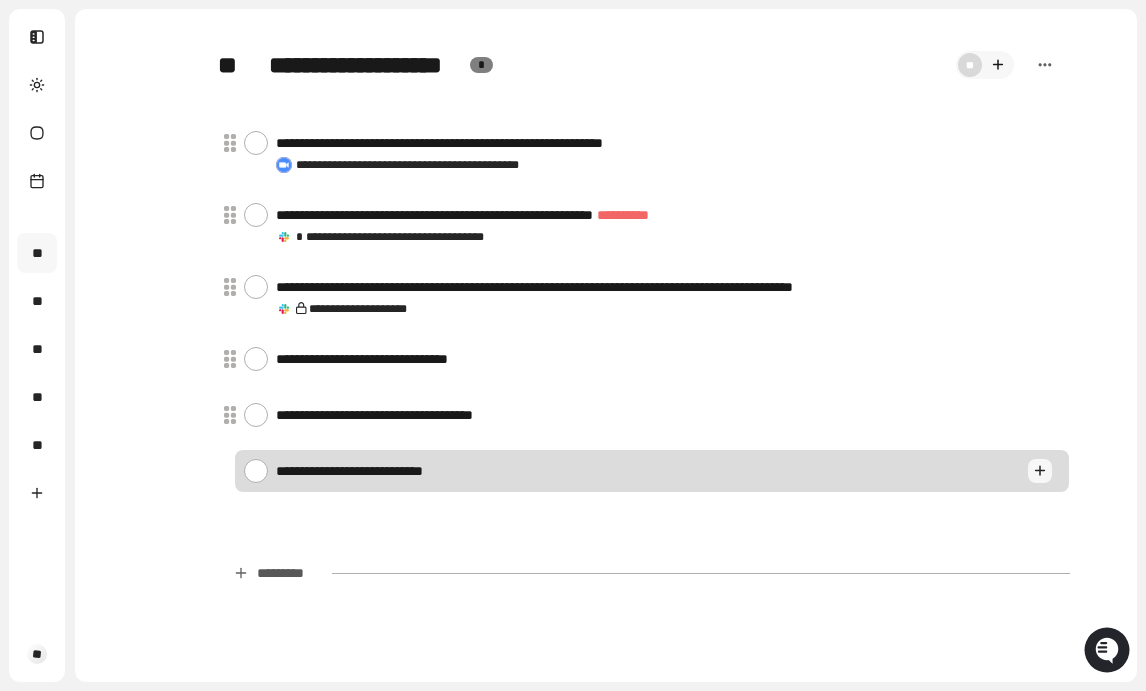 type on "**********" 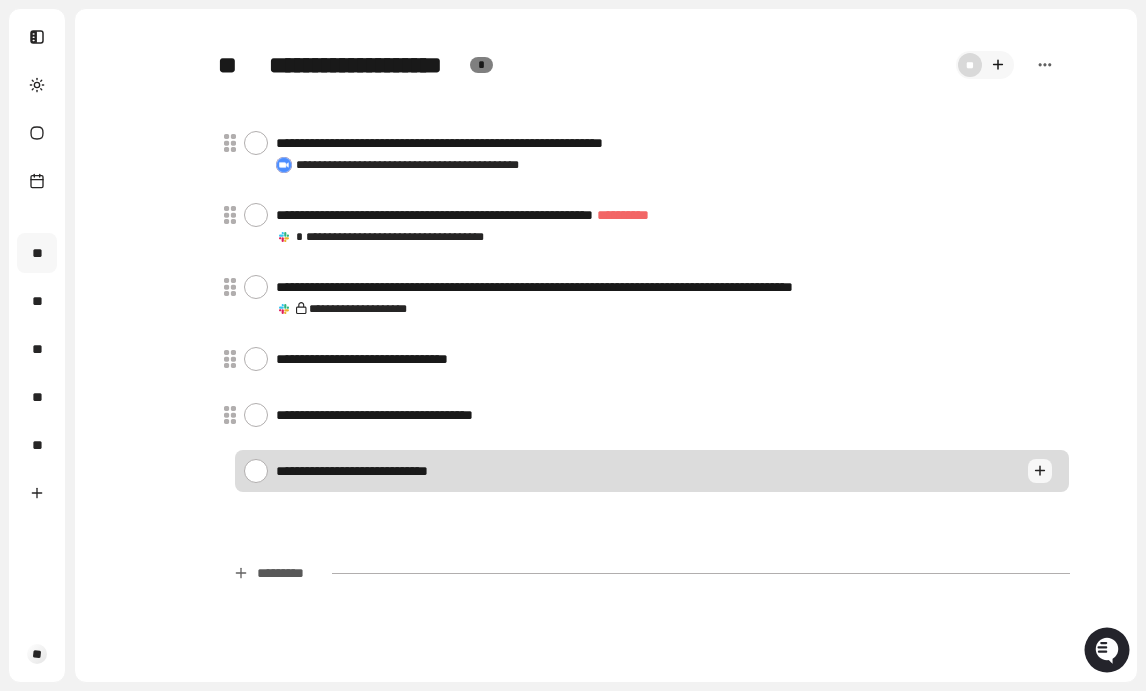 type on "*" 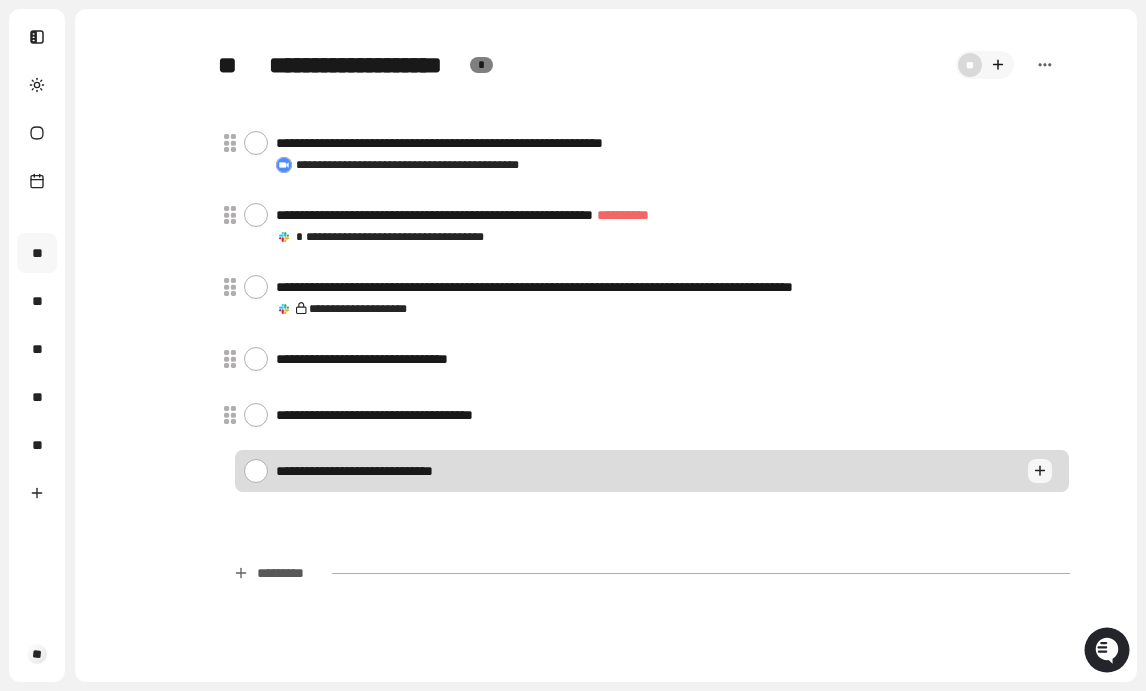 type on "*" 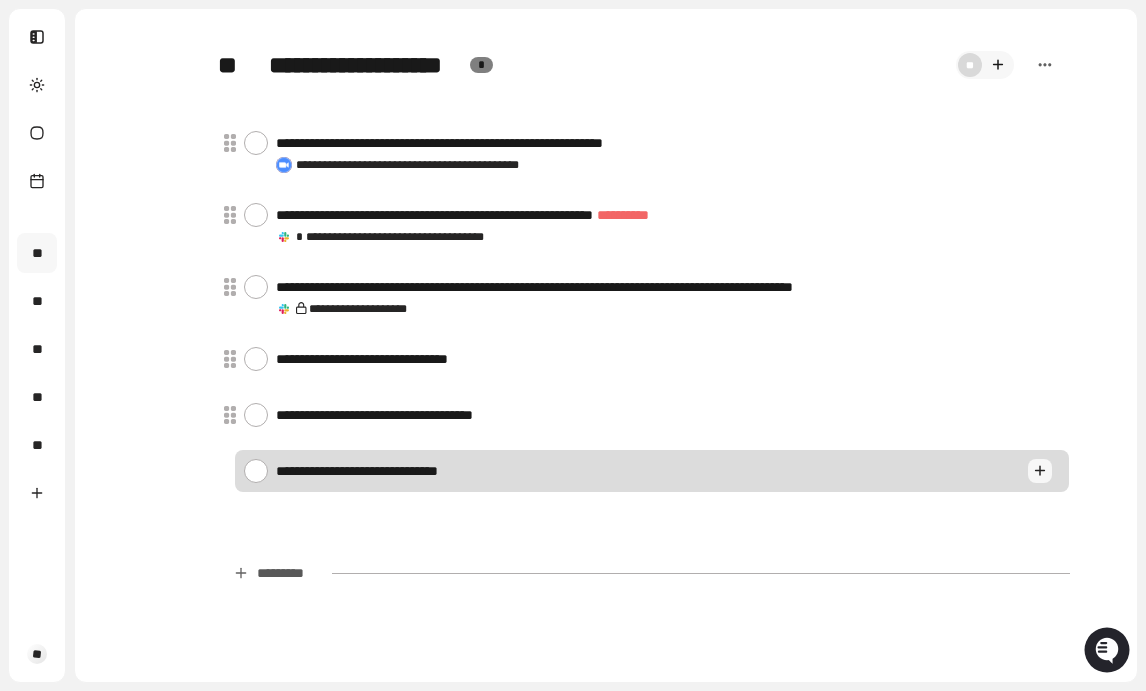 type on "*" 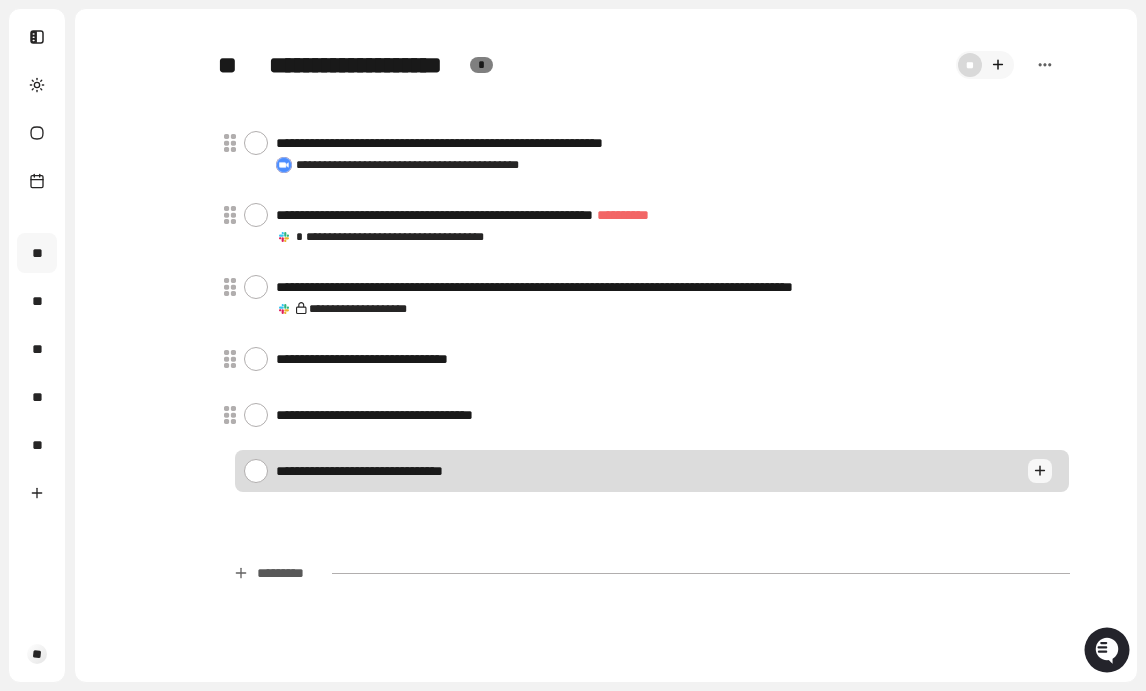 type on "**********" 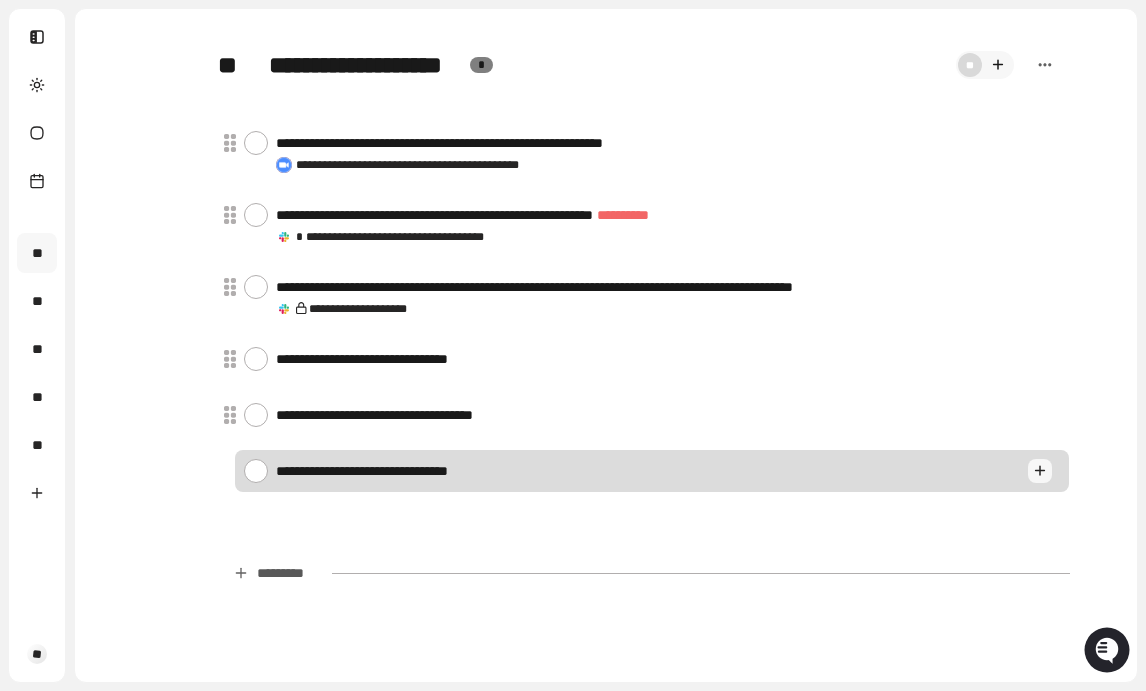 type on "*" 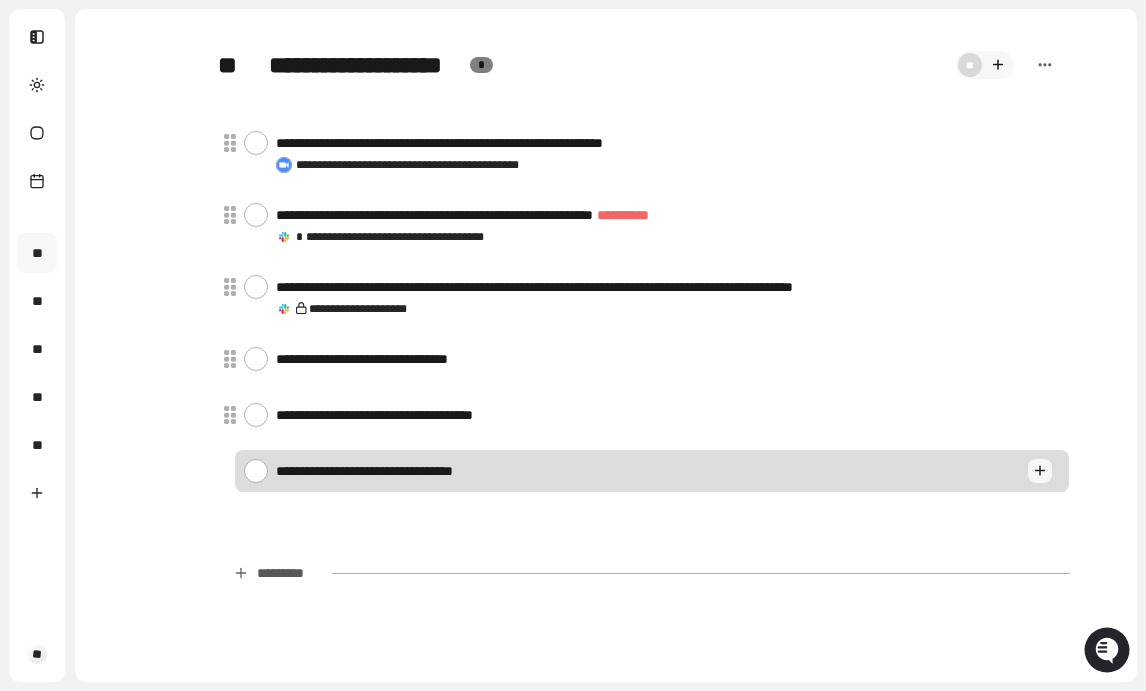 type on "**********" 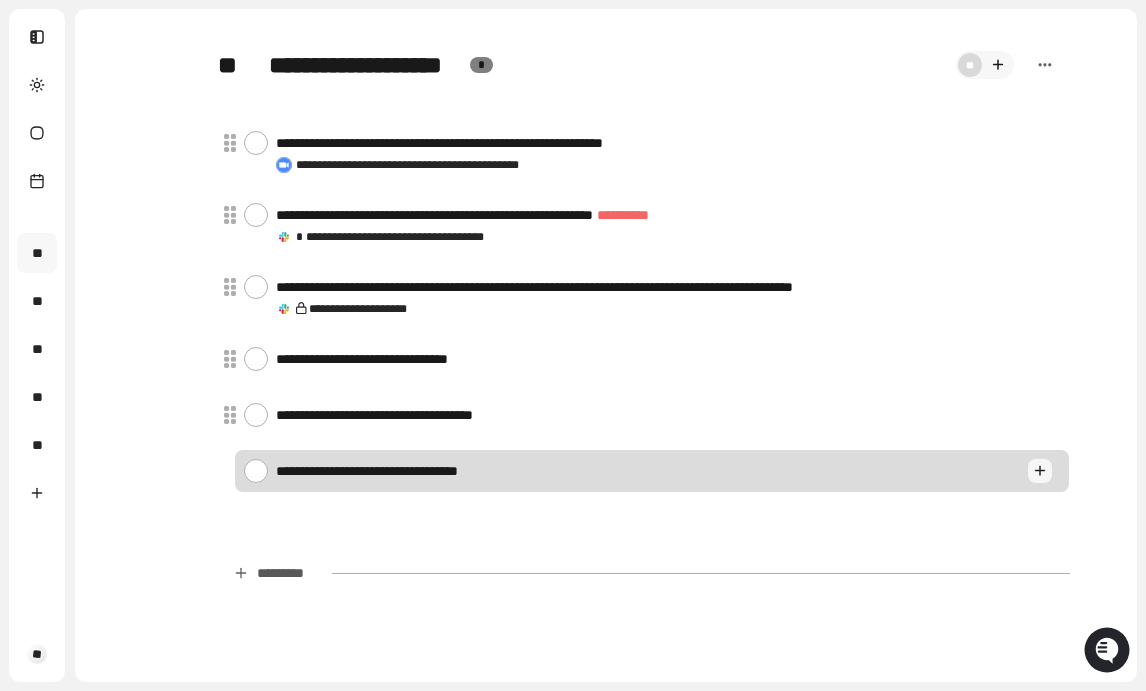 type on "*" 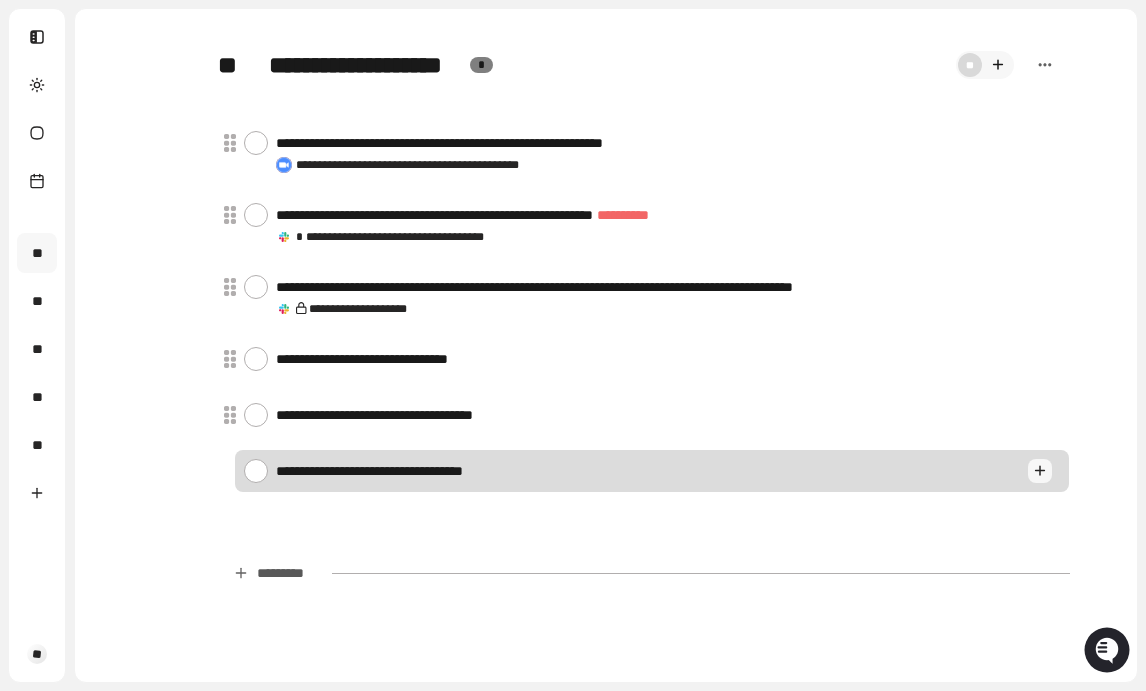 type on "**********" 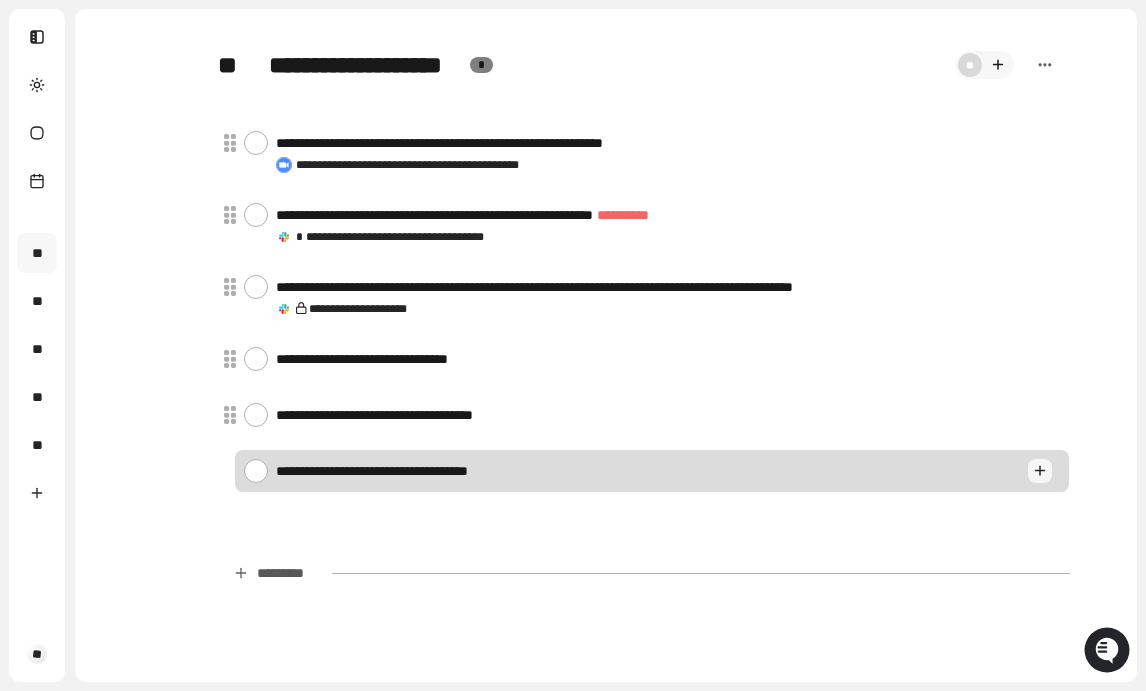 type on "*" 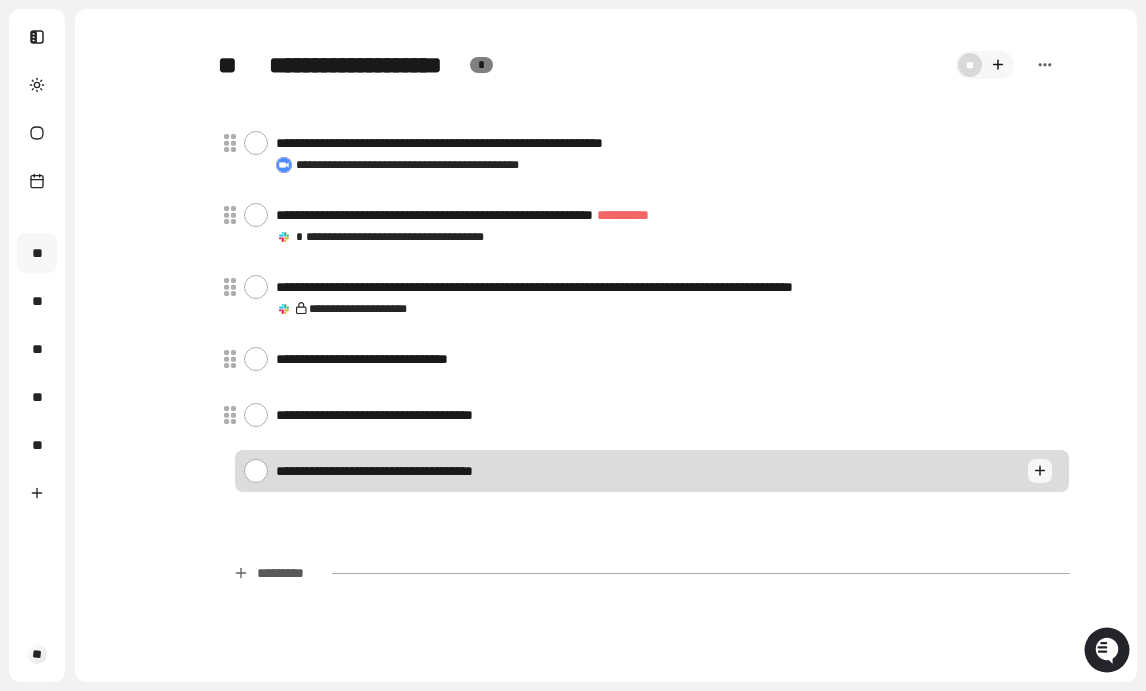 type on "*" 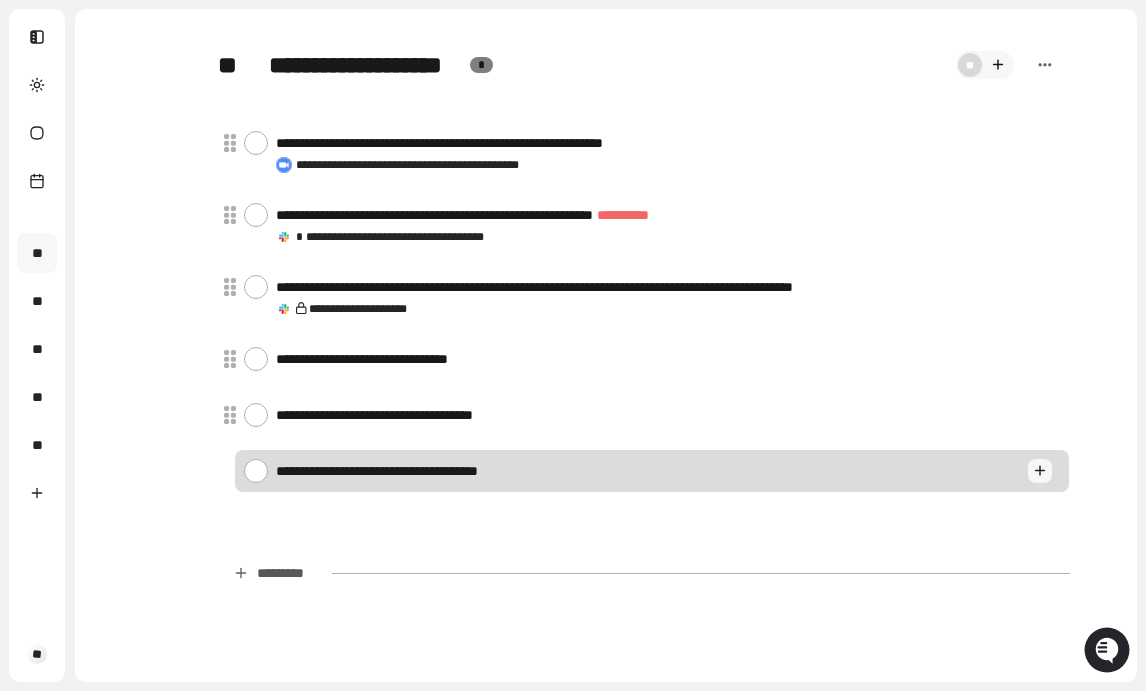 type on "*" 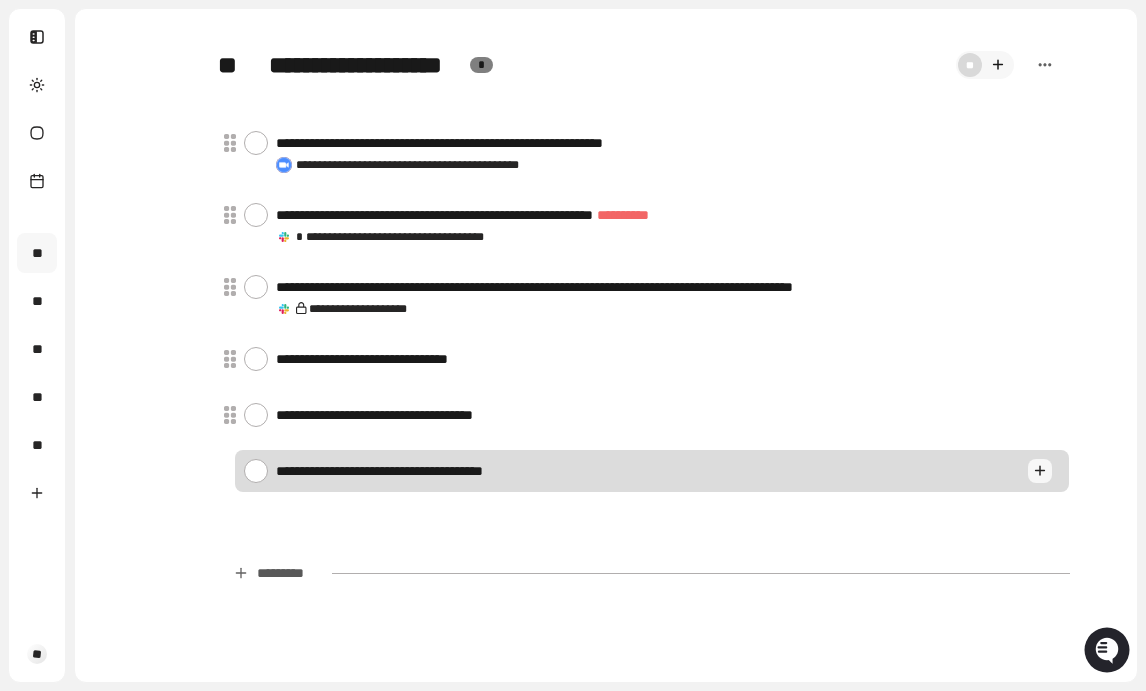 type on "*" 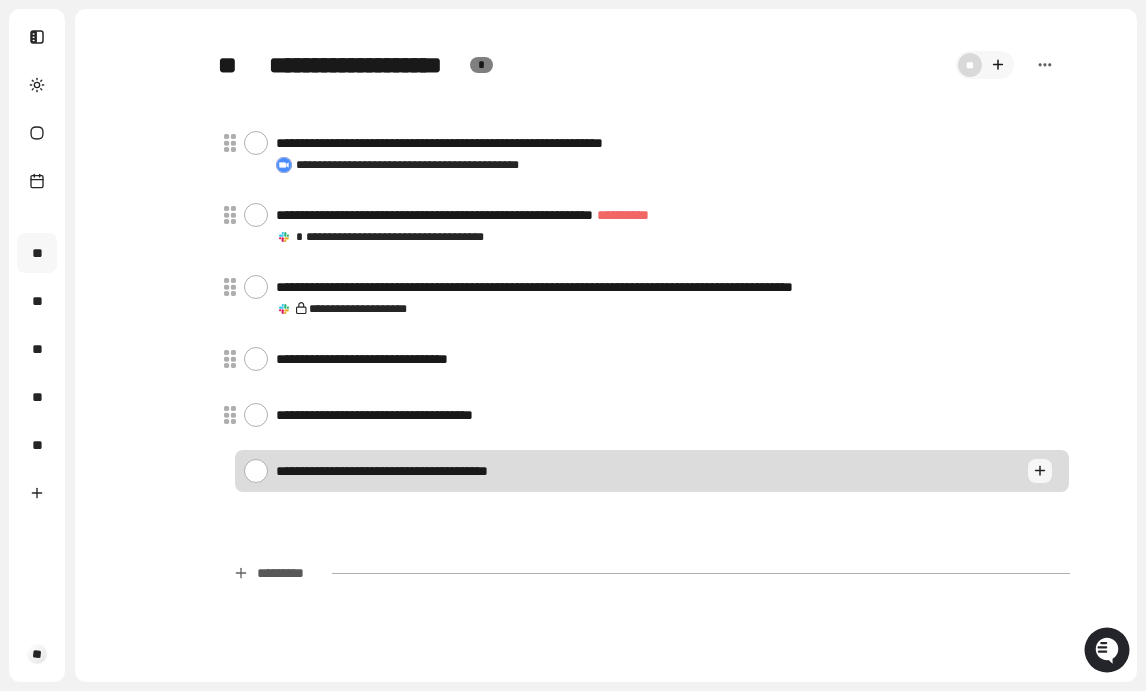 type on "*" 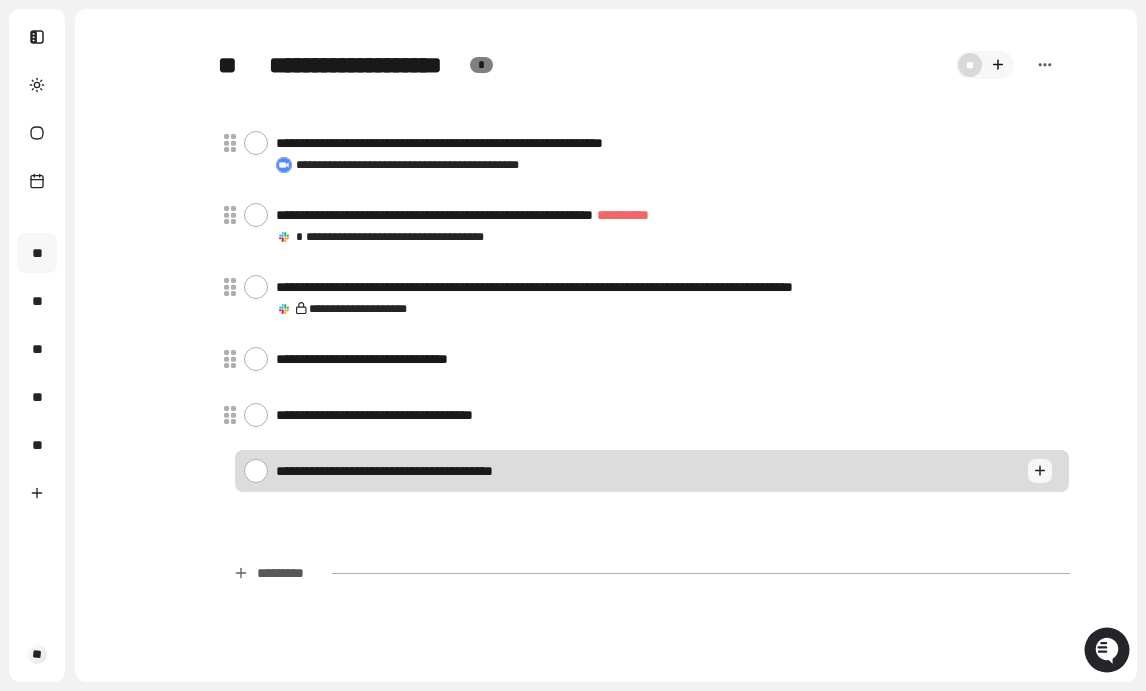 type on "*" 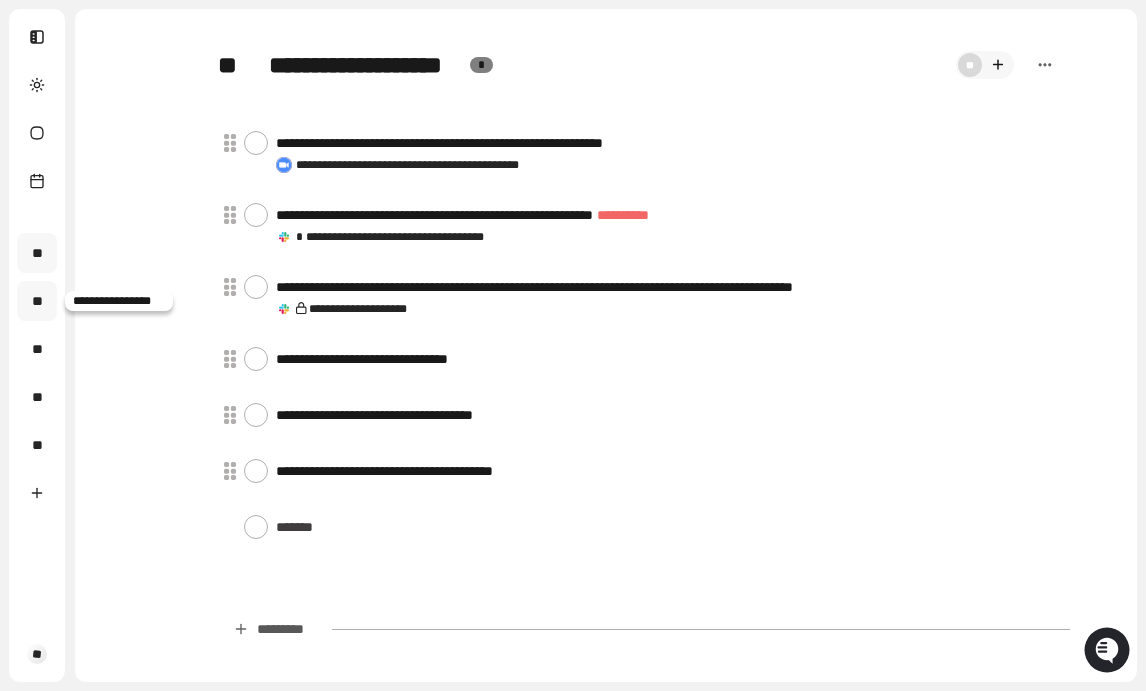 click on "**" at bounding box center [37, 301] 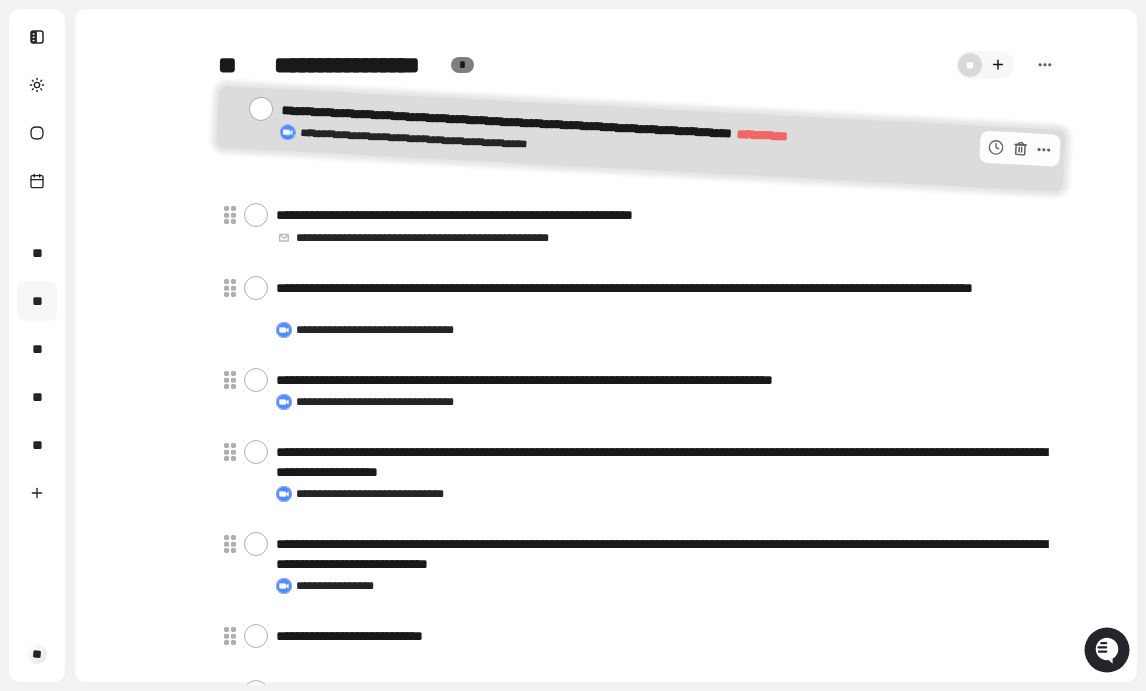 drag, startPoint x: 230, startPoint y: 385, endPoint x: 229, endPoint y: 149, distance: 236.00212 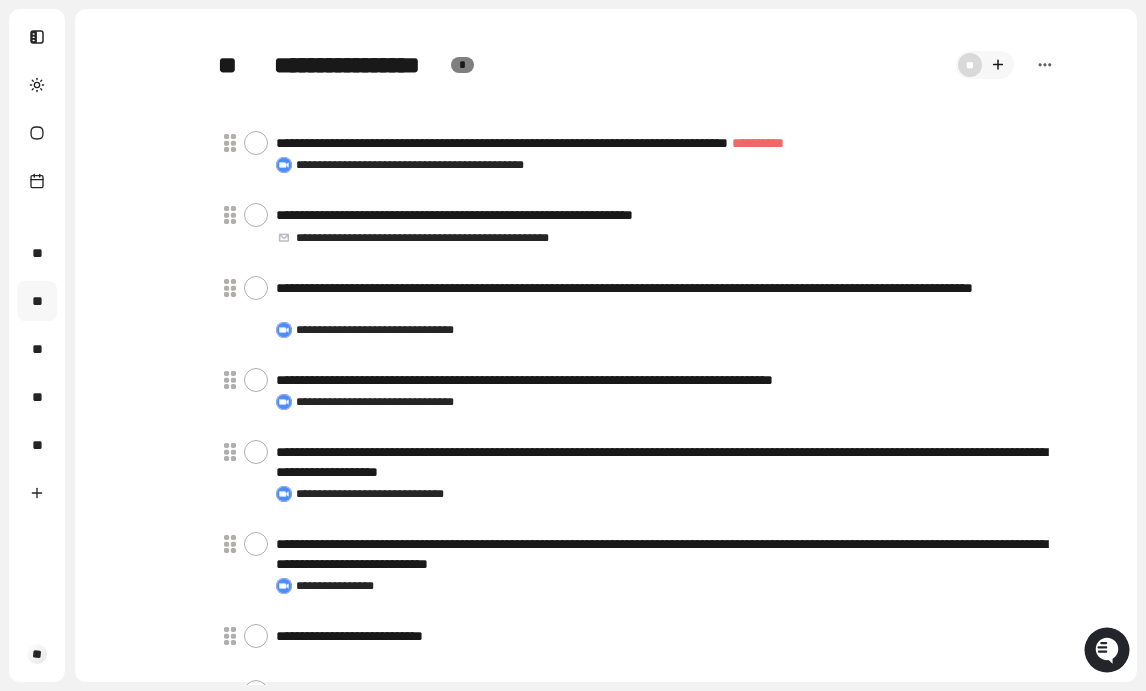 scroll, scrollTop: 11, scrollLeft: 0, axis: vertical 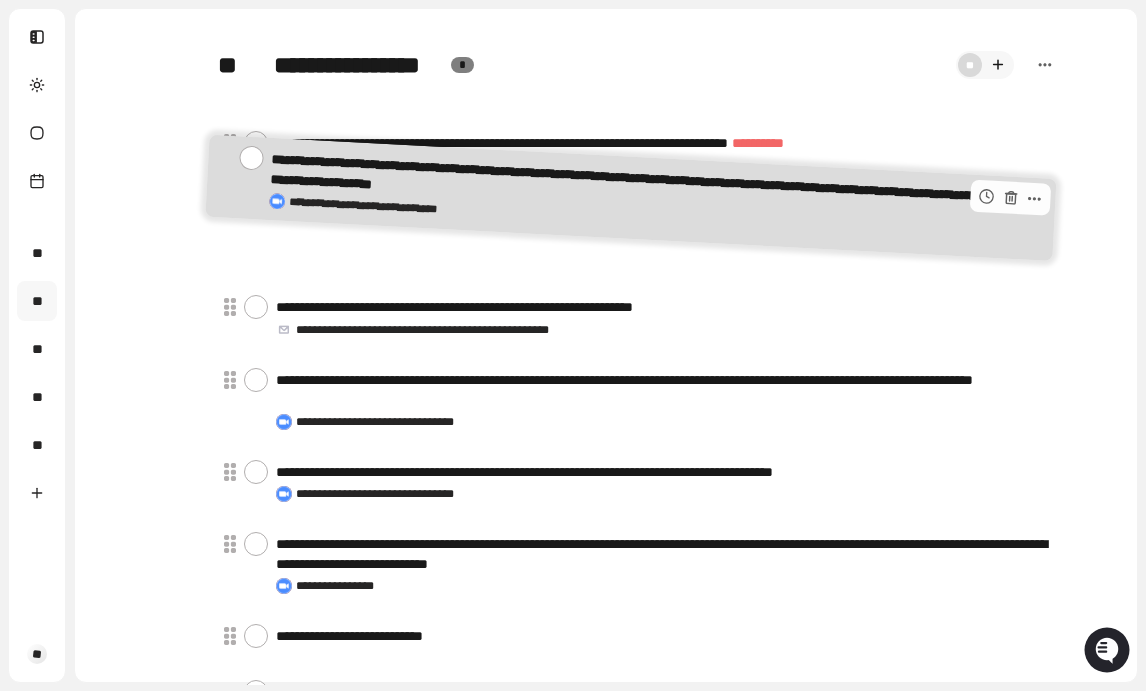 drag, startPoint x: 227, startPoint y: 442, endPoint x: 222, endPoint y: 172, distance: 270.0463 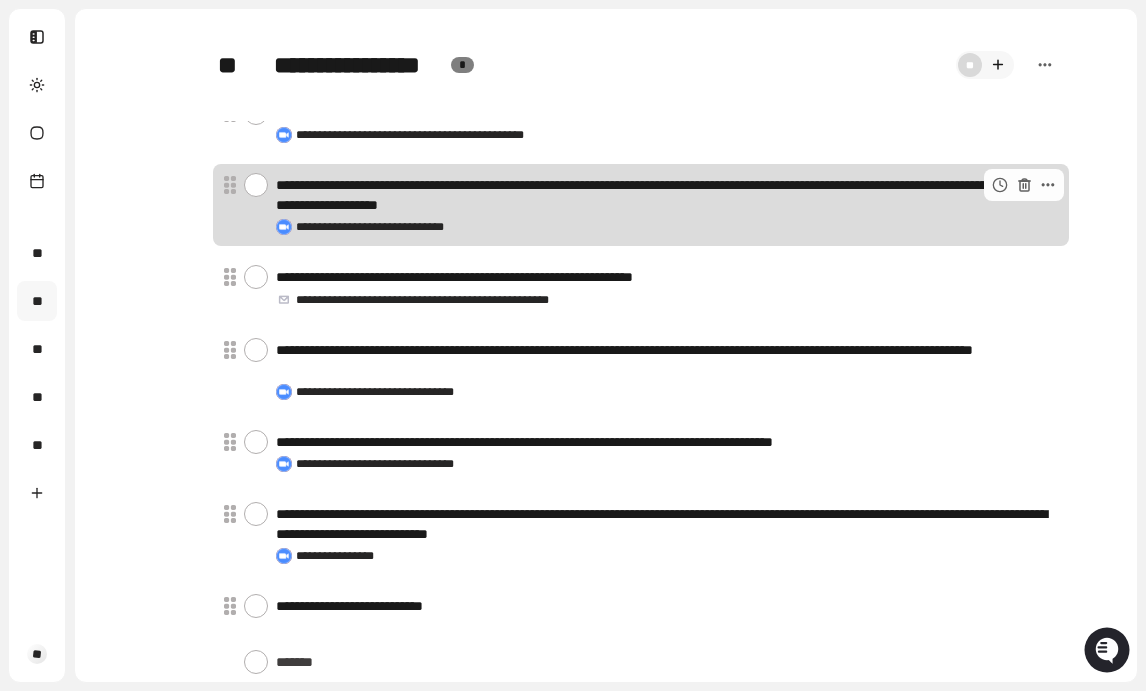 scroll, scrollTop: 31, scrollLeft: 0, axis: vertical 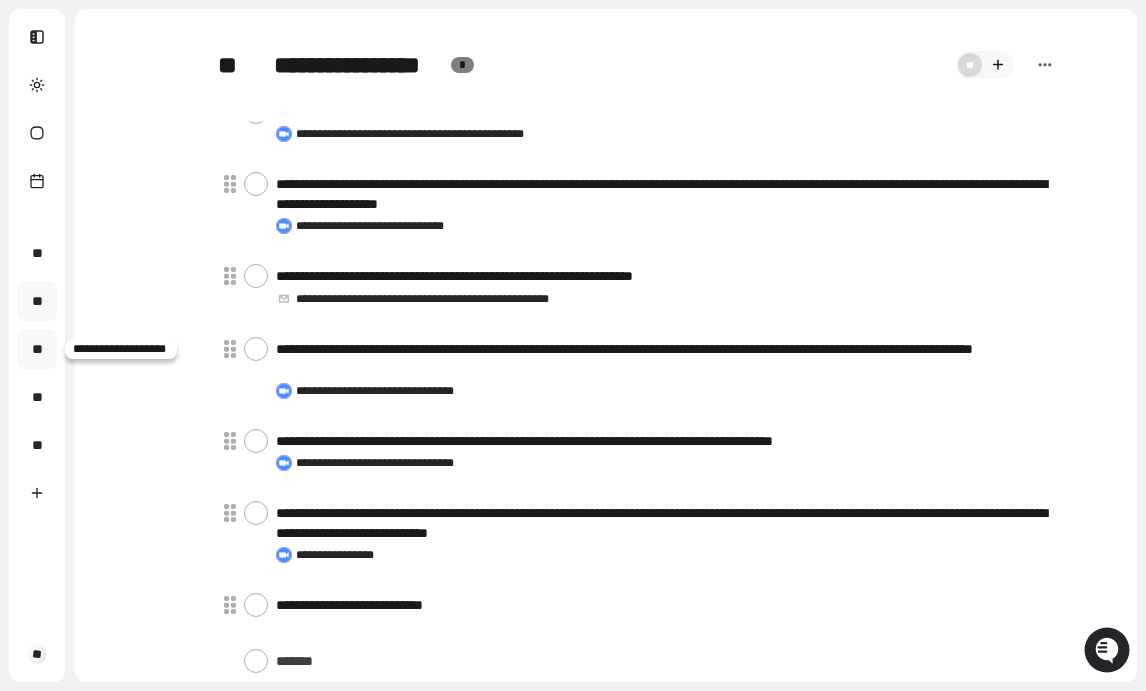 click on "**" at bounding box center [37, 349] 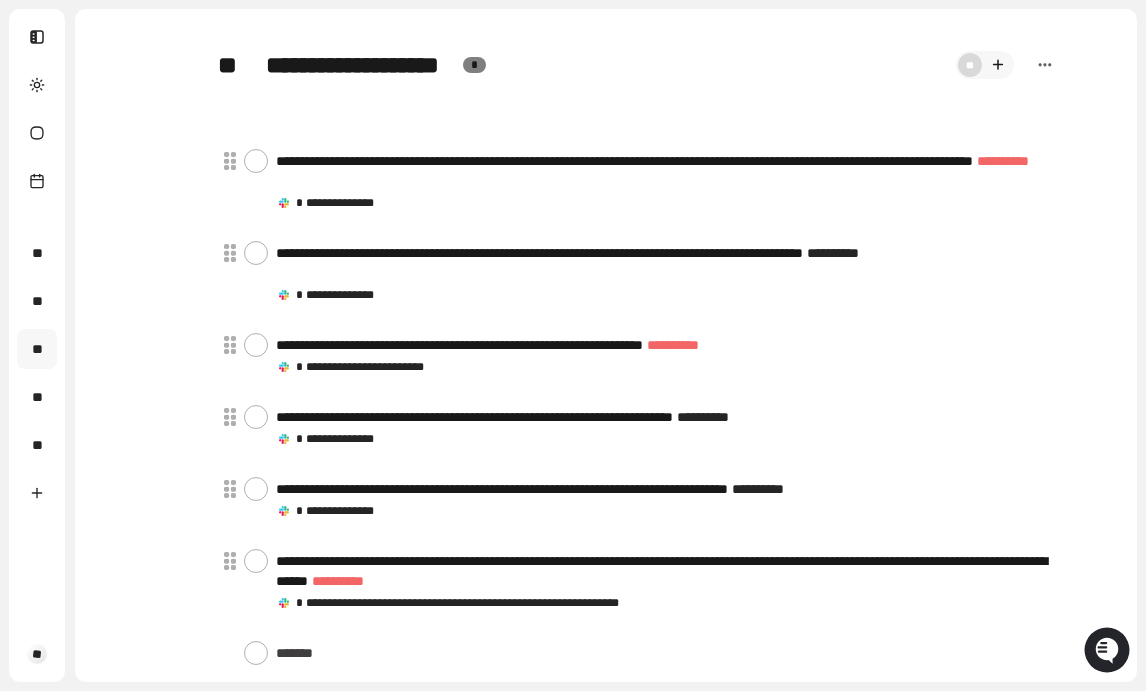 scroll, scrollTop: 312, scrollLeft: 0, axis: vertical 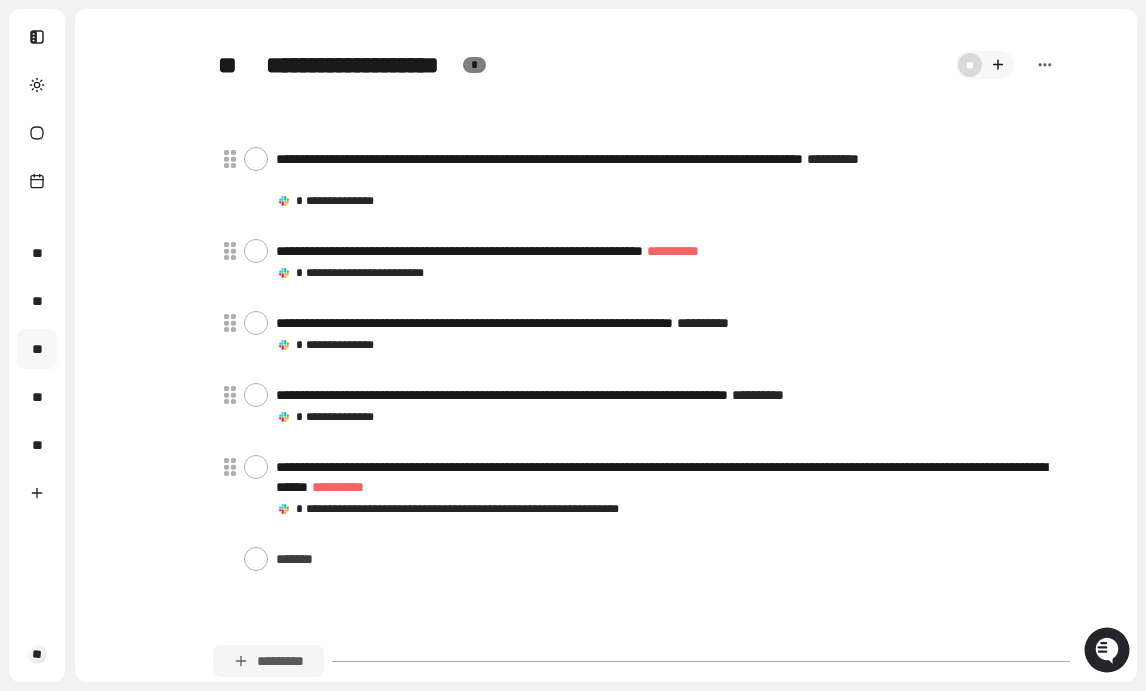 click on "*********" at bounding box center [268, 661] 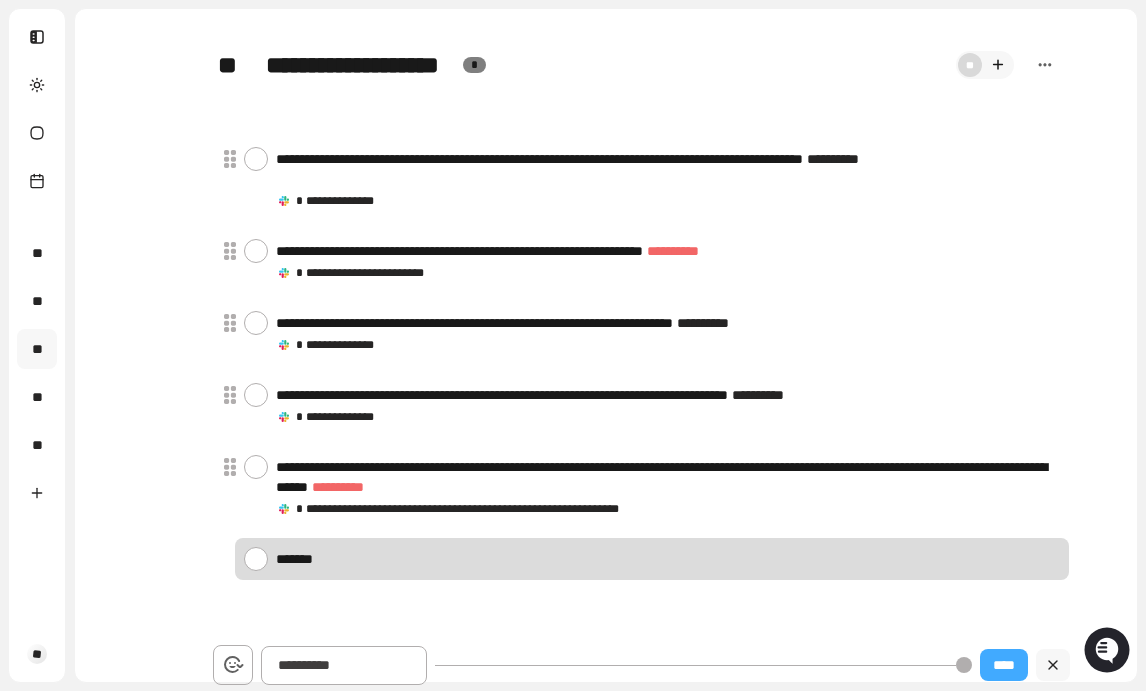 scroll, scrollTop: 320, scrollLeft: 0, axis: vertical 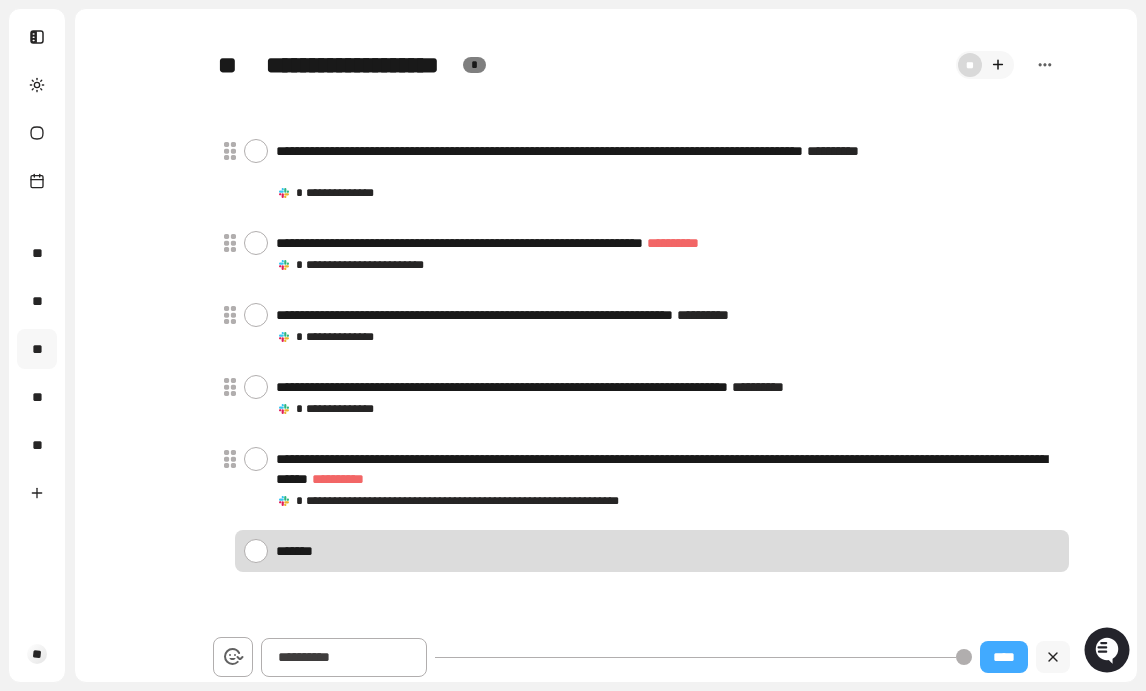 type on "*" 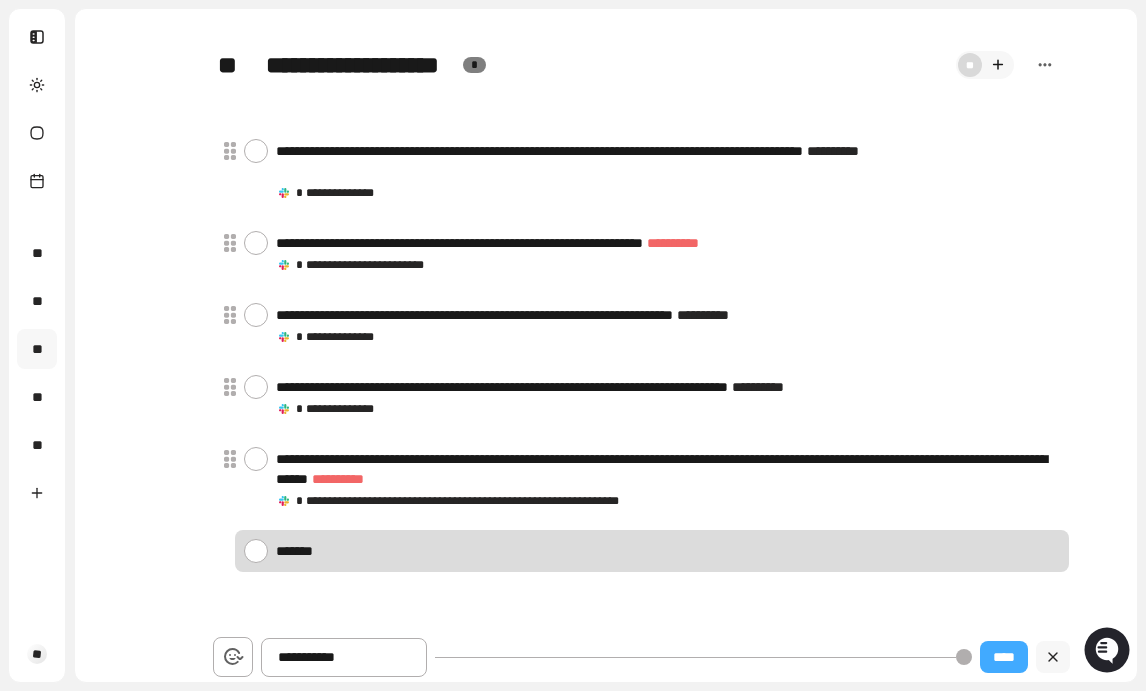 type on "**********" 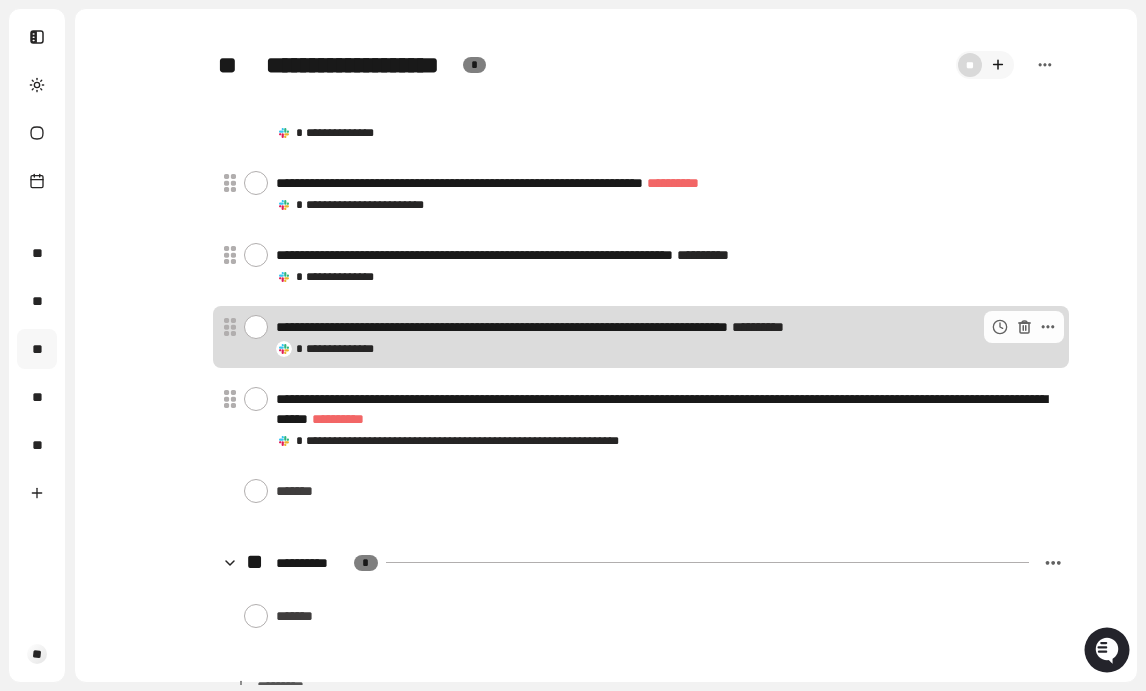 scroll, scrollTop: 405, scrollLeft: 0, axis: vertical 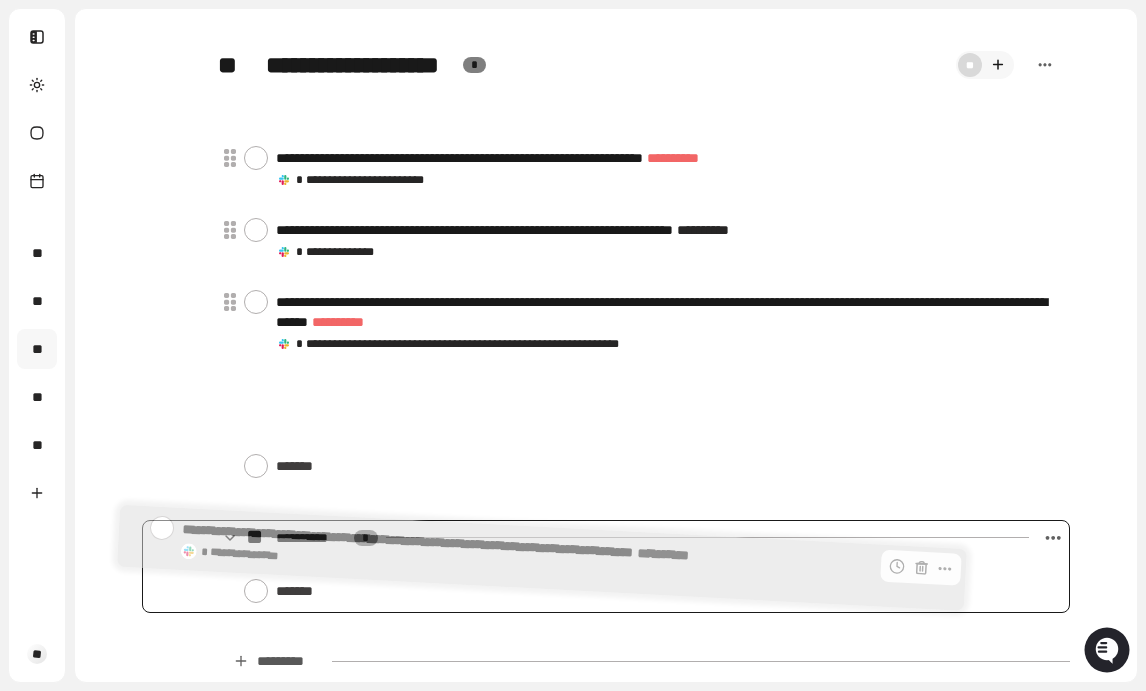 drag, startPoint x: 427, startPoint y: 305, endPoint x: 332, endPoint y: 555, distance: 267.4416 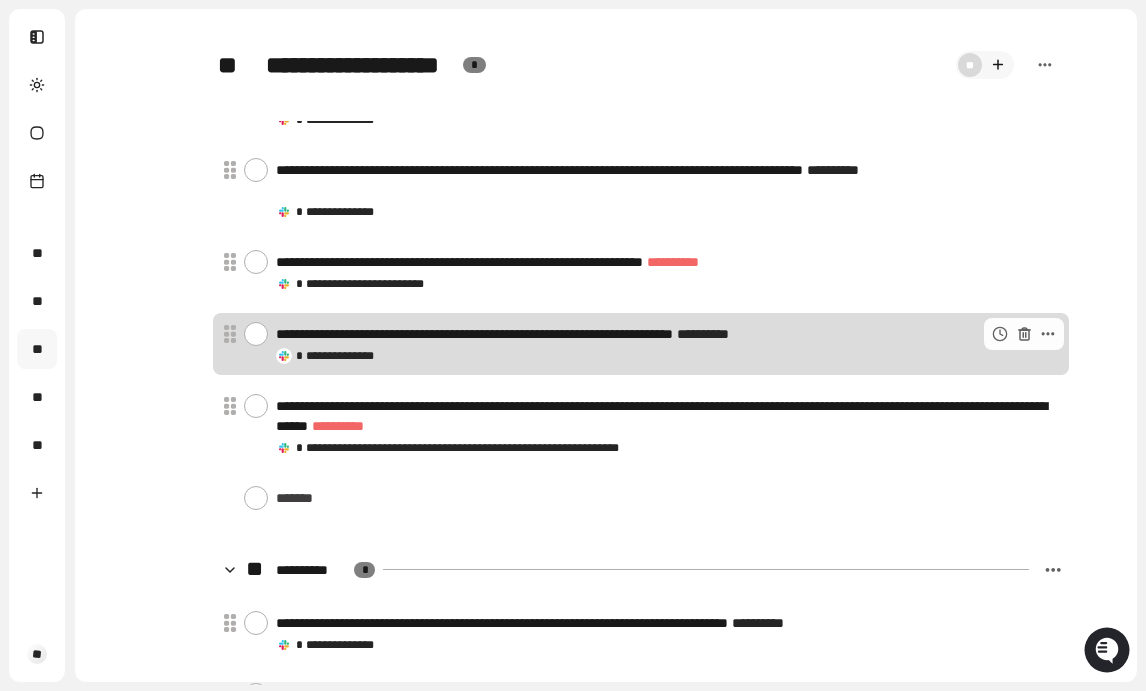 scroll, scrollTop: 271, scrollLeft: 0, axis: vertical 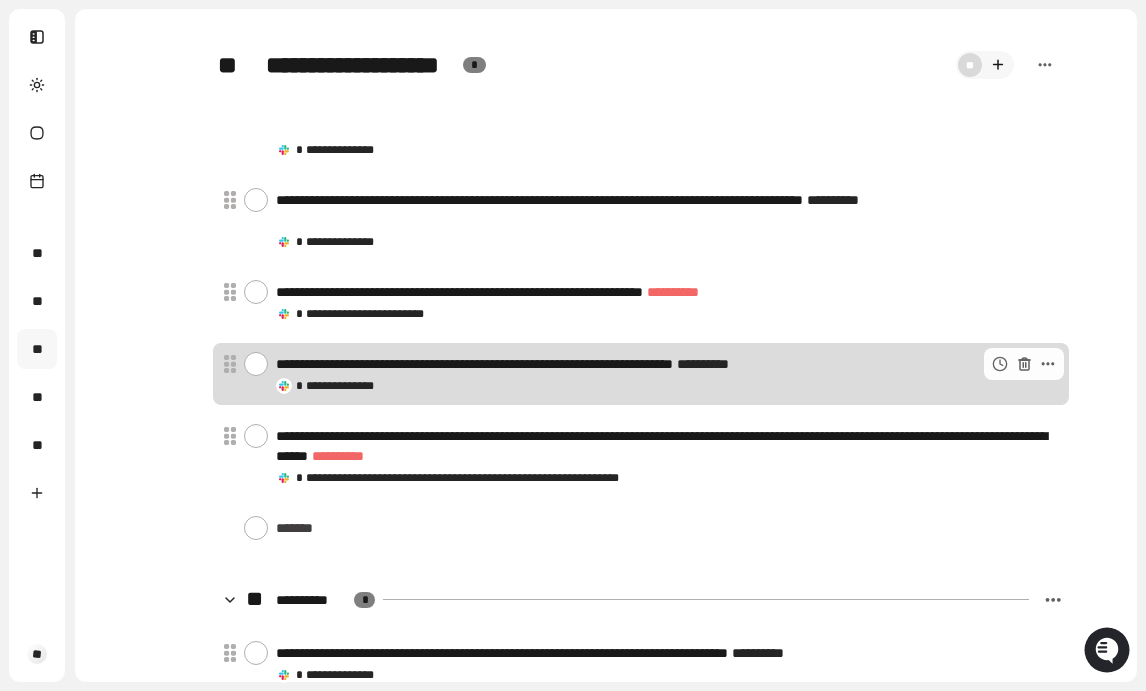 click at bounding box center (256, 364) 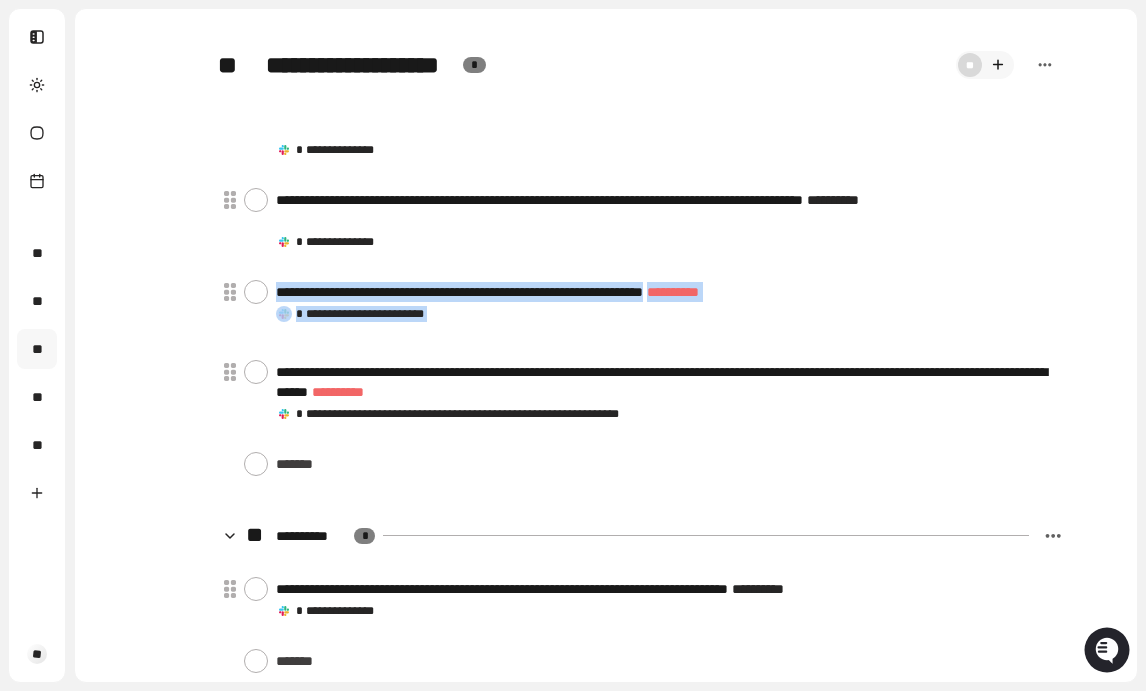 click at bounding box center [256, 372] 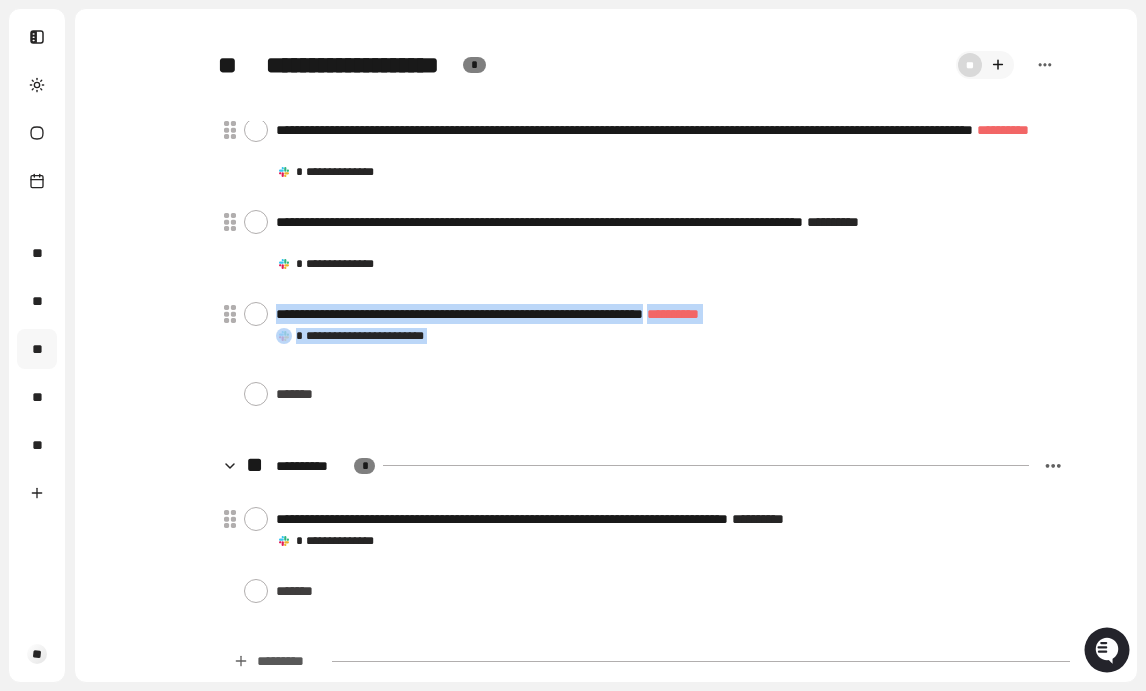 scroll, scrollTop: 241, scrollLeft: 0, axis: vertical 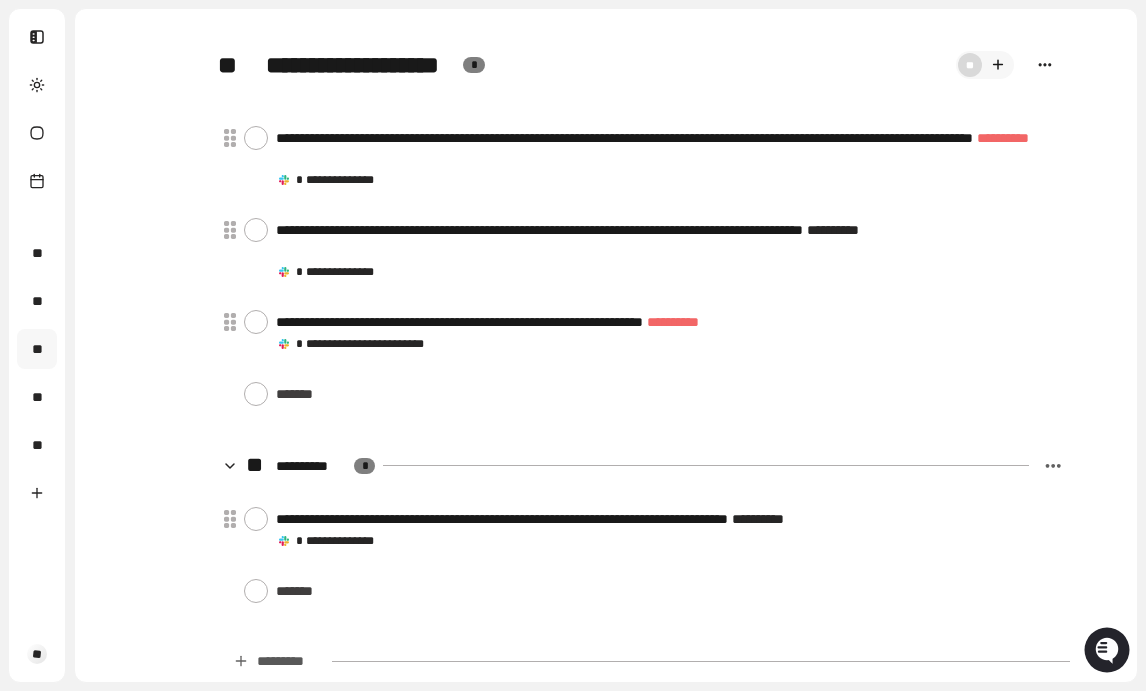 click at bounding box center [1046, 65] 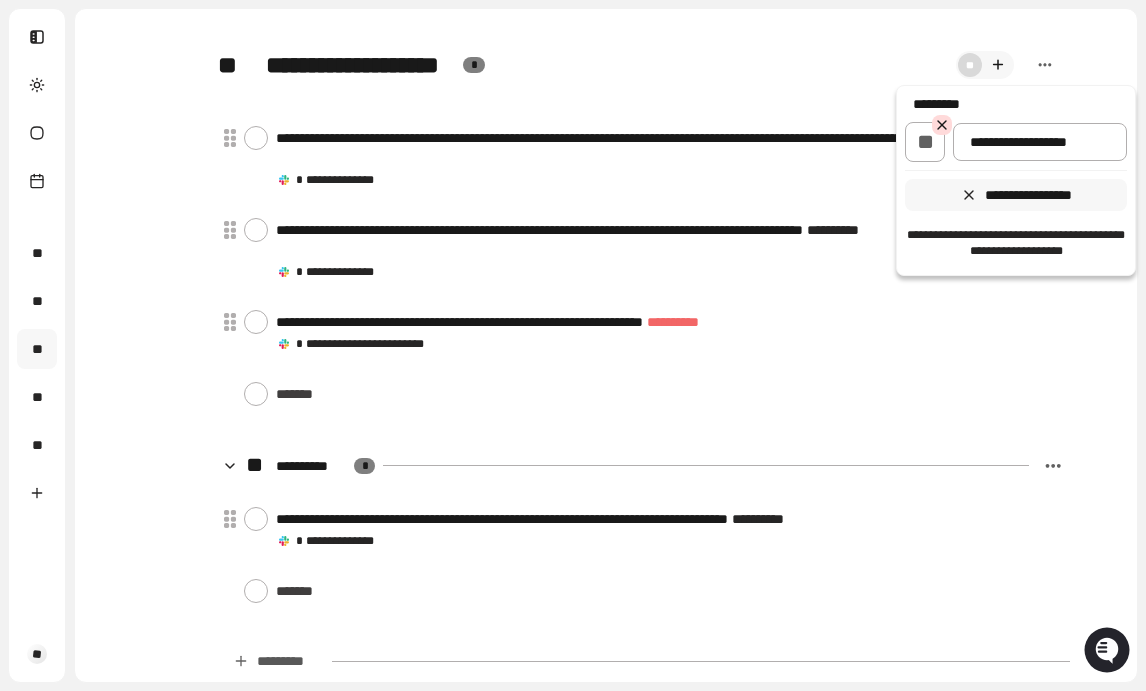 click at bounding box center [573, 345] 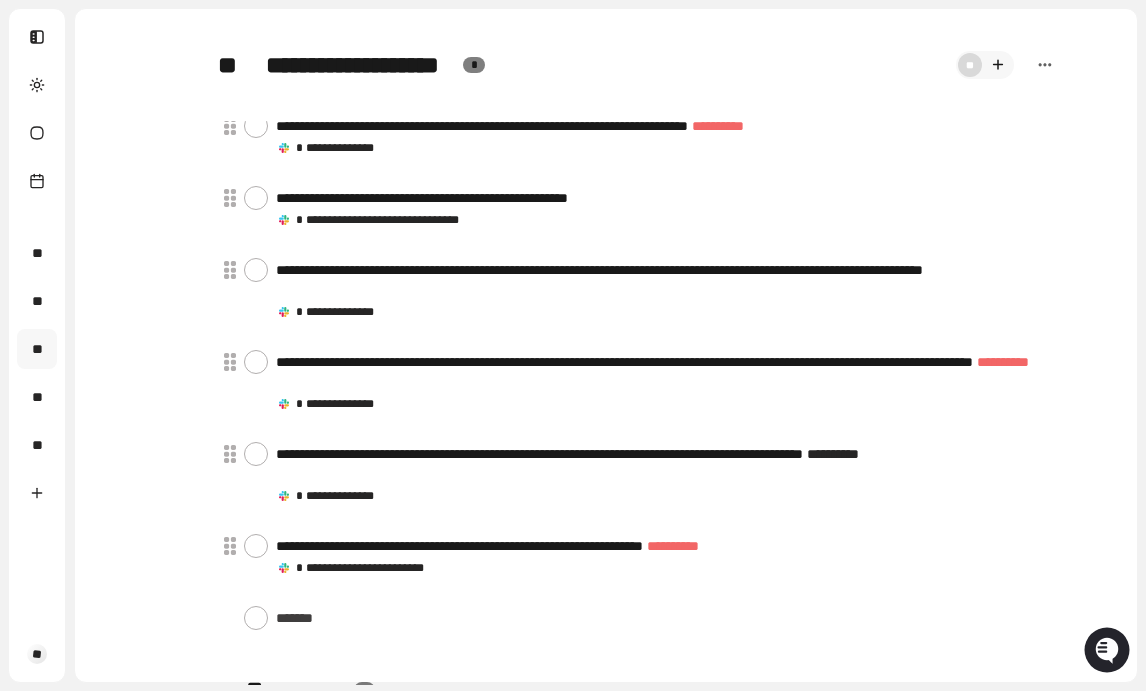 scroll, scrollTop: 0, scrollLeft: 0, axis: both 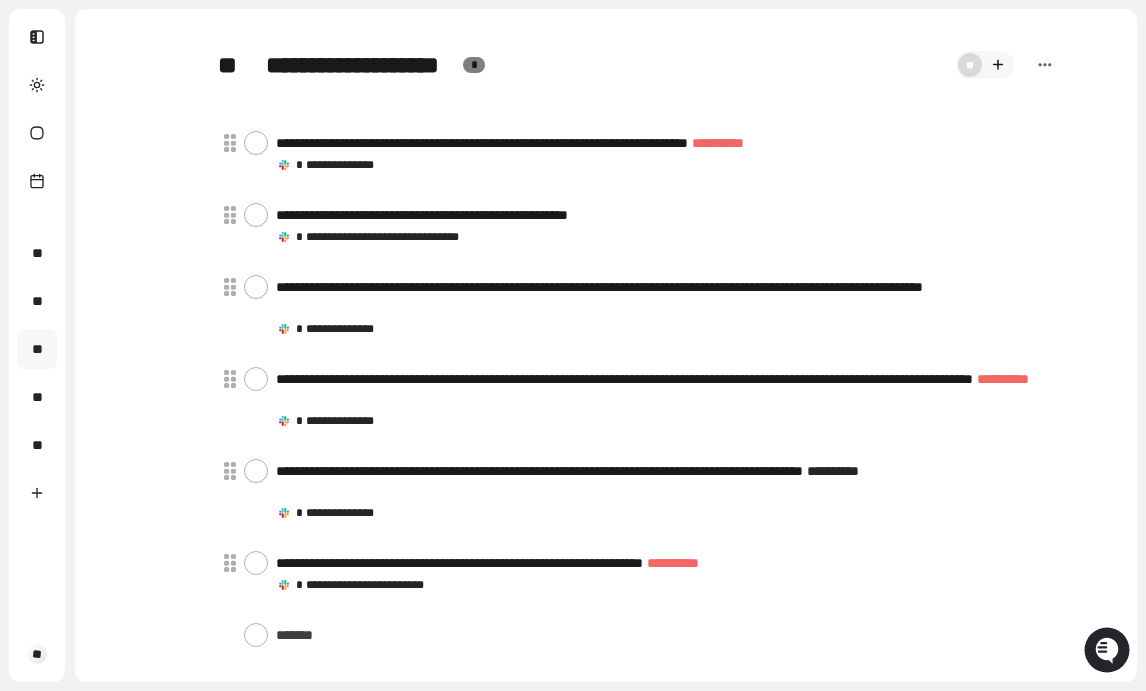 click on "*" at bounding box center (474, 65) 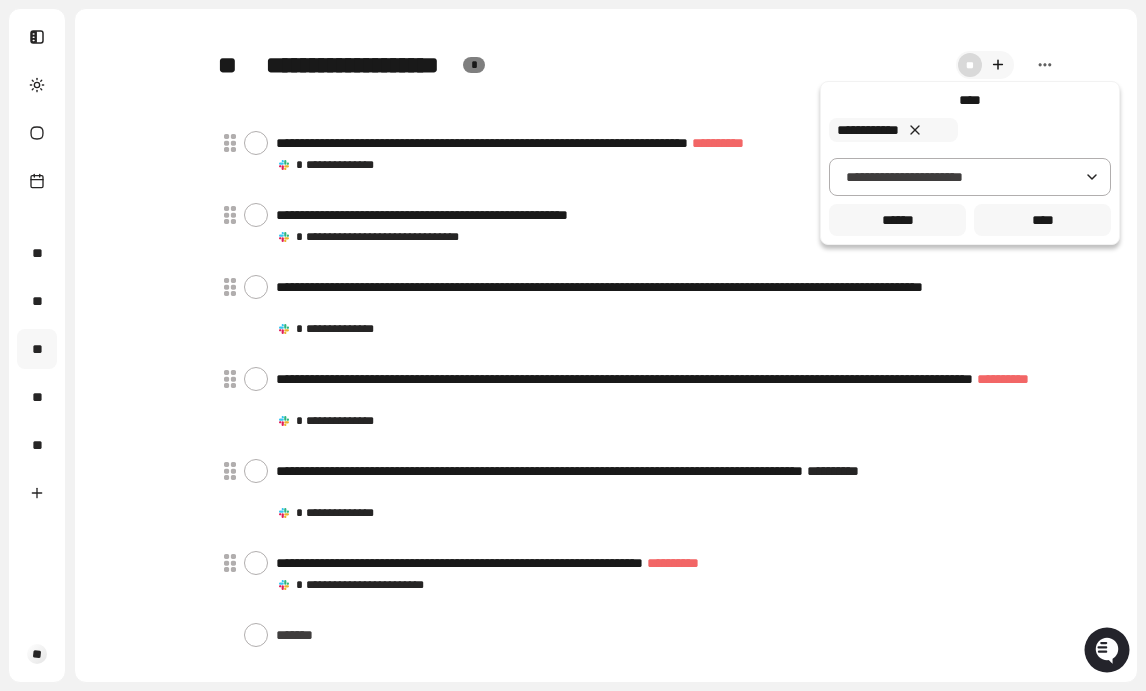 click at bounding box center [573, 345] 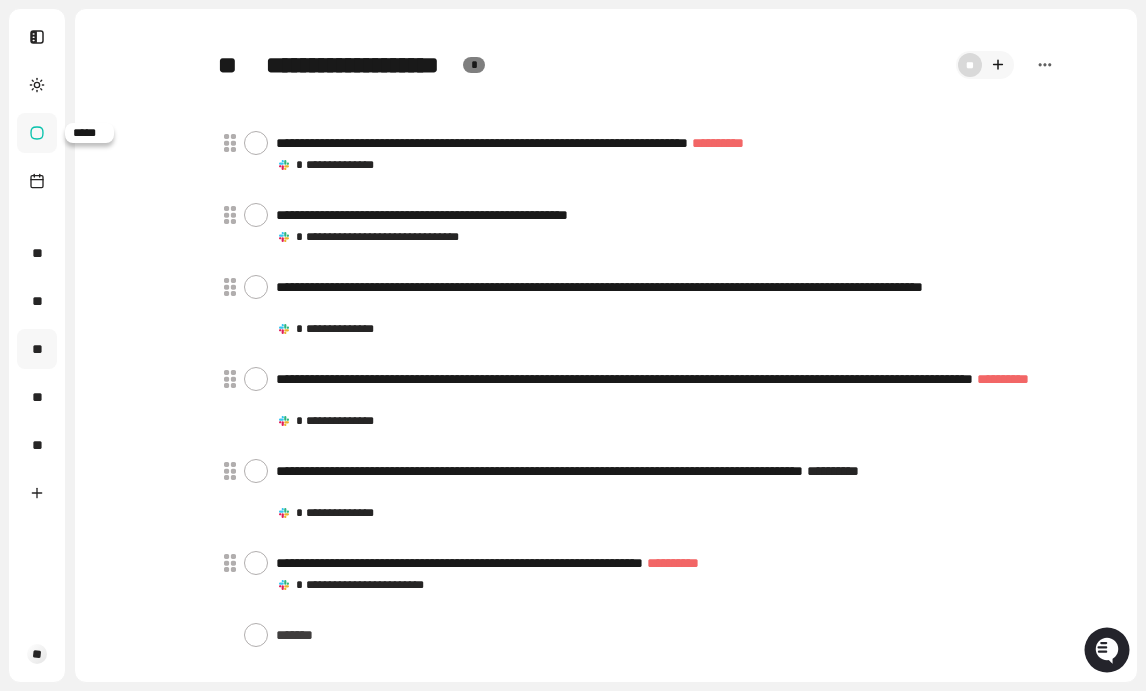 click at bounding box center (37, 133) 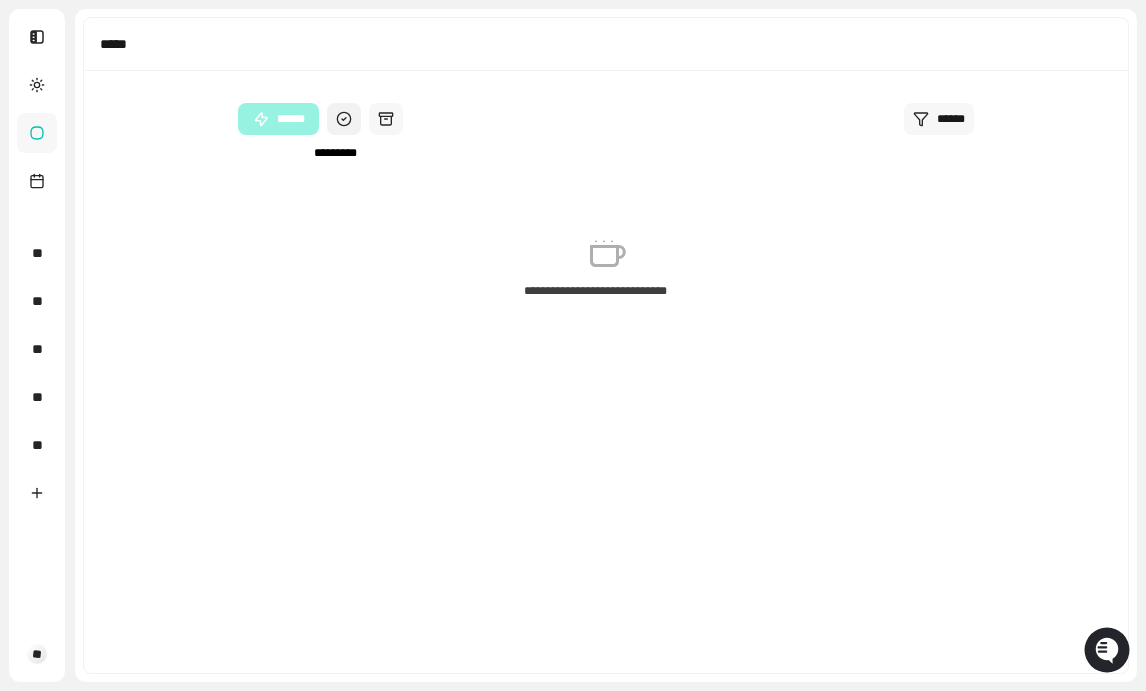 click at bounding box center (344, 119) 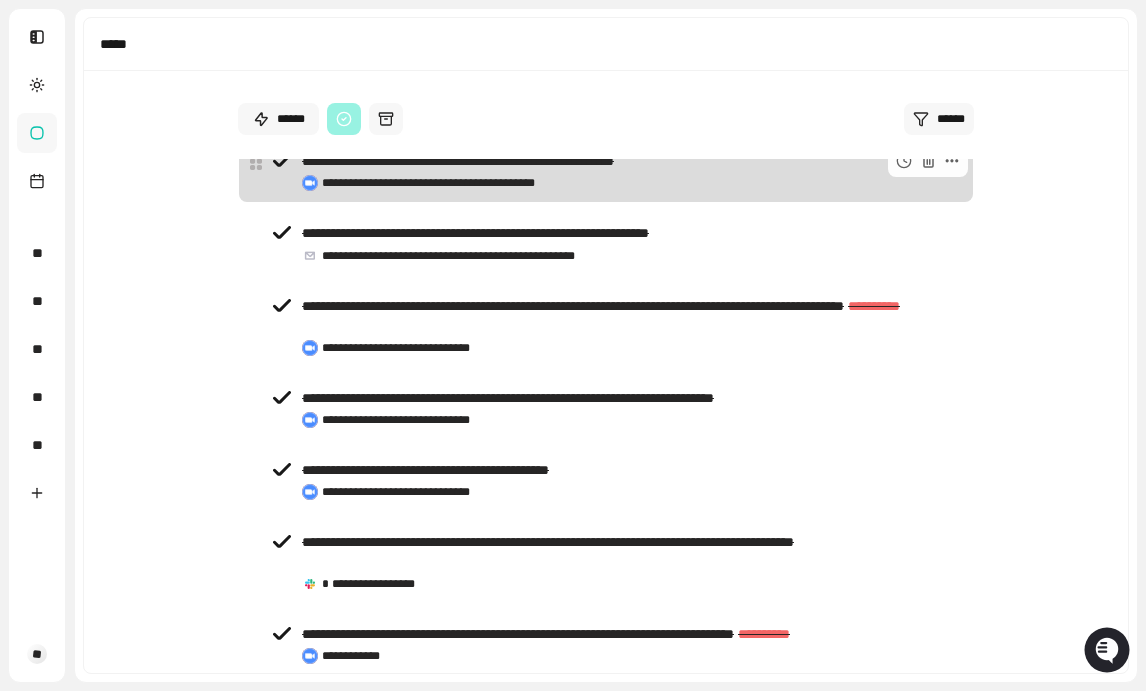 scroll, scrollTop: 914, scrollLeft: 0, axis: vertical 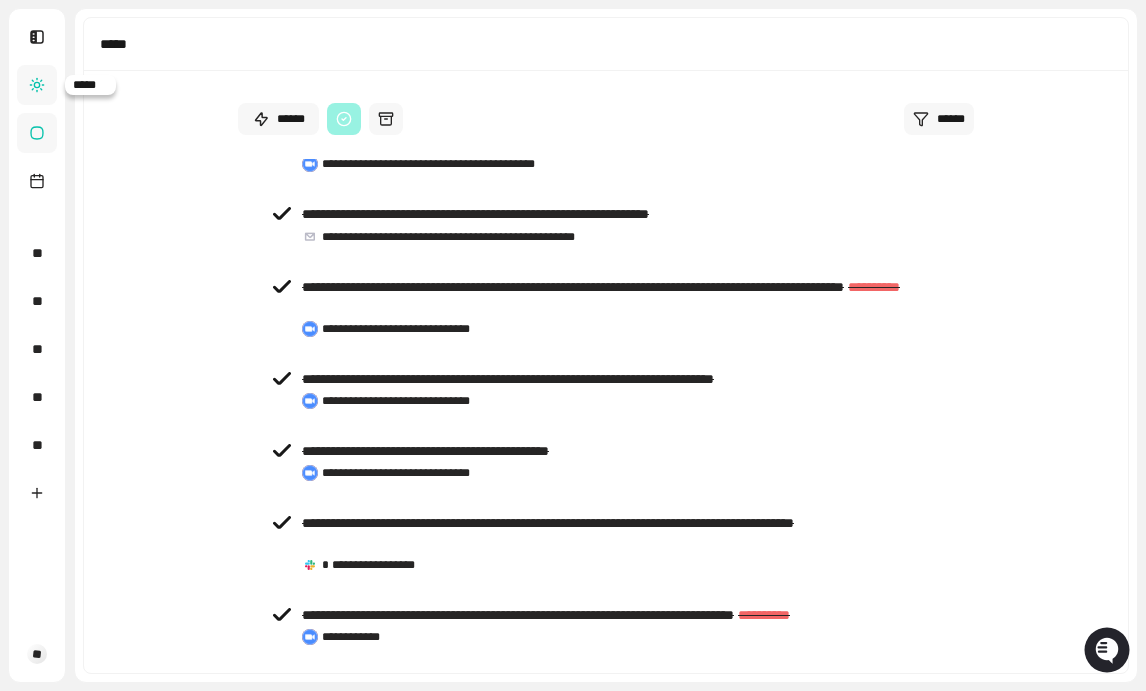 click at bounding box center [37, 85] 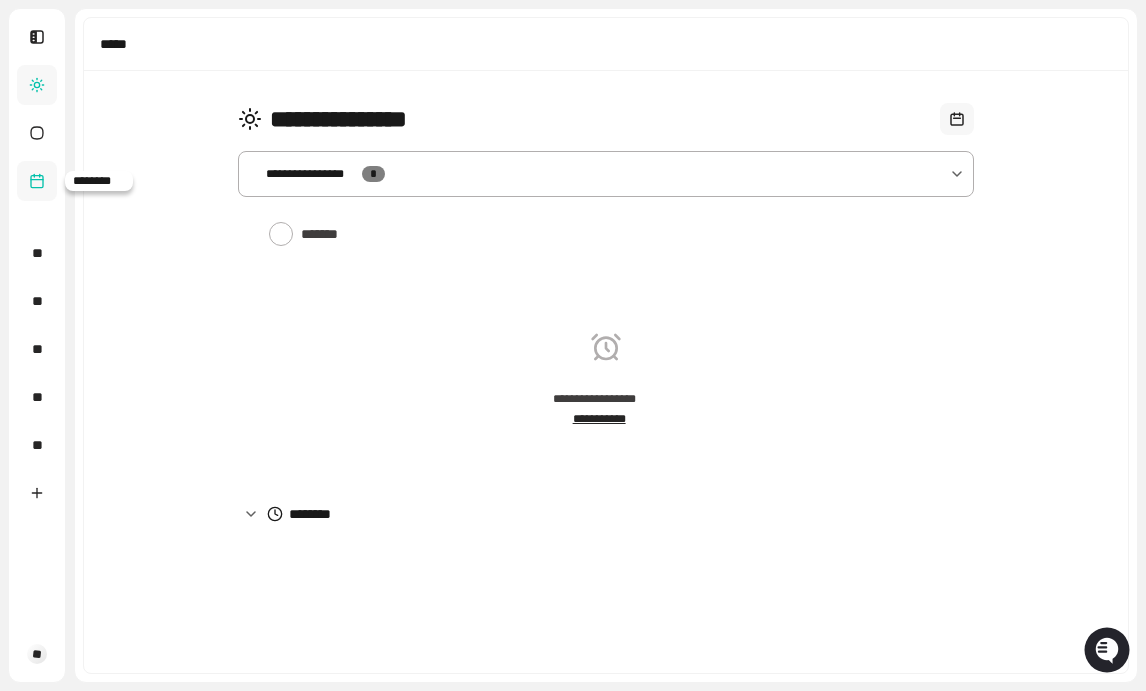 click at bounding box center (37, 181) 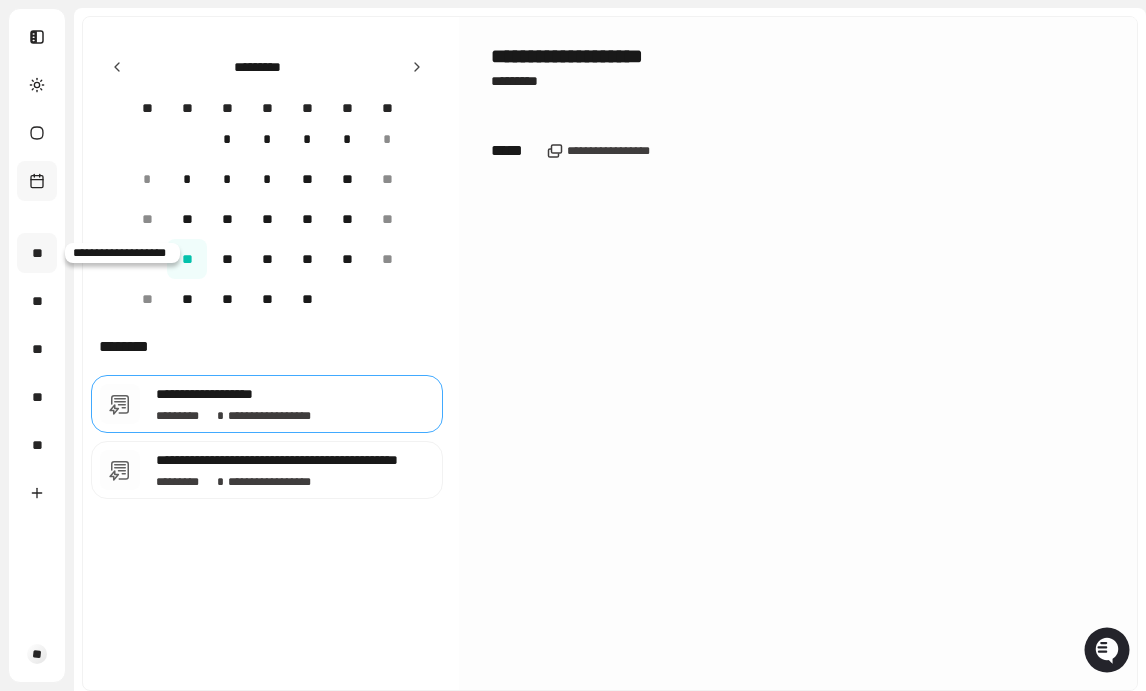 click on "**" at bounding box center [37, 253] 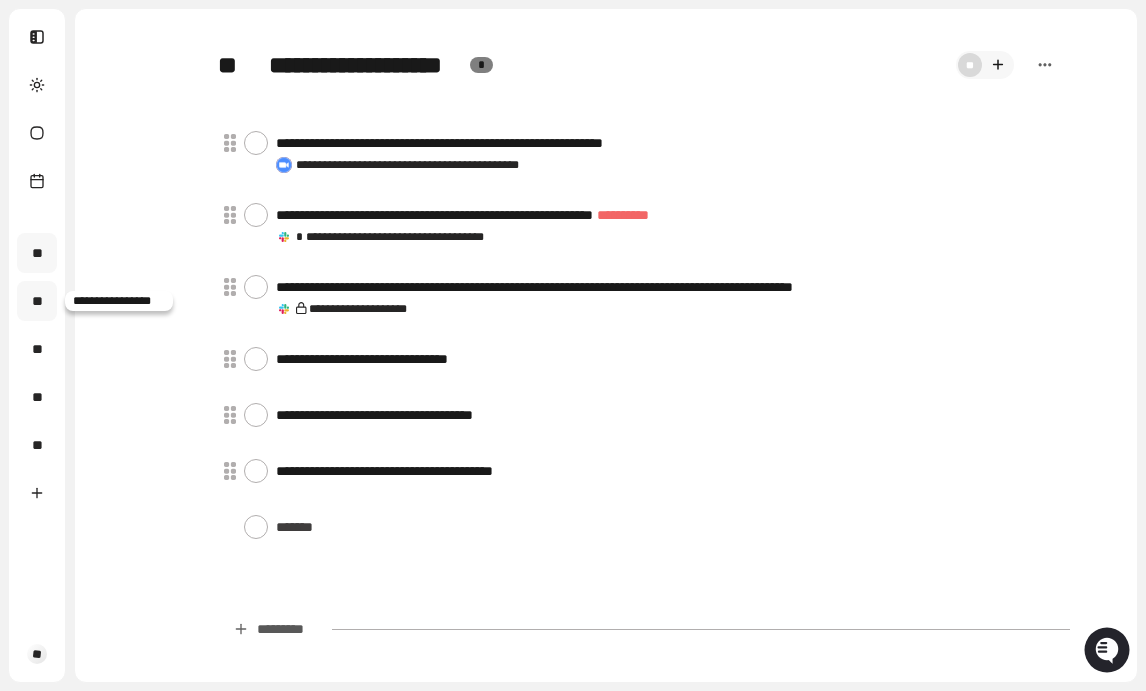 click on "**" at bounding box center (37, 301) 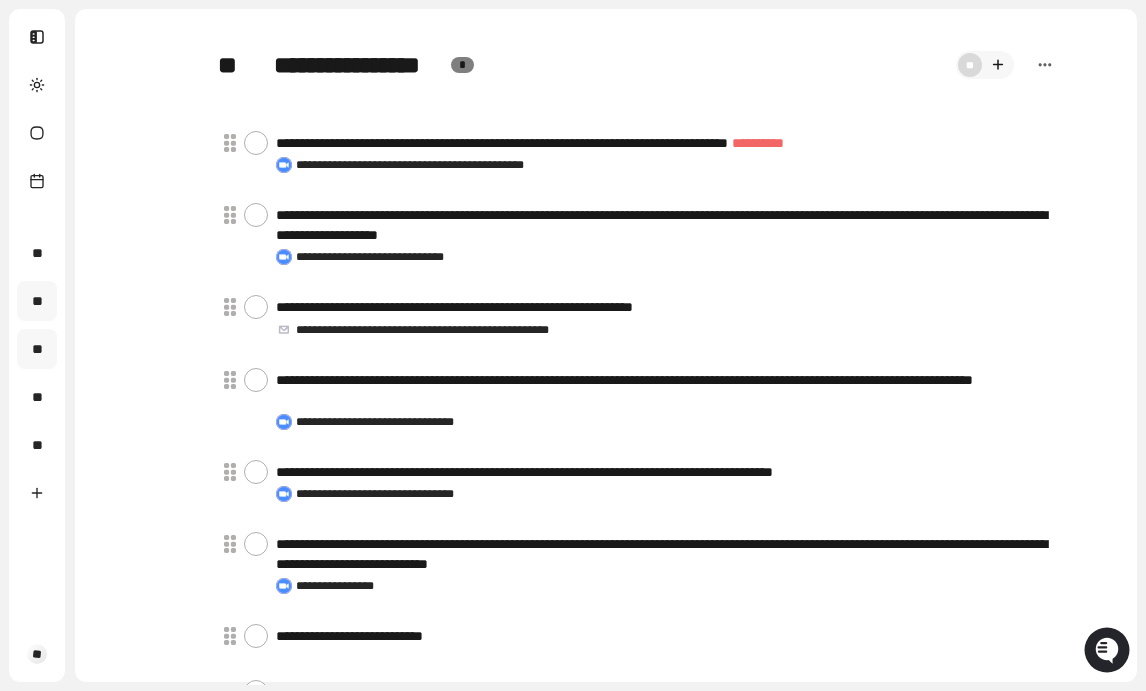 click on "**" at bounding box center [37, 349] 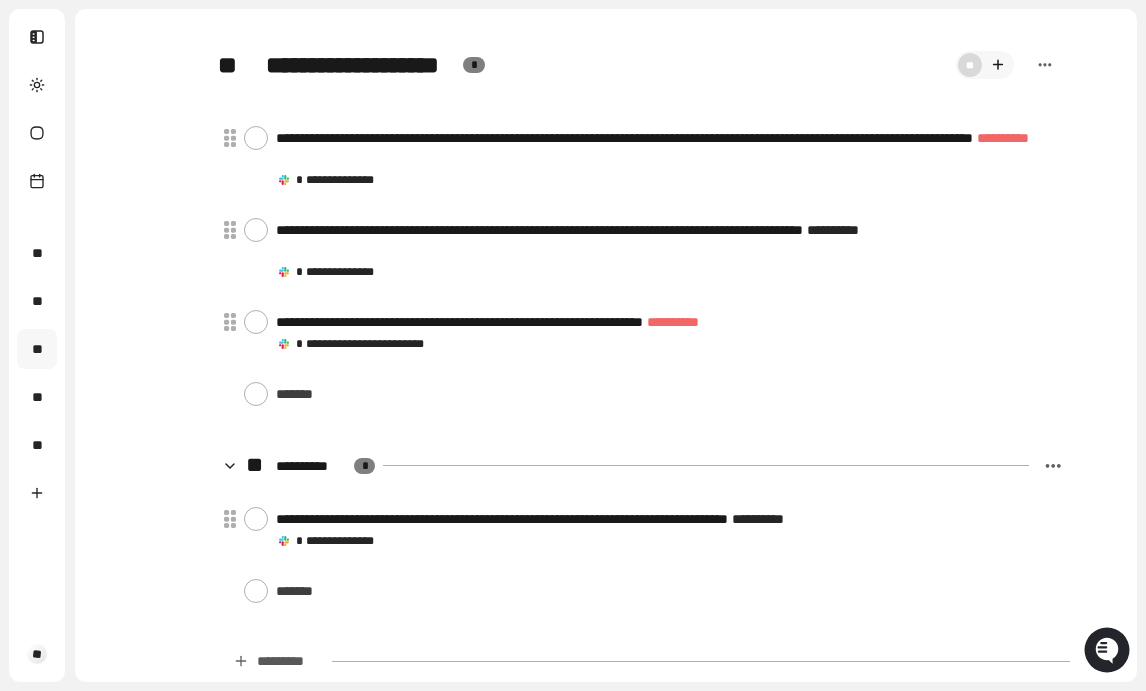scroll, scrollTop: 0, scrollLeft: 0, axis: both 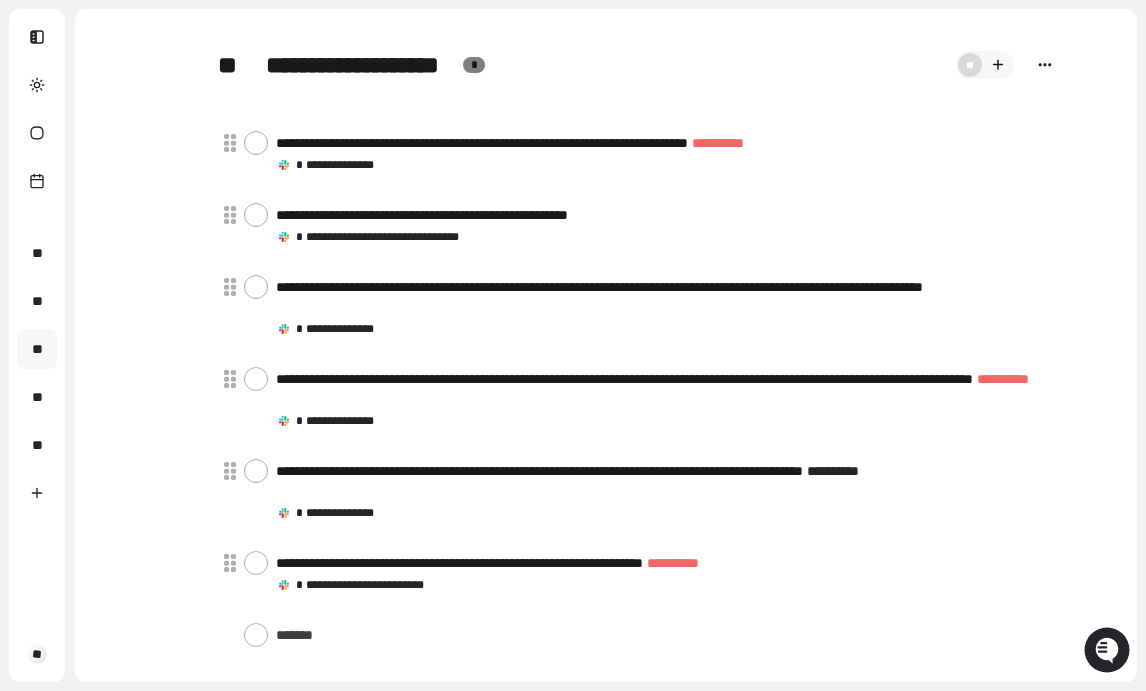 click 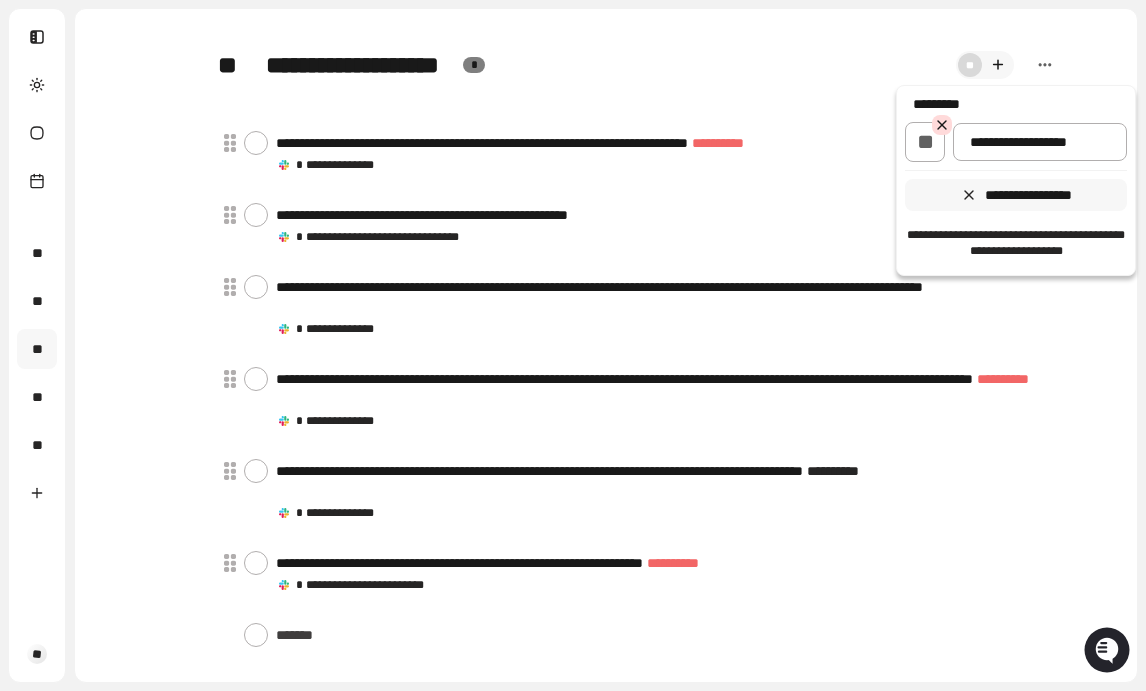 click at bounding box center [573, 345] 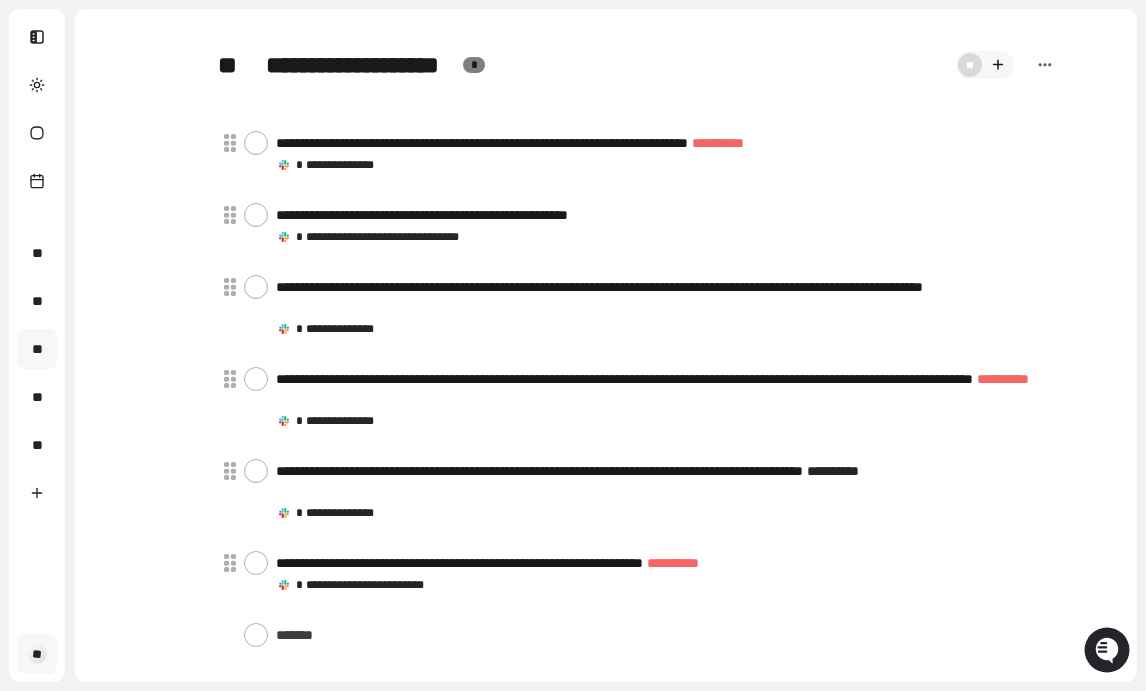 click on "**" at bounding box center (37, 654) 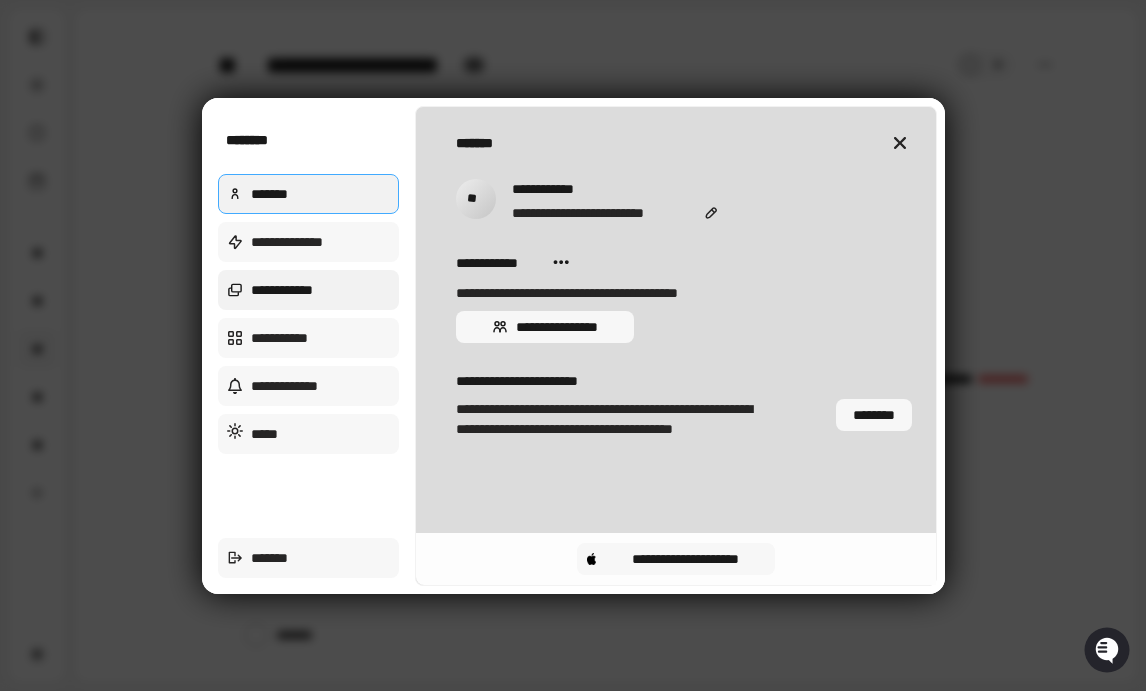click on "**********" at bounding box center [309, 290] 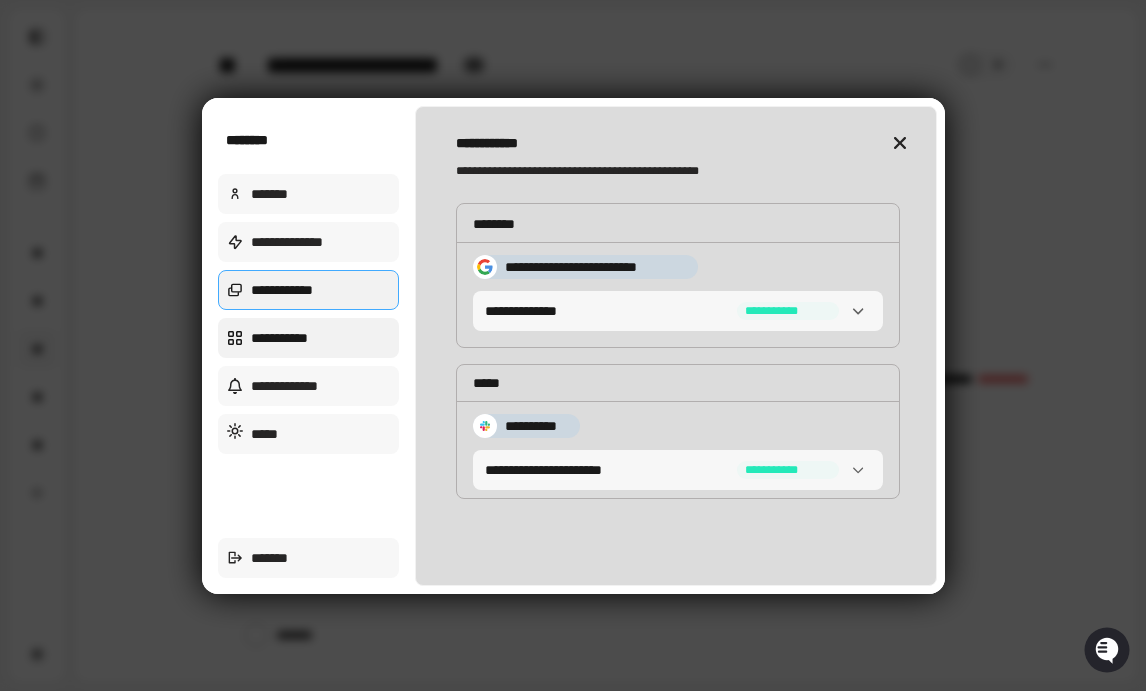 click on "**********" at bounding box center [309, 338] 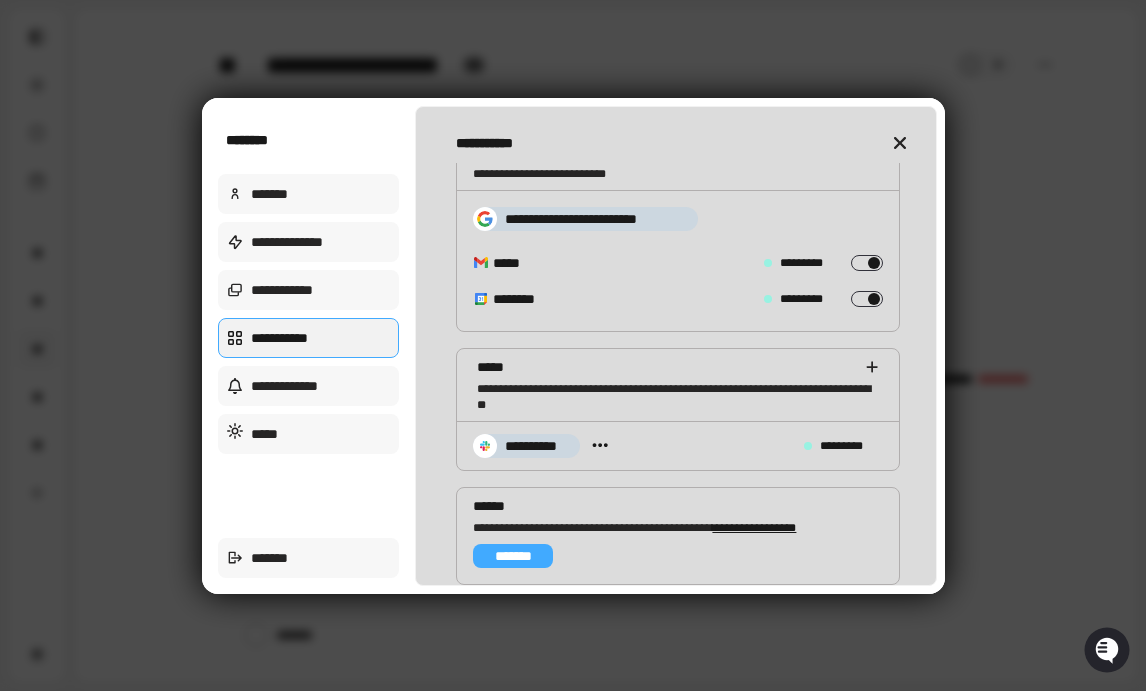 scroll, scrollTop: 0, scrollLeft: 0, axis: both 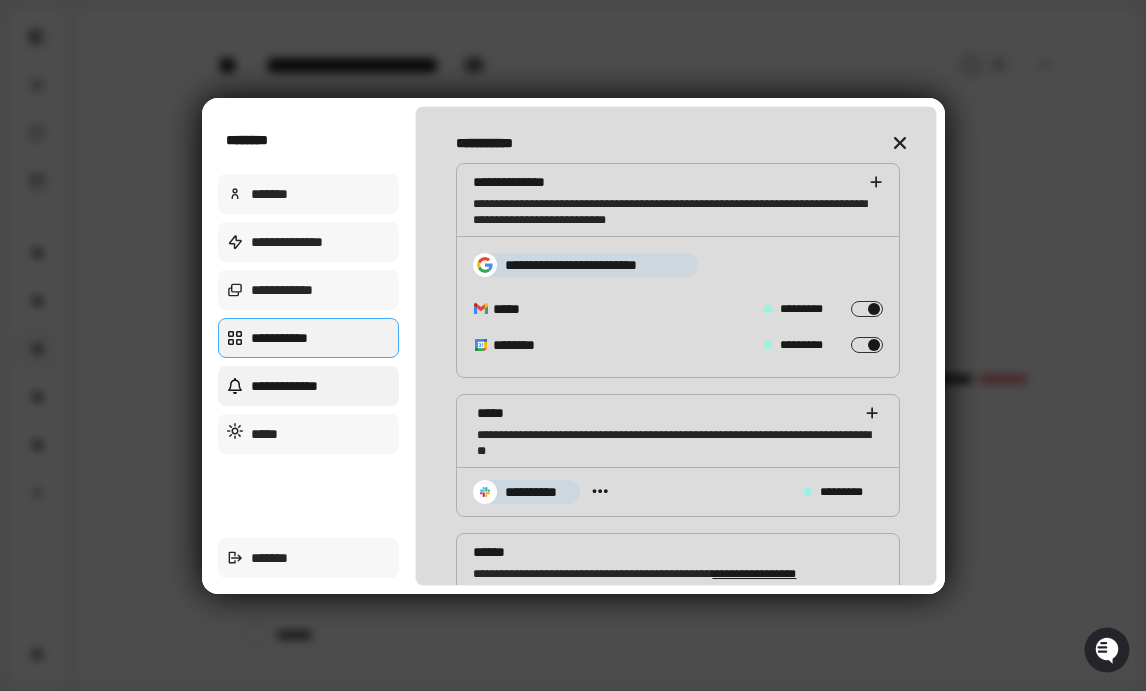click on "**********" at bounding box center [309, 386] 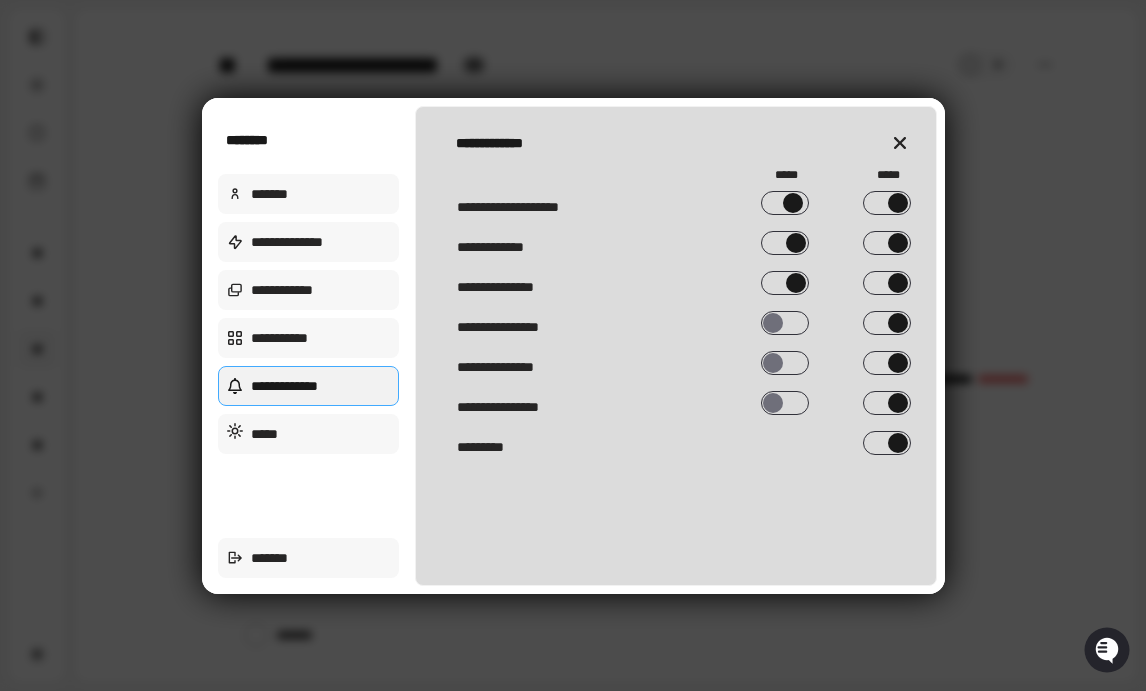 click at bounding box center [785, 203] 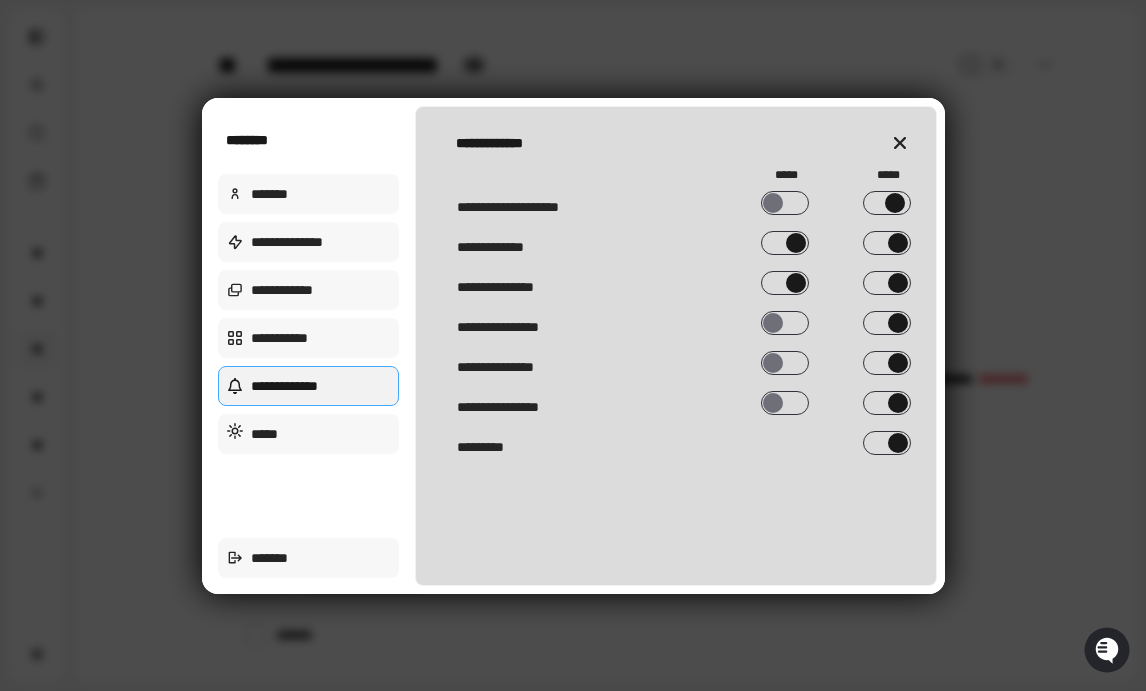 click at bounding box center [887, 203] 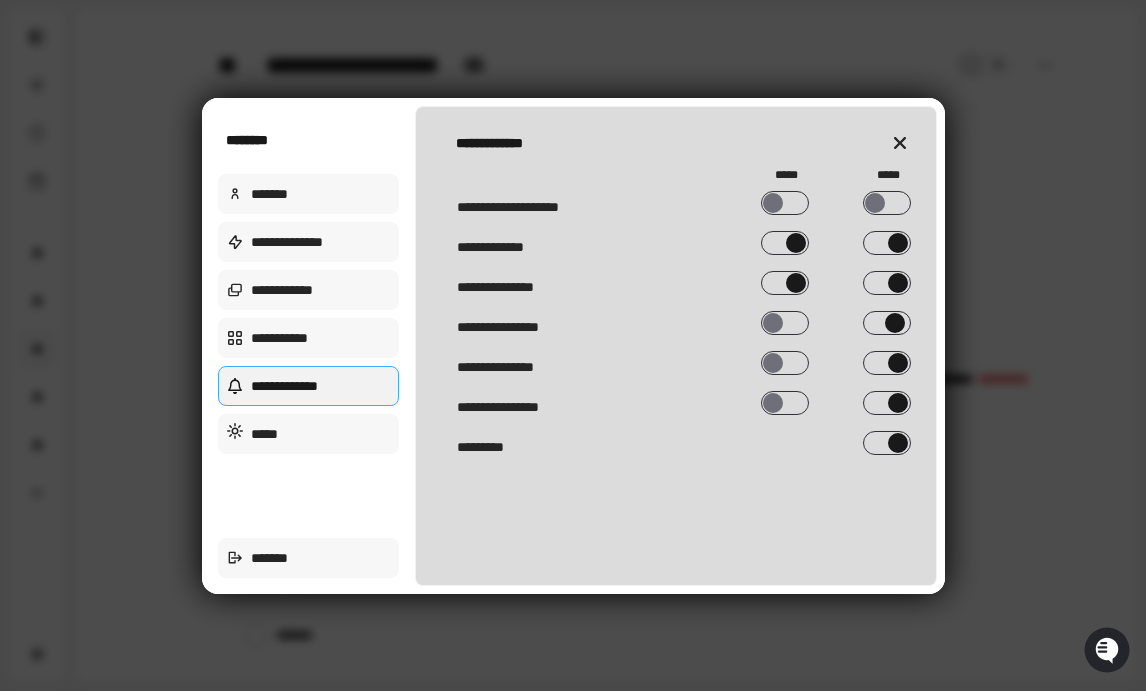 click at bounding box center (887, 323) 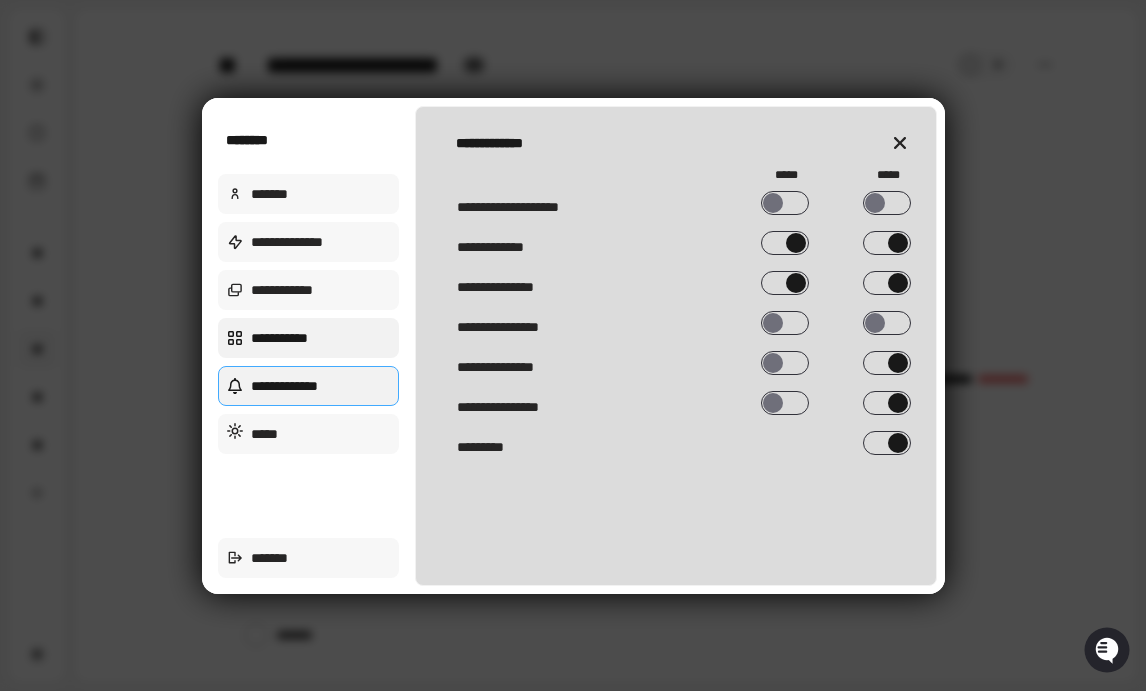 click on "**********" at bounding box center [309, 338] 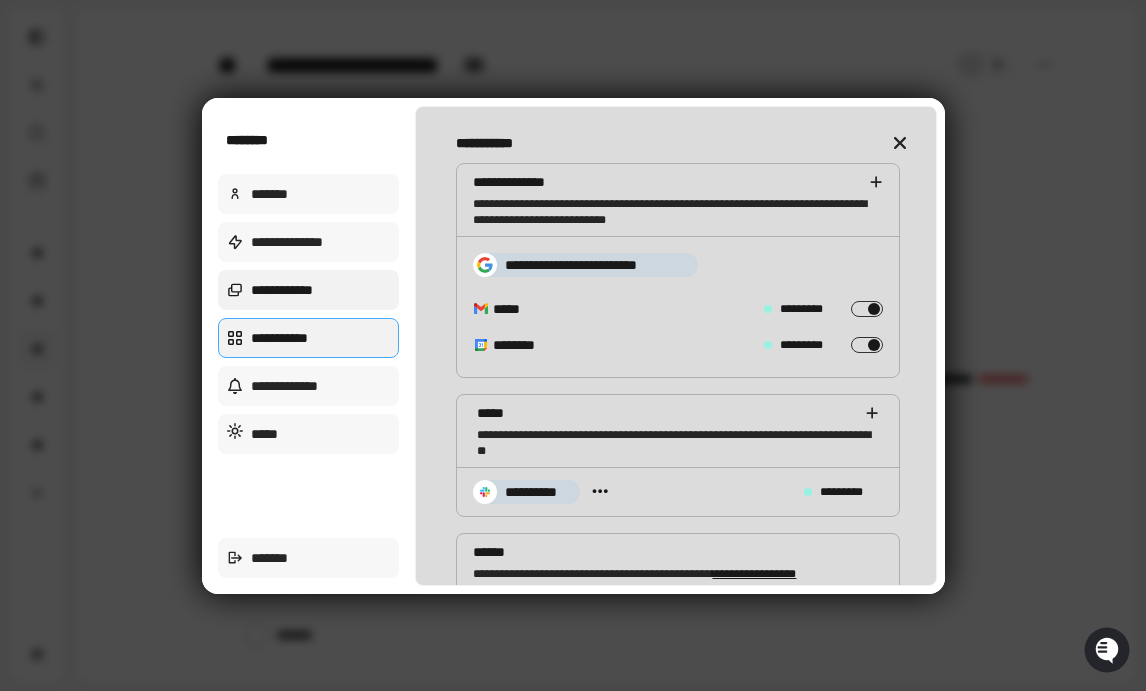 click on "**********" at bounding box center [309, 290] 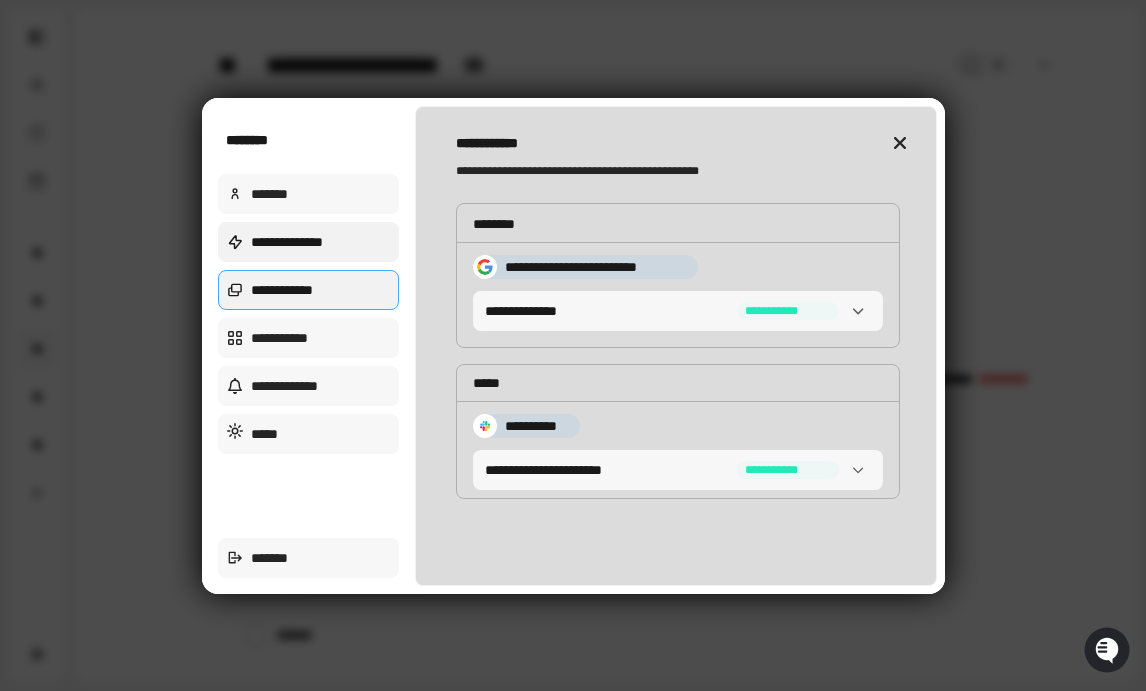 click on "**********" at bounding box center [309, 242] 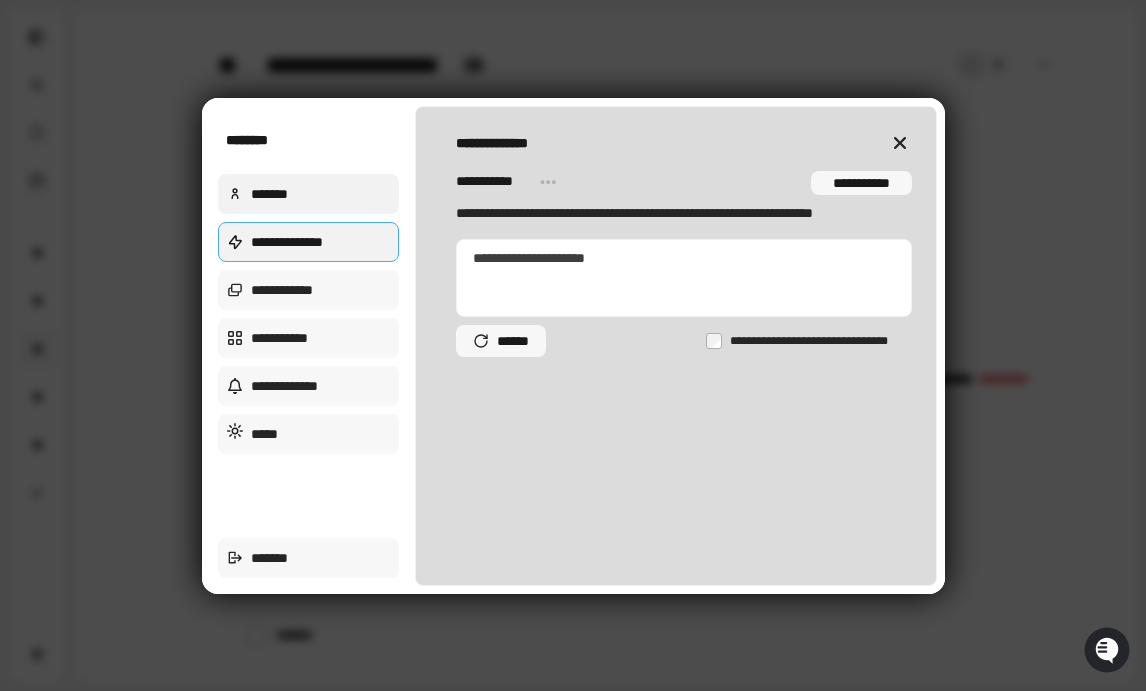 click on "*******" at bounding box center (309, 194) 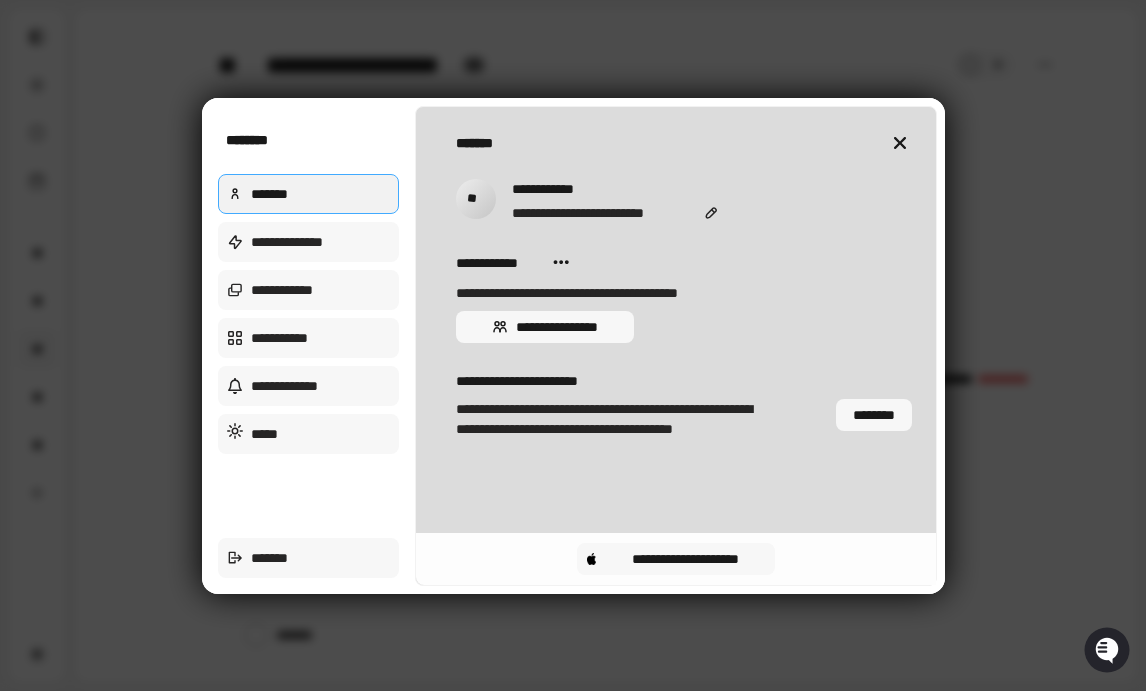 click at bounding box center [900, 143] 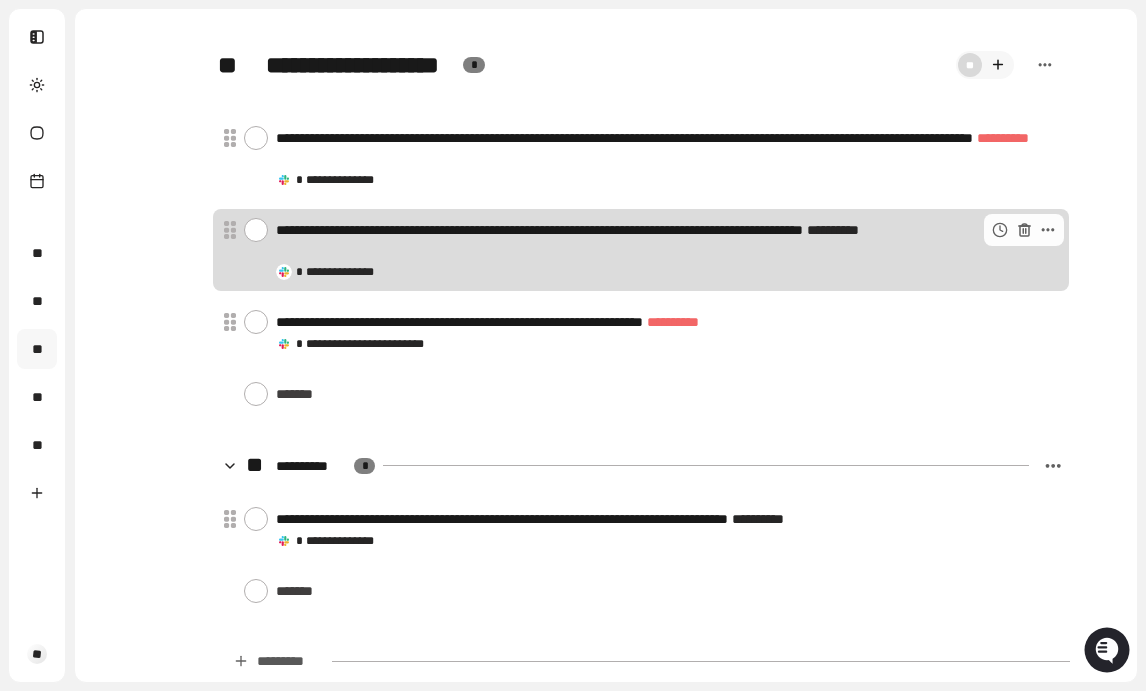 scroll, scrollTop: 0, scrollLeft: 0, axis: both 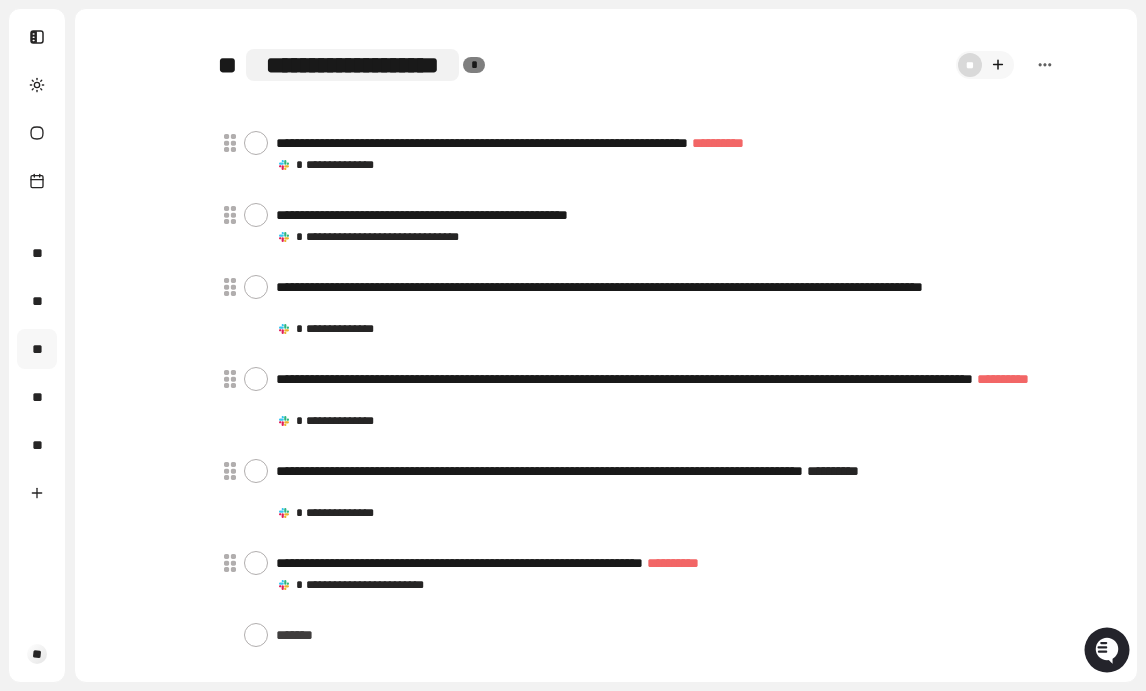 click on "**********" at bounding box center [352, 65] 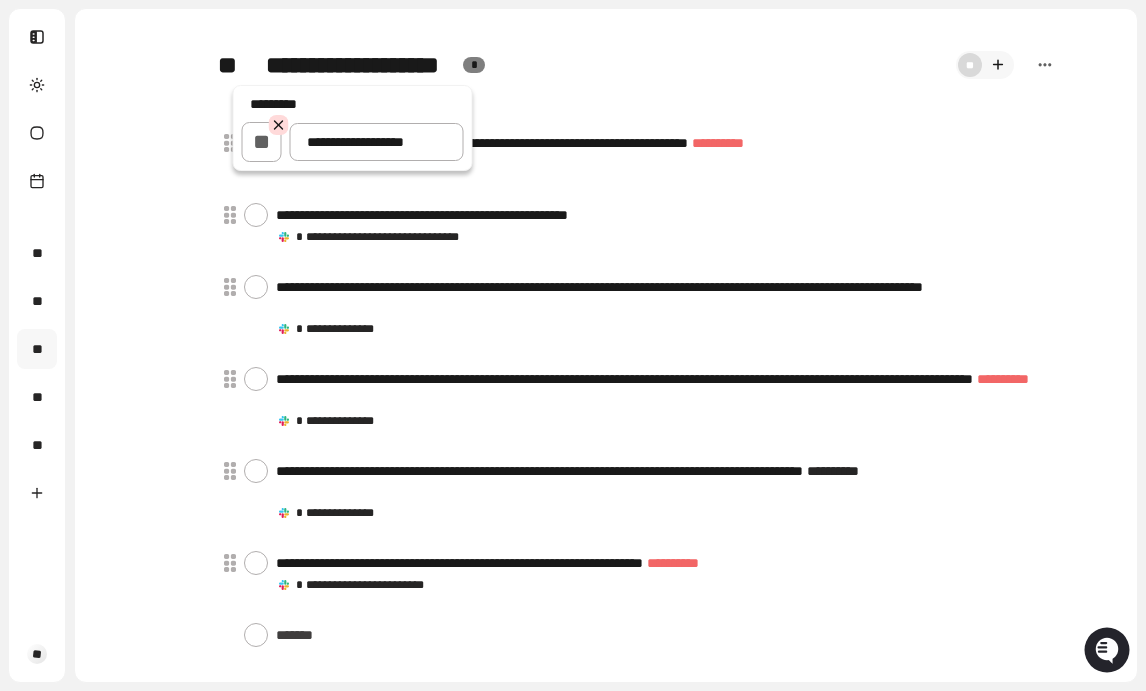click at bounding box center (573, 345) 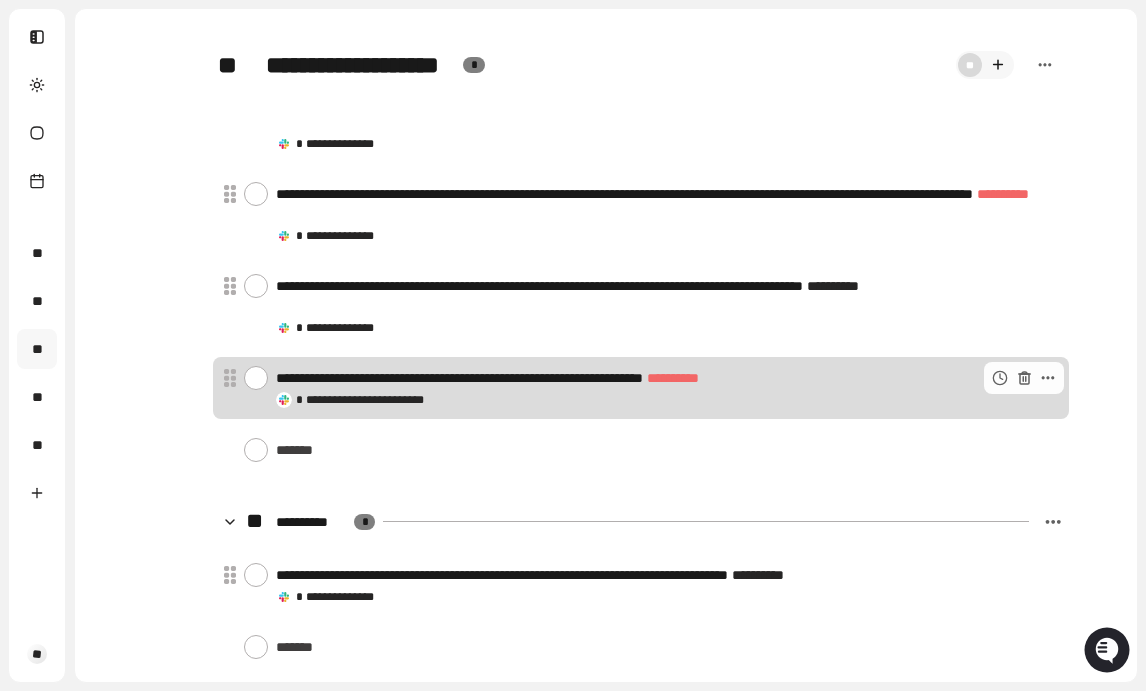 scroll, scrollTop: 161, scrollLeft: 0, axis: vertical 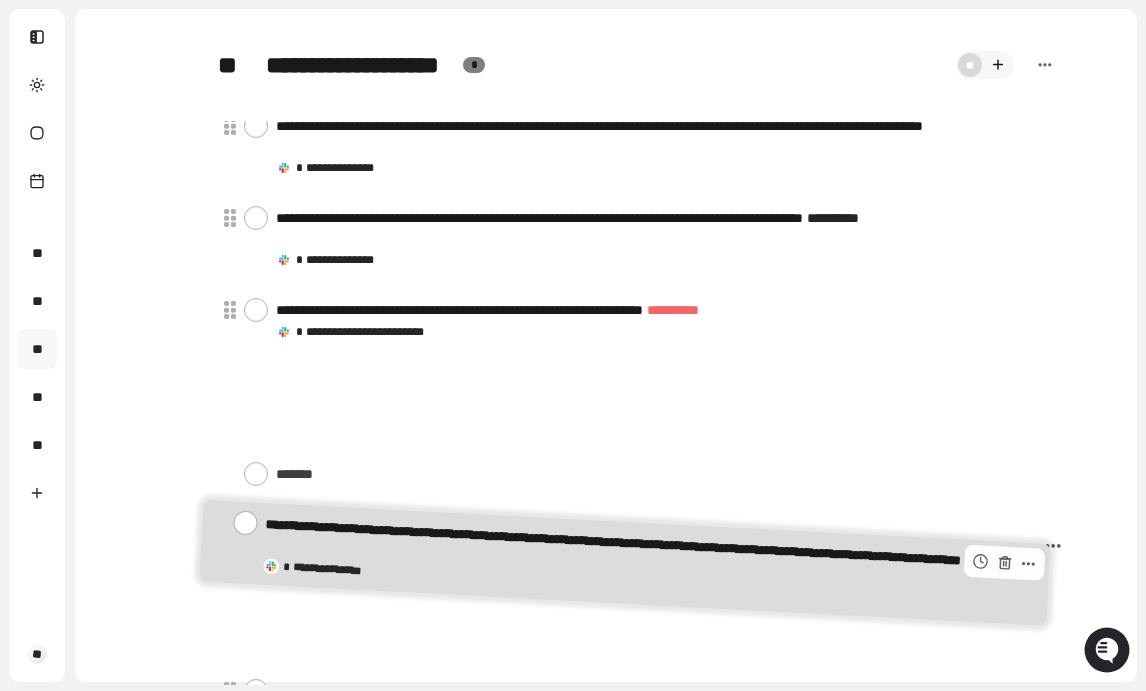 drag, startPoint x: 388, startPoint y: 248, endPoint x: 376, endPoint y: 579, distance: 331.21744 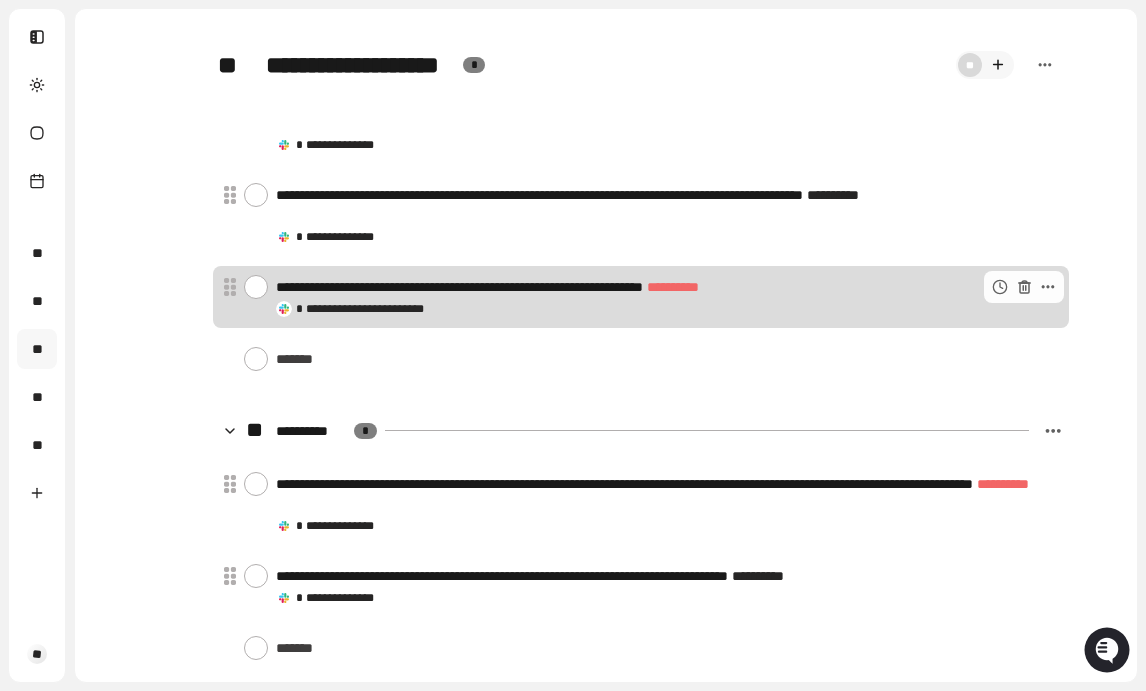 scroll, scrollTop: 186, scrollLeft: 0, axis: vertical 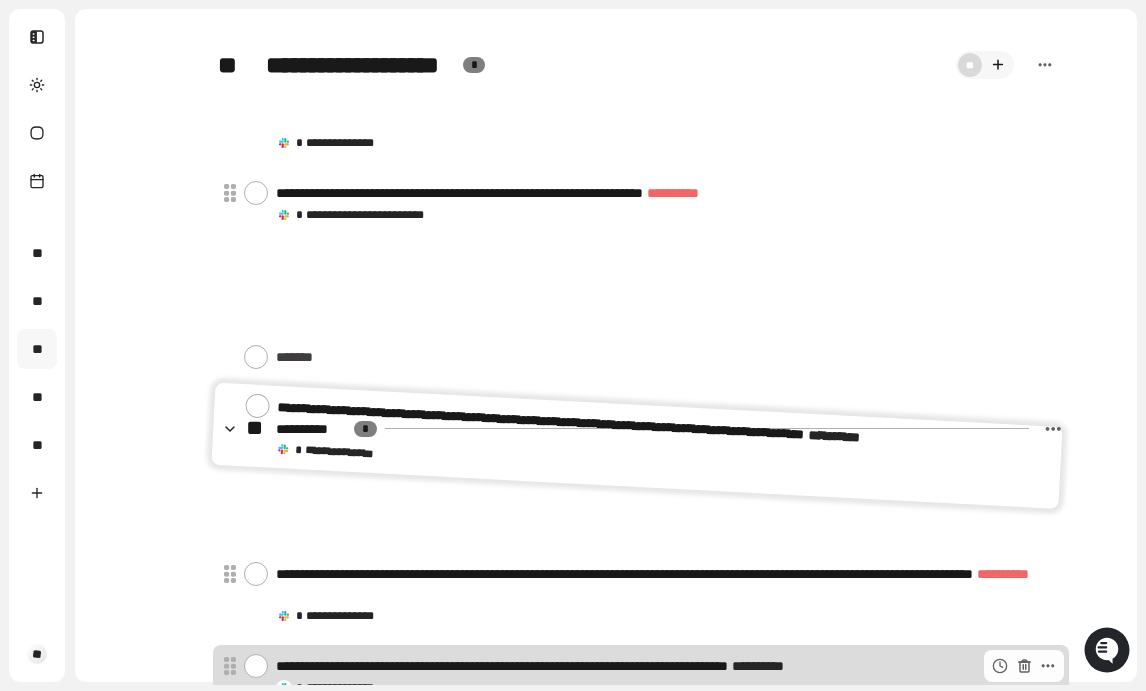 drag, startPoint x: 363, startPoint y: 219, endPoint x: 365, endPoint y: 571, distance: 352.00568 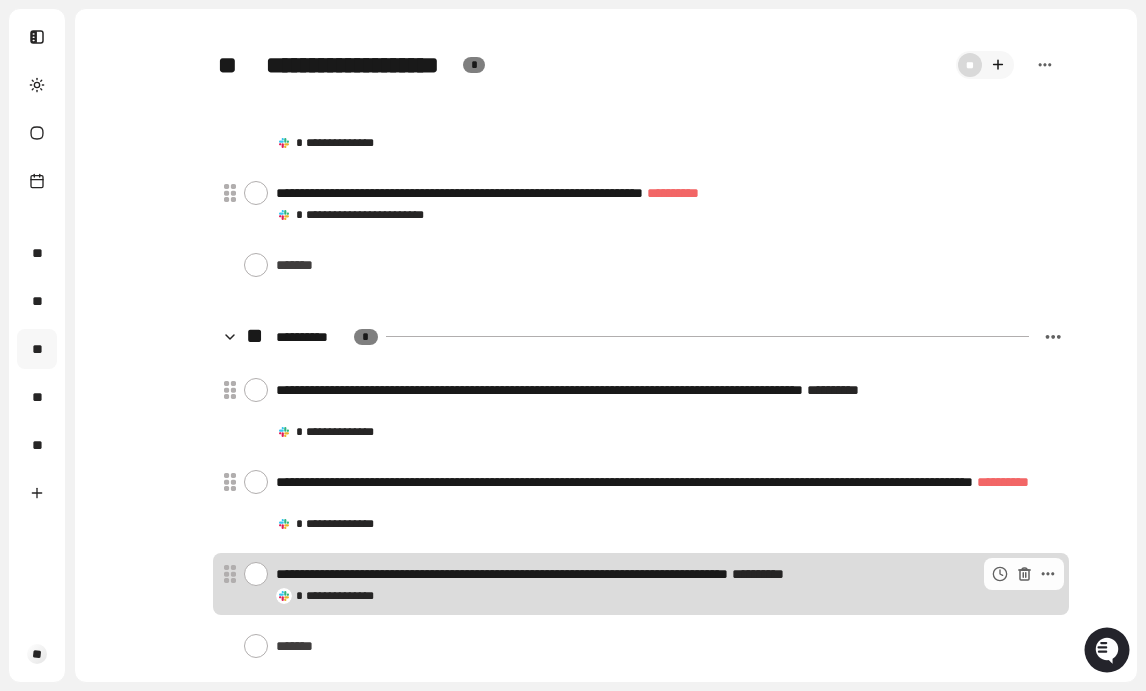 scroll, scrollTop: 0, scrollLeft: 0, axis: both 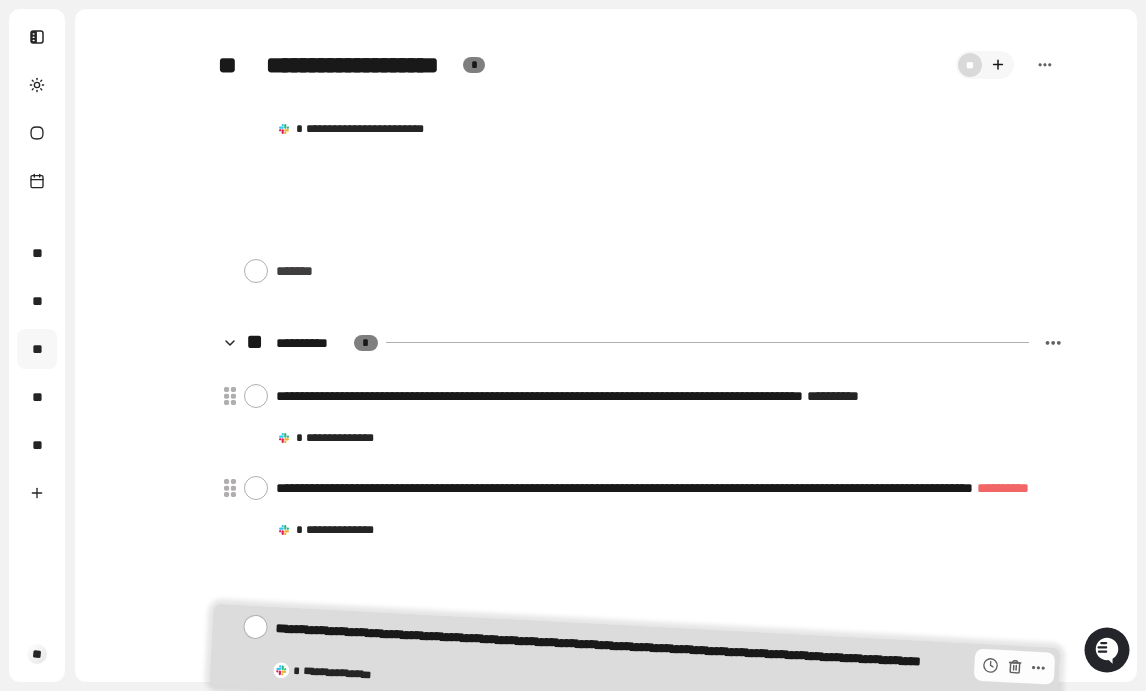 drag, startPoint x: 371, startPoint y: 287, endPoint x: 368, endPoint y: 644, distance: 357.0126 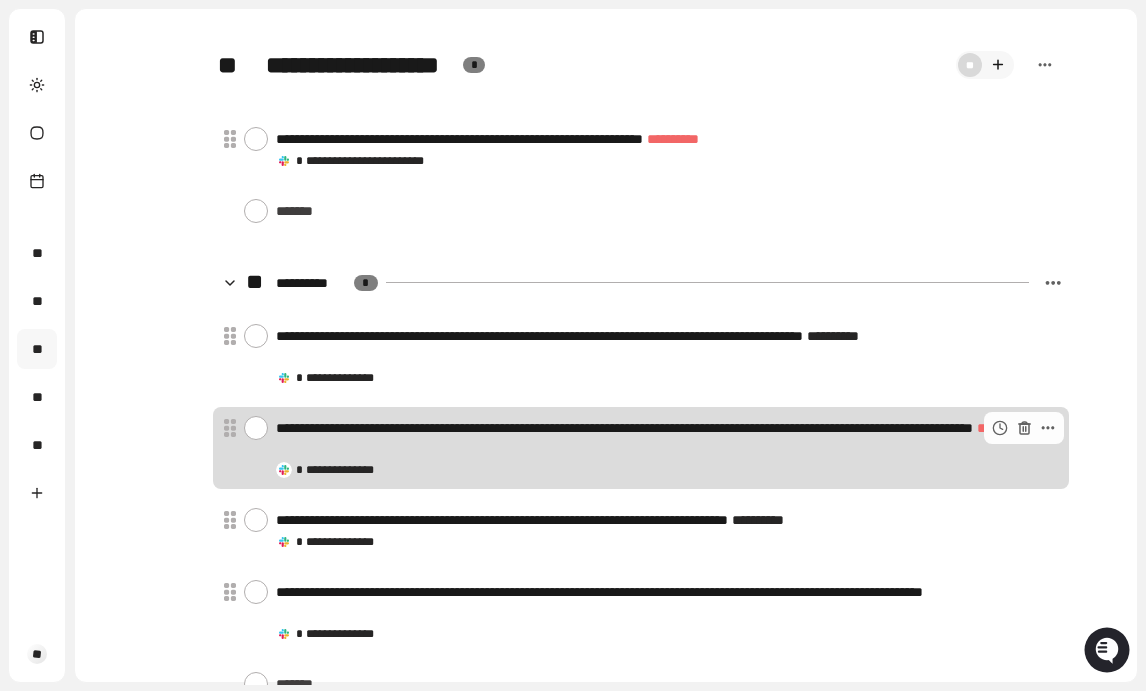 scroll, scrollTop: 0, scrollLeft: 0, axis: both 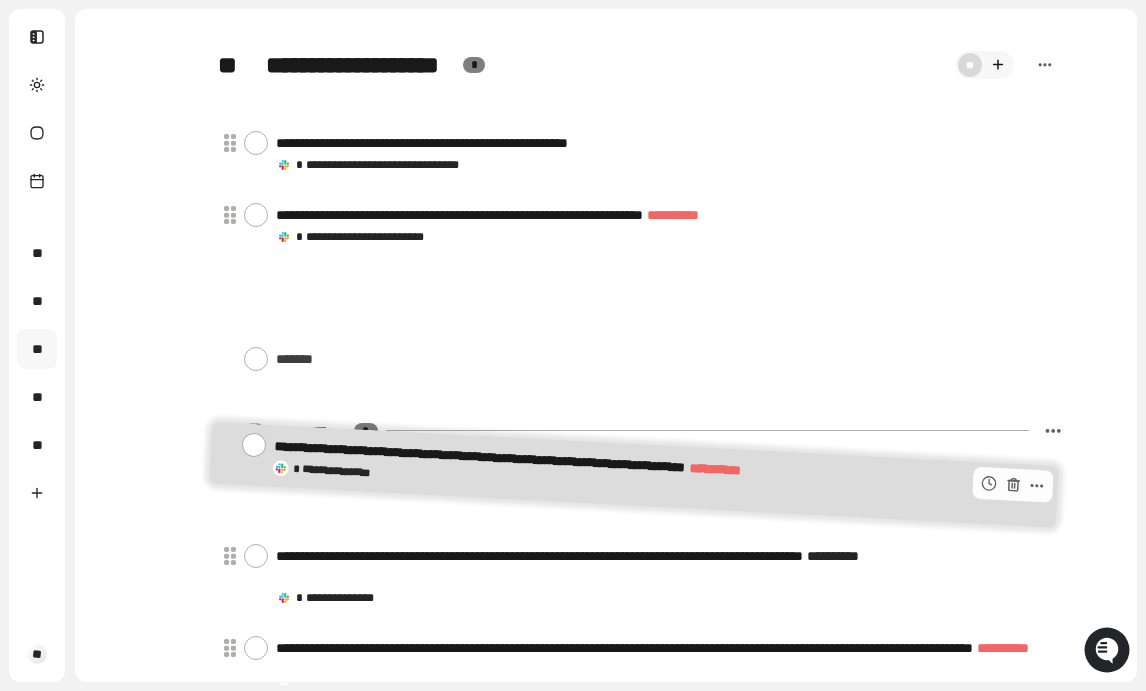 drag, startPoint x: 346, startPoint y: 158, endPoint x: 342, endPoint y: 478, distance: 320.025 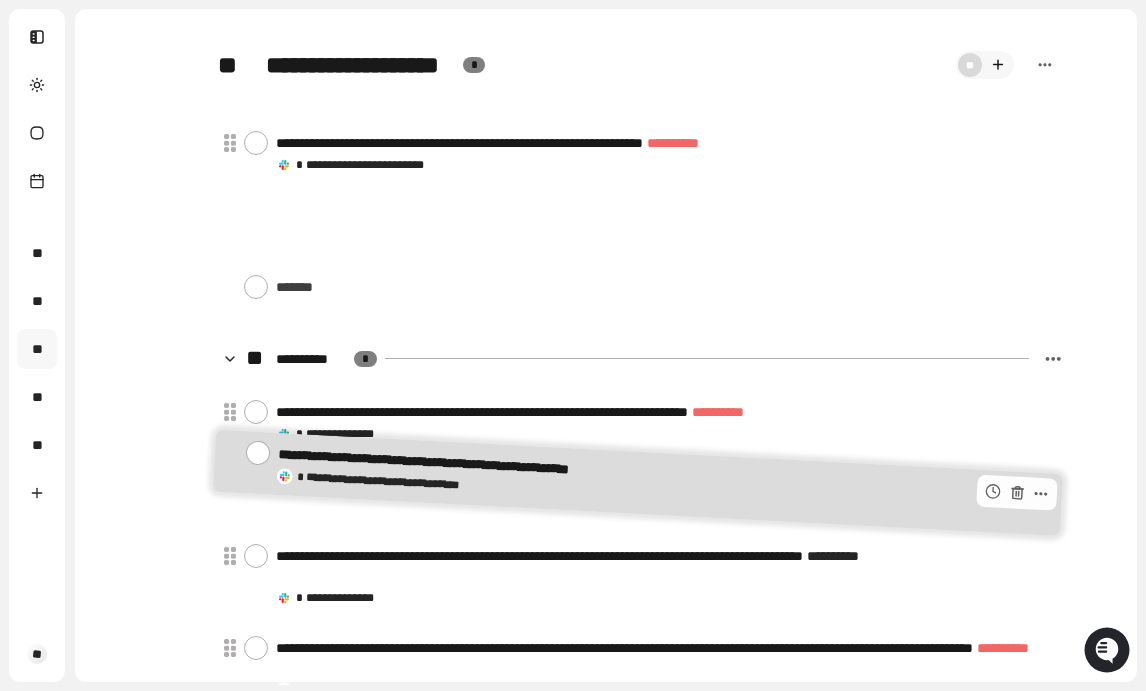 drag, startPoint x: 561, startPoint y: 139, endPoint x: 562, endPoint y: 467, distance: 328.00153 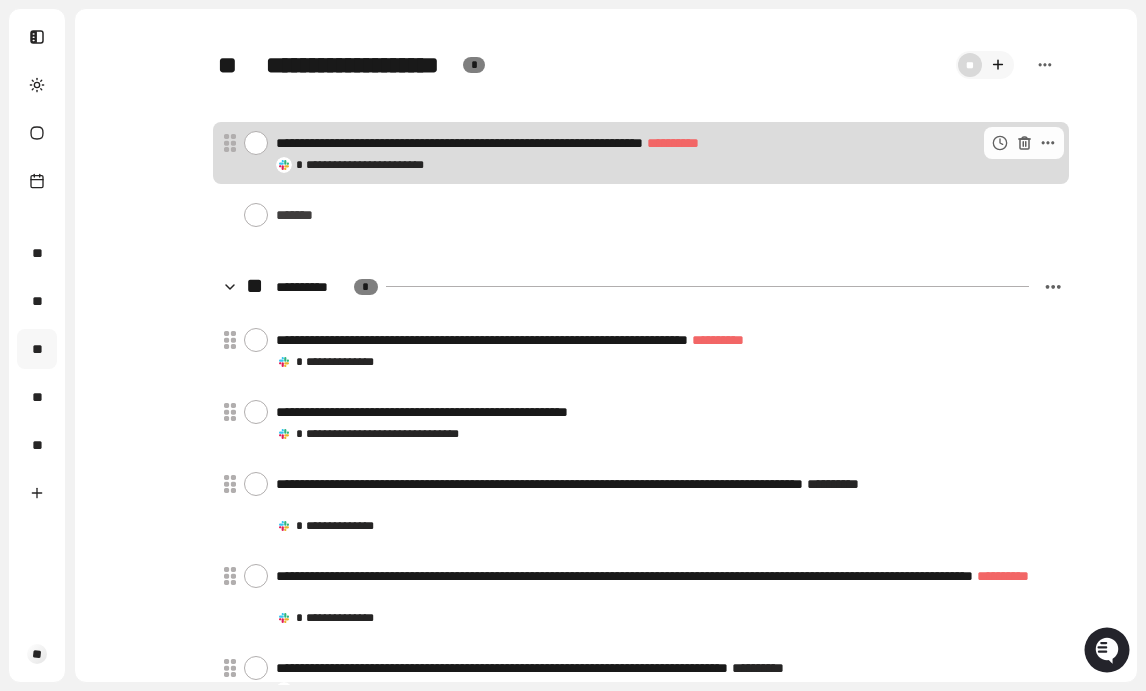 click at bounding box center [256, 143] 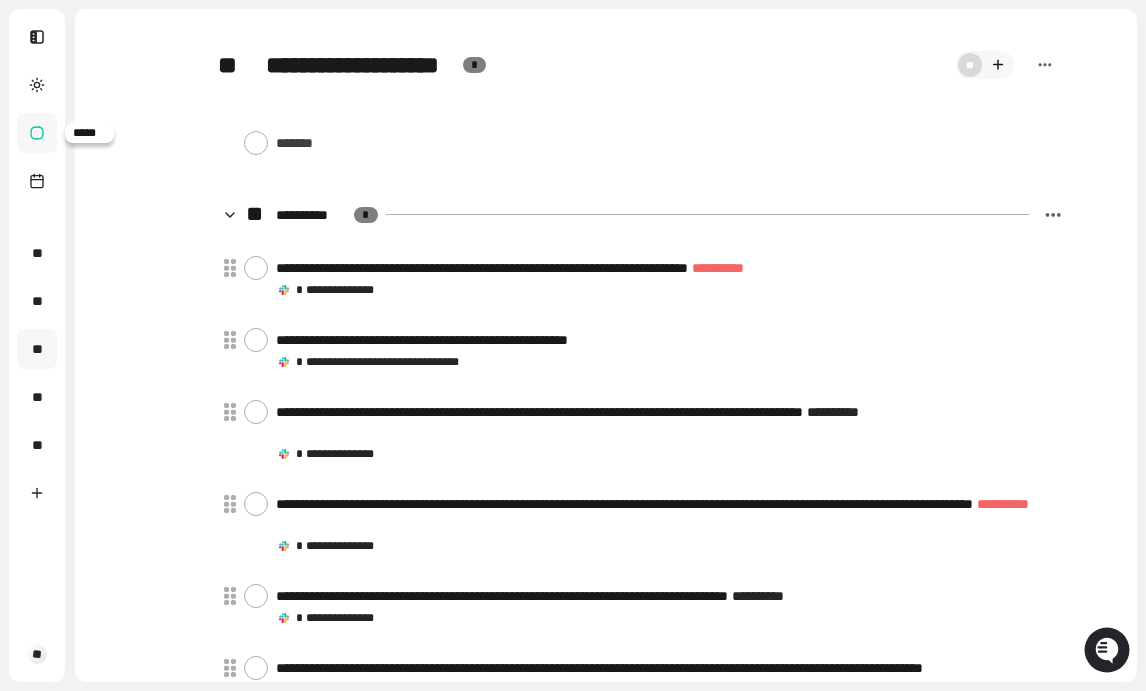 click at bounding box center (37, 133) 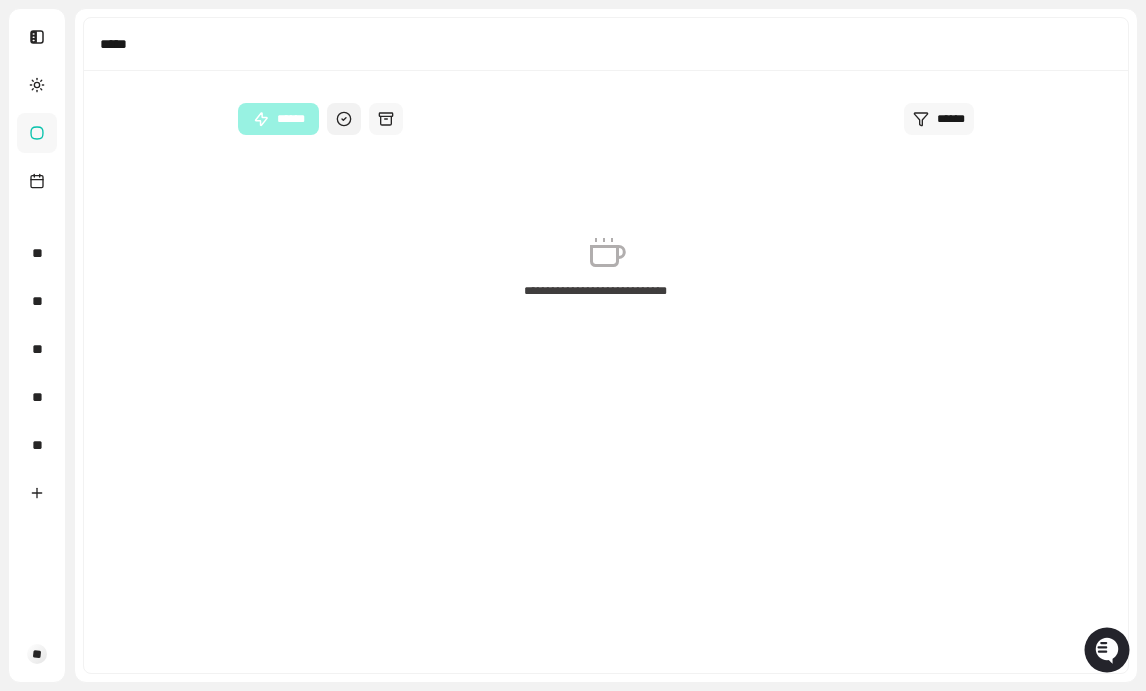 click at bounding box center [344, 119] 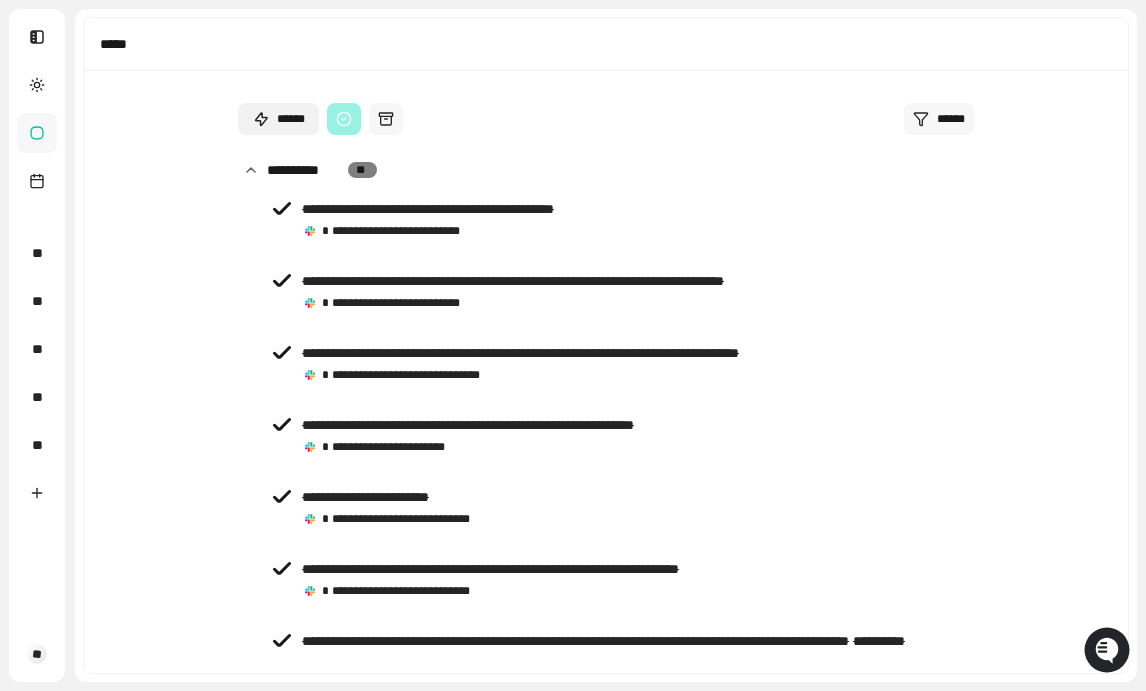 click on "******" at bounding box center (278, 119) 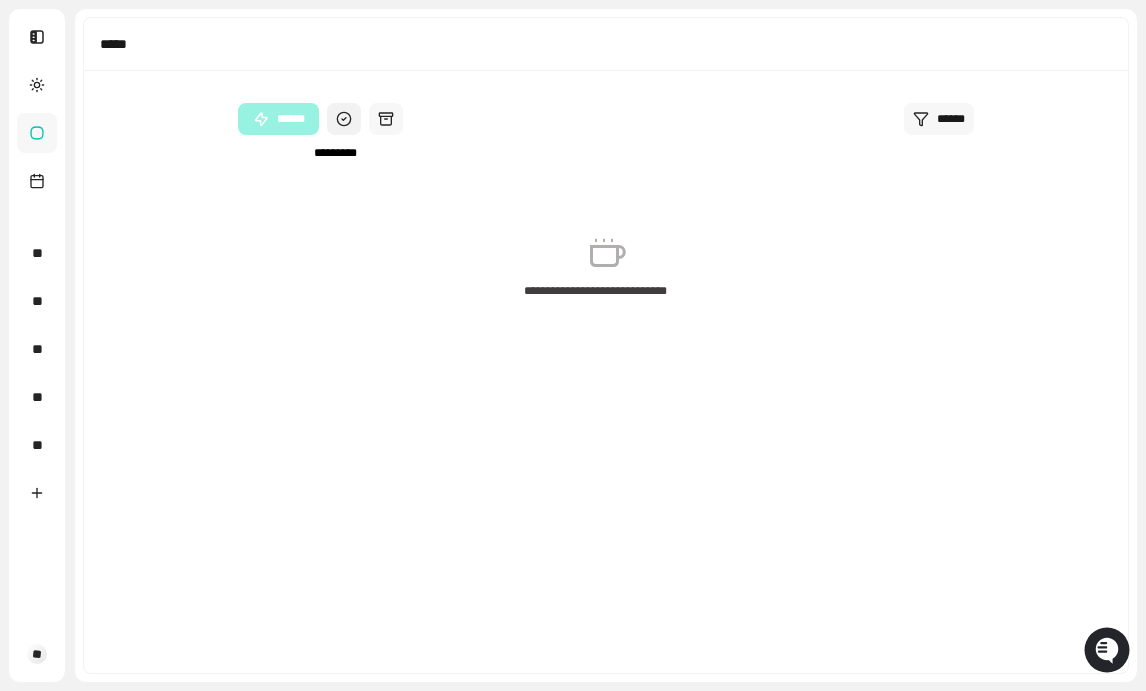 click on "*********" at bounding box center [344, 119] 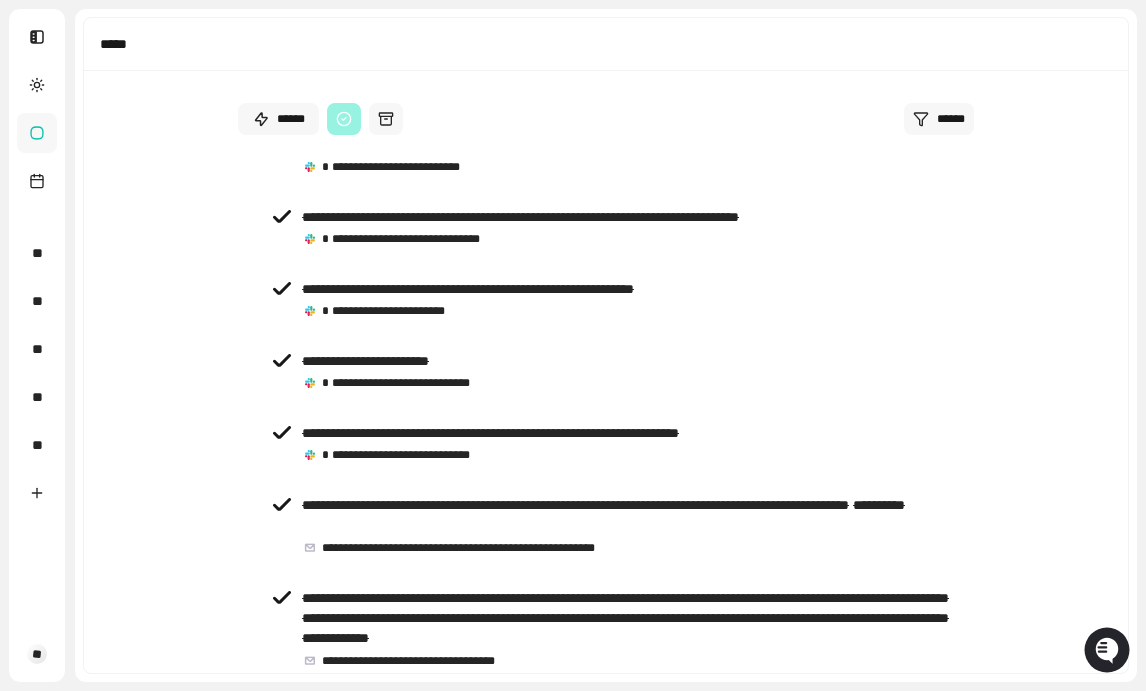 scroll, scrollTop: 115, scrollLeft: 0, axis: vertical 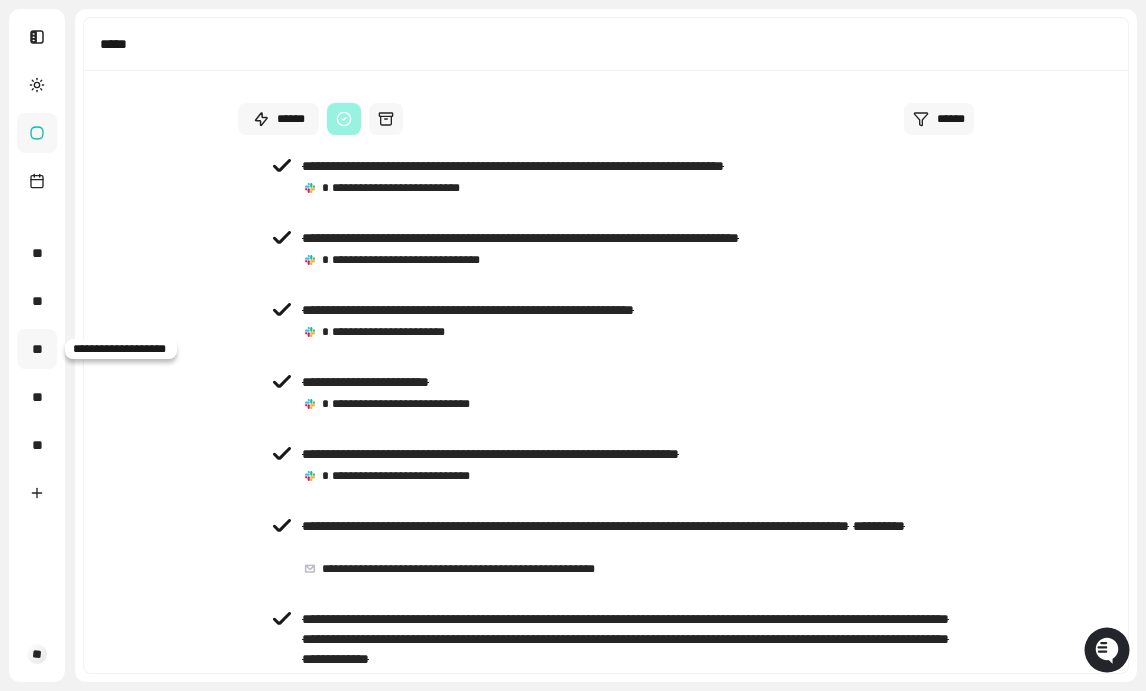 click on "**" at bounding box center [37, 349] 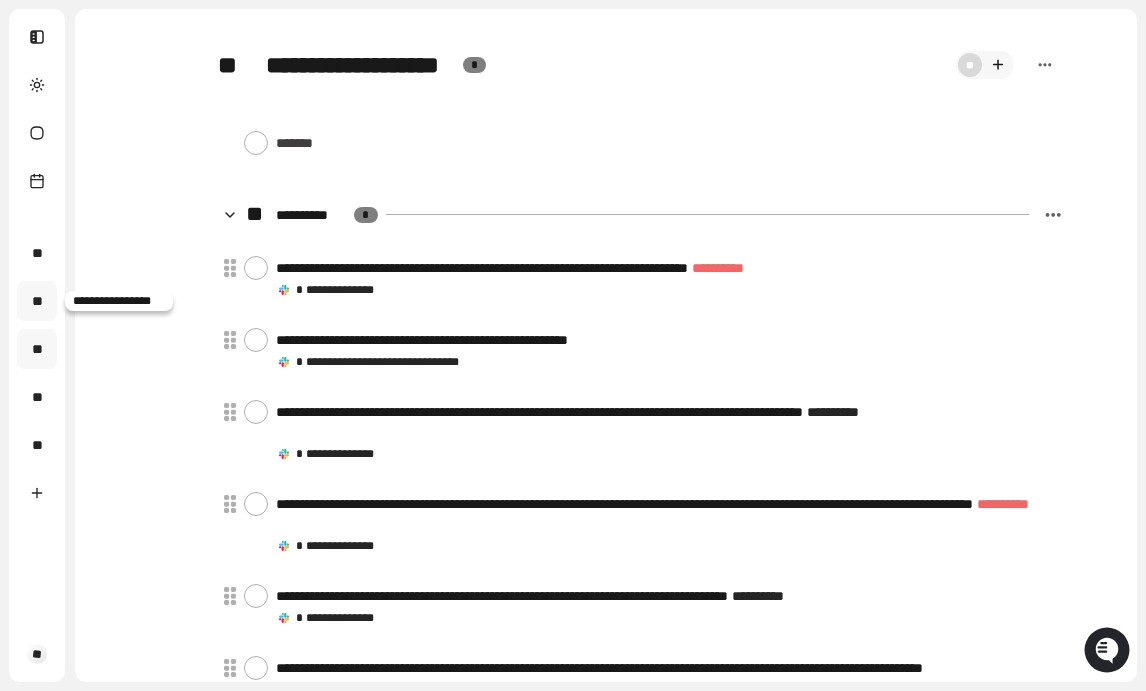 click on "**" at bounding box center (37, 301) 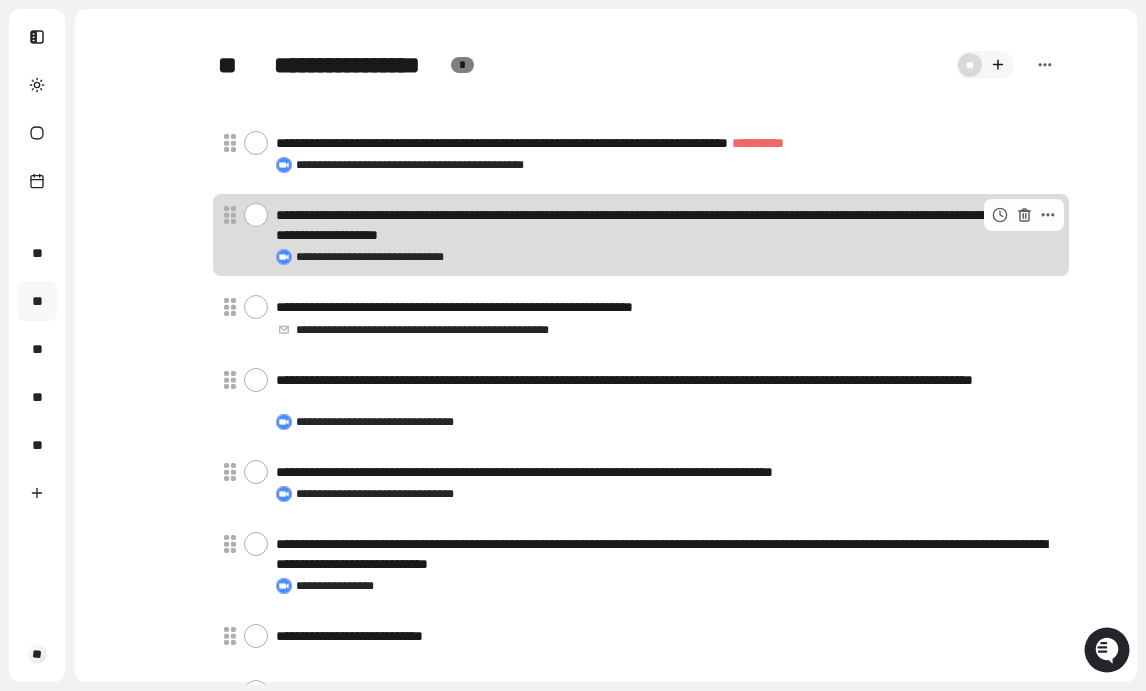 scroll, scrollTop: 133, scrollLeft: 0, axis: vertical 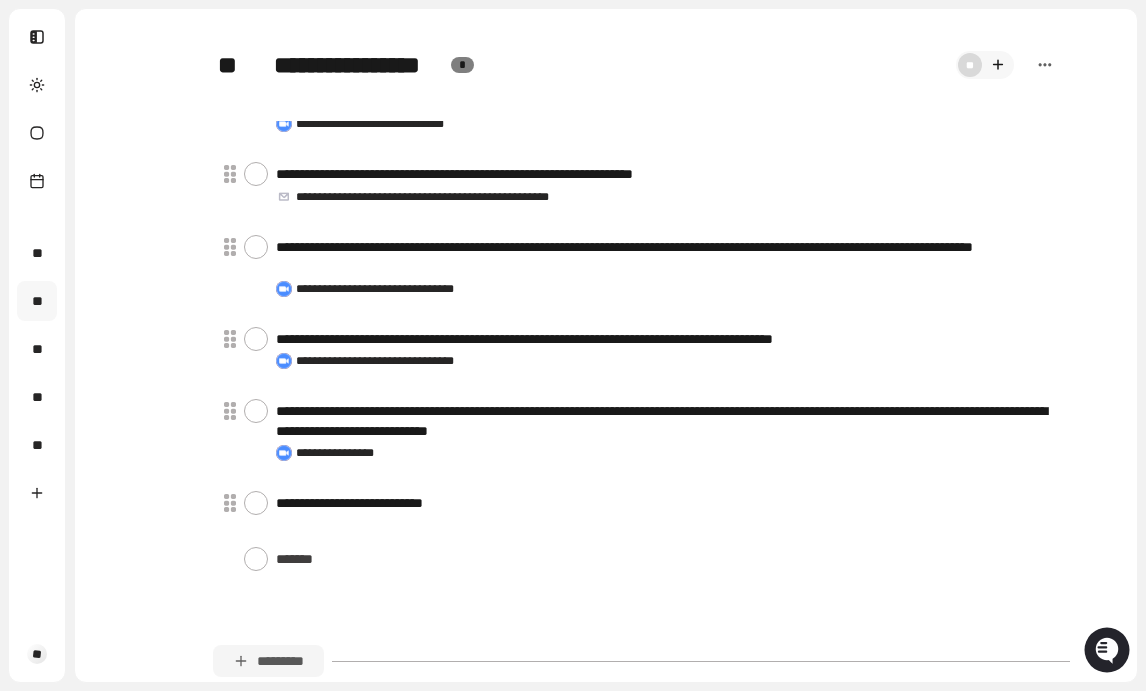 click on "*********" at bounding box center (268, 661) 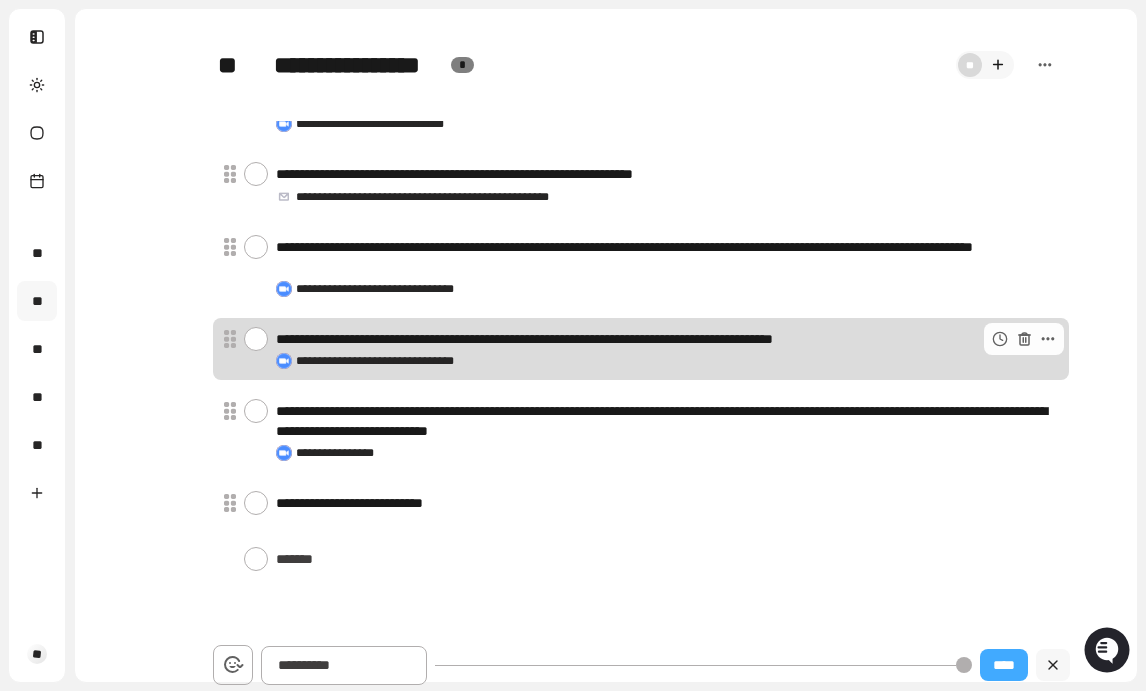 type on "*" 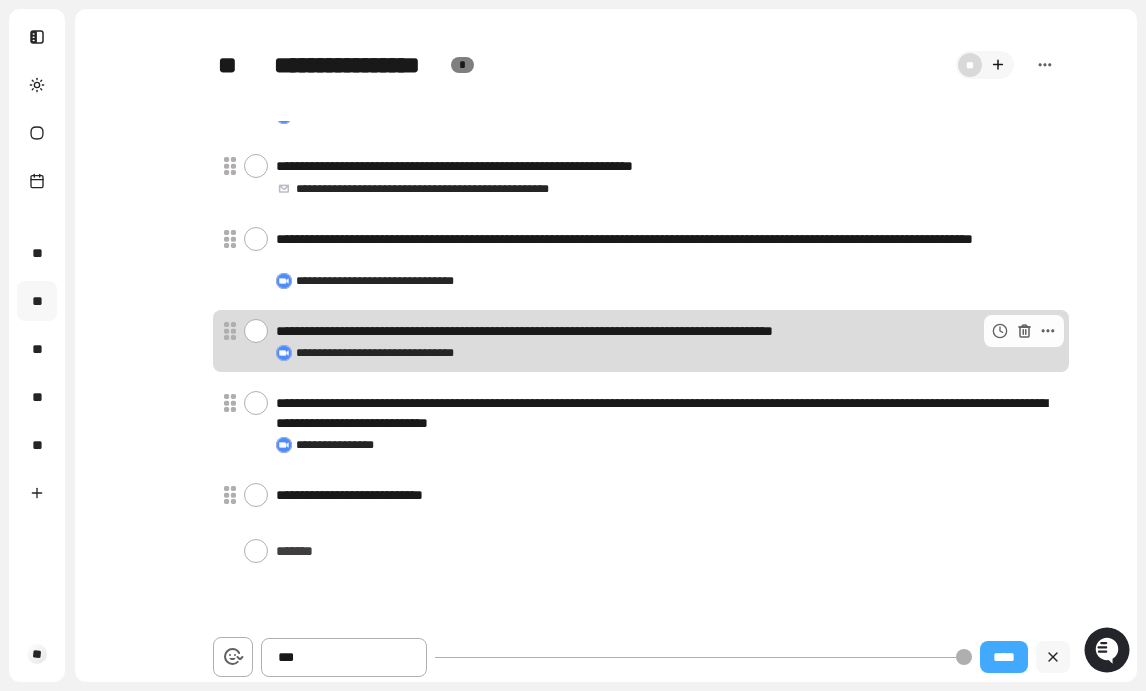 type on "***" 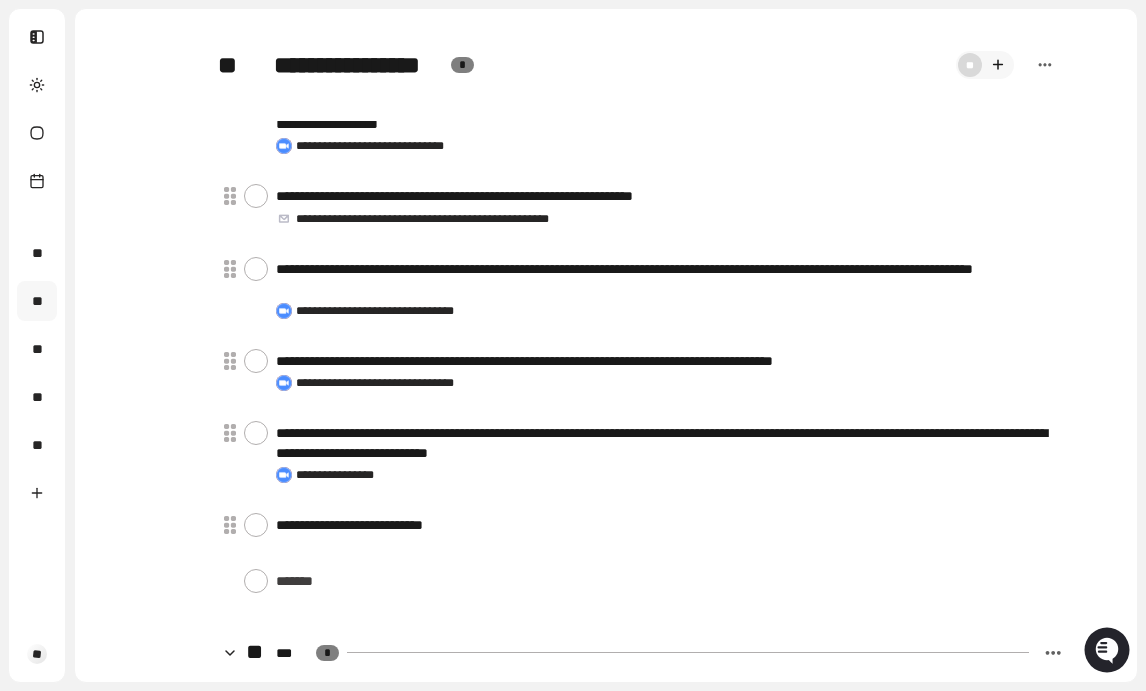 scroll, scrollTop: 135, scrollLeft: 0, axis: vertical 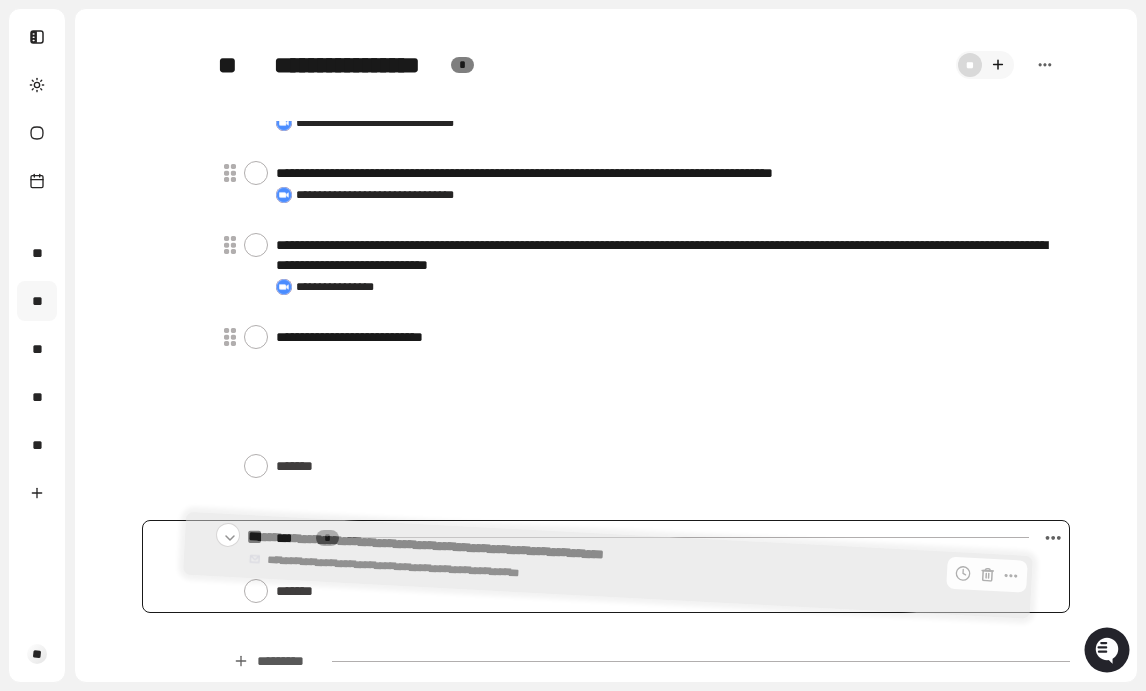 drag, startPoint x: 357, startPoint y: 191, endPoint x: 332, endPoint y: 564, distance: 373.83685 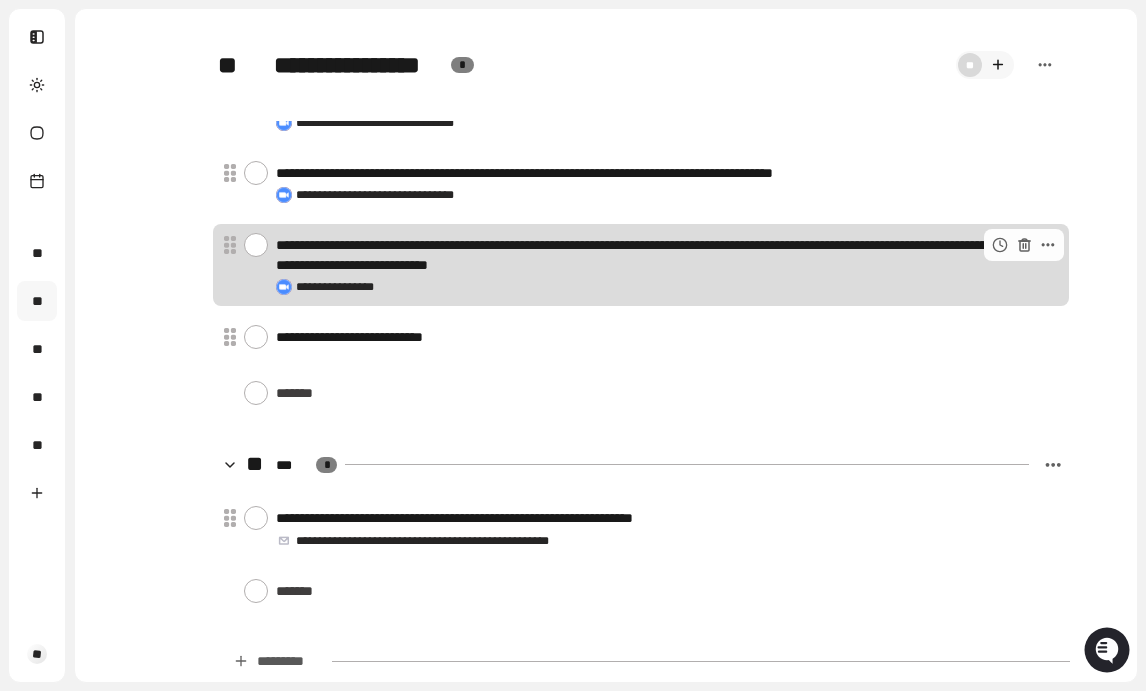 scroll, scrollTop: 174, scrollLeft: 0, axis: vertical 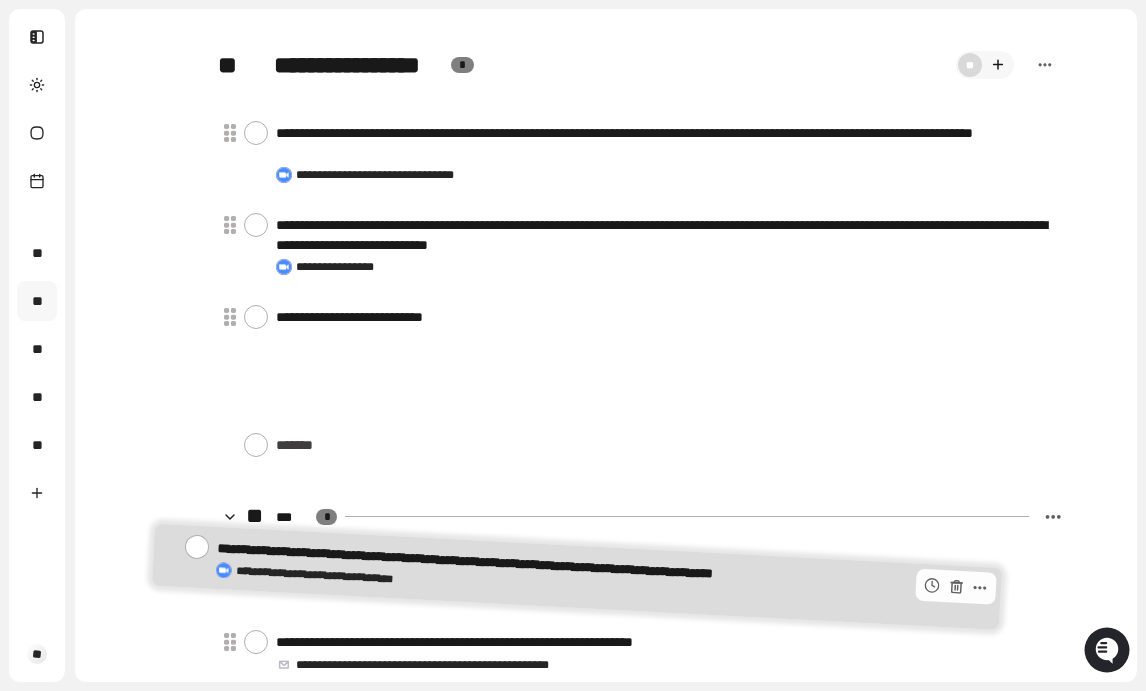 drag, startPoint x: 404, startPoint y: 215, endPoint x: 343, endPoint y: 555, distance: 345.4287 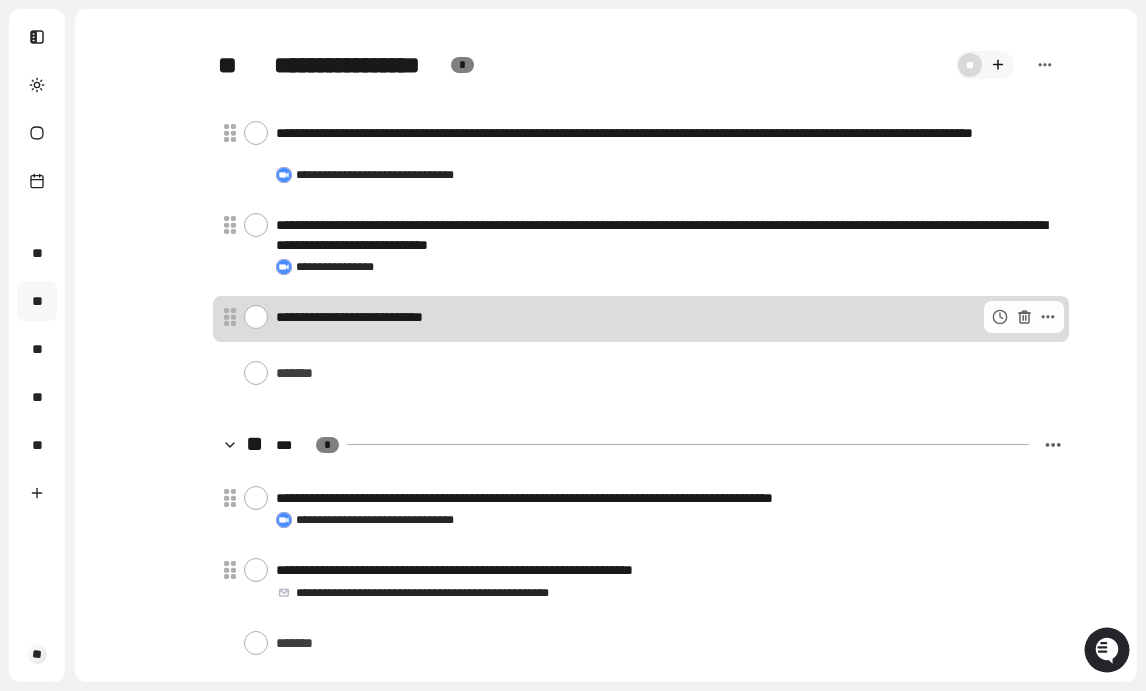 scroll, scrollTop: 102, scrollLeft: 0, axis: vertical 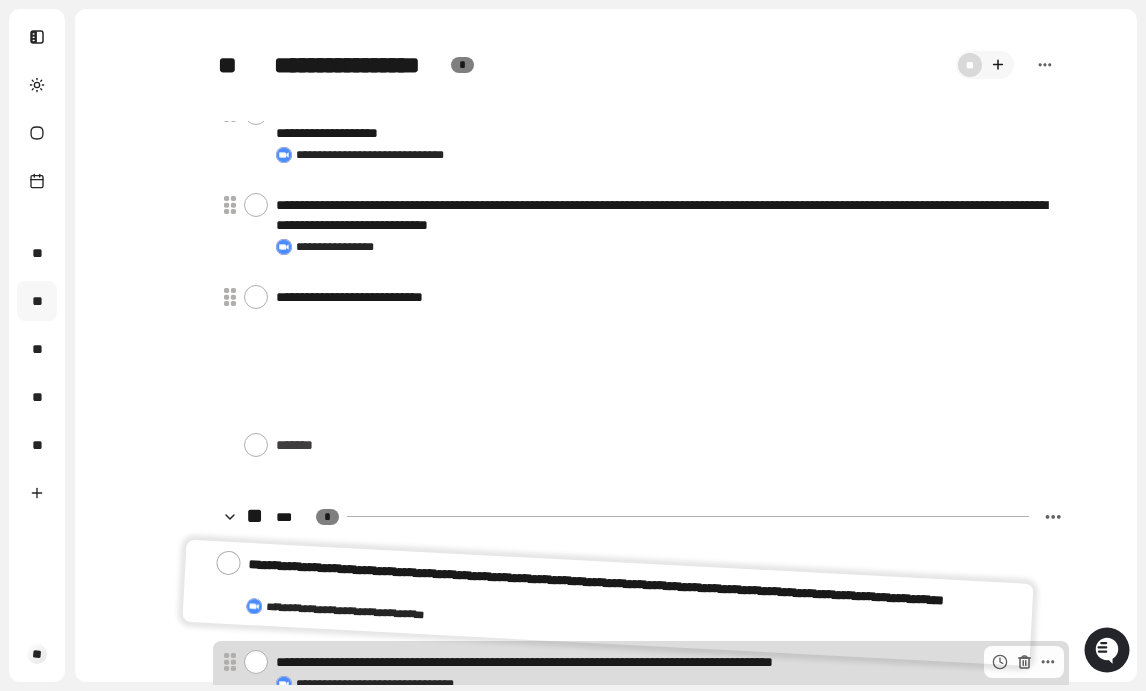 drag, startPoint x: 405, startPoint y: 220, endPoint x: 376, endPoint y: 593, distance: 374.12564 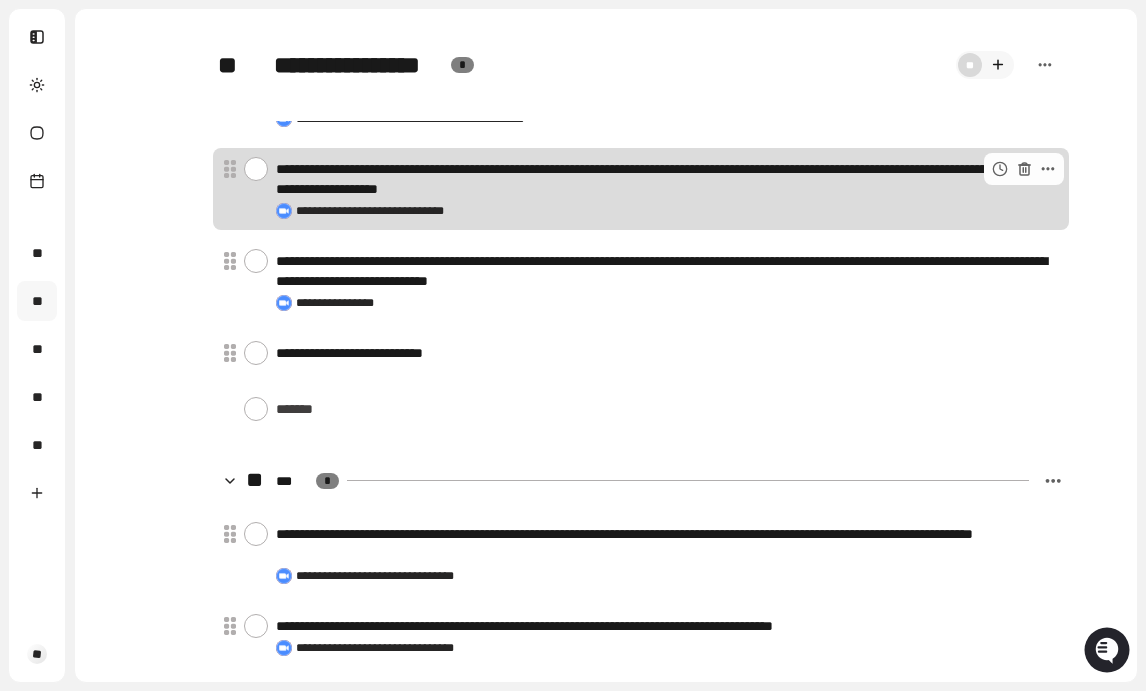 scroll, scrollTop: 0, scrollLeft: 0, axis: both 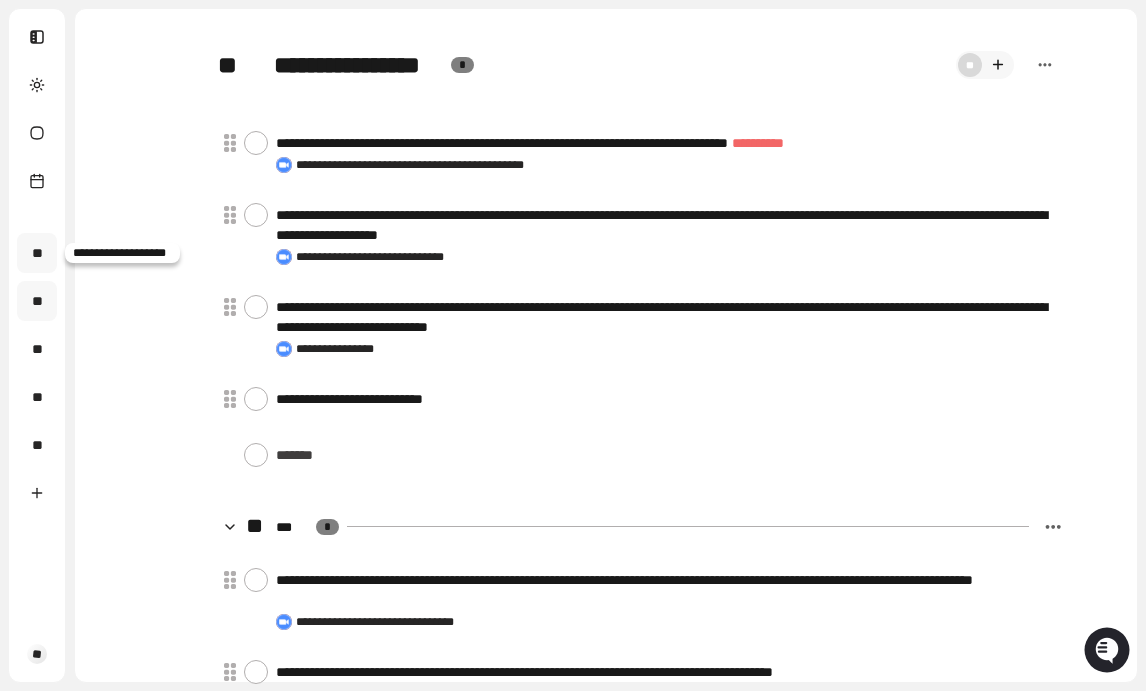 click on "**" at bounding box center [37, 253] 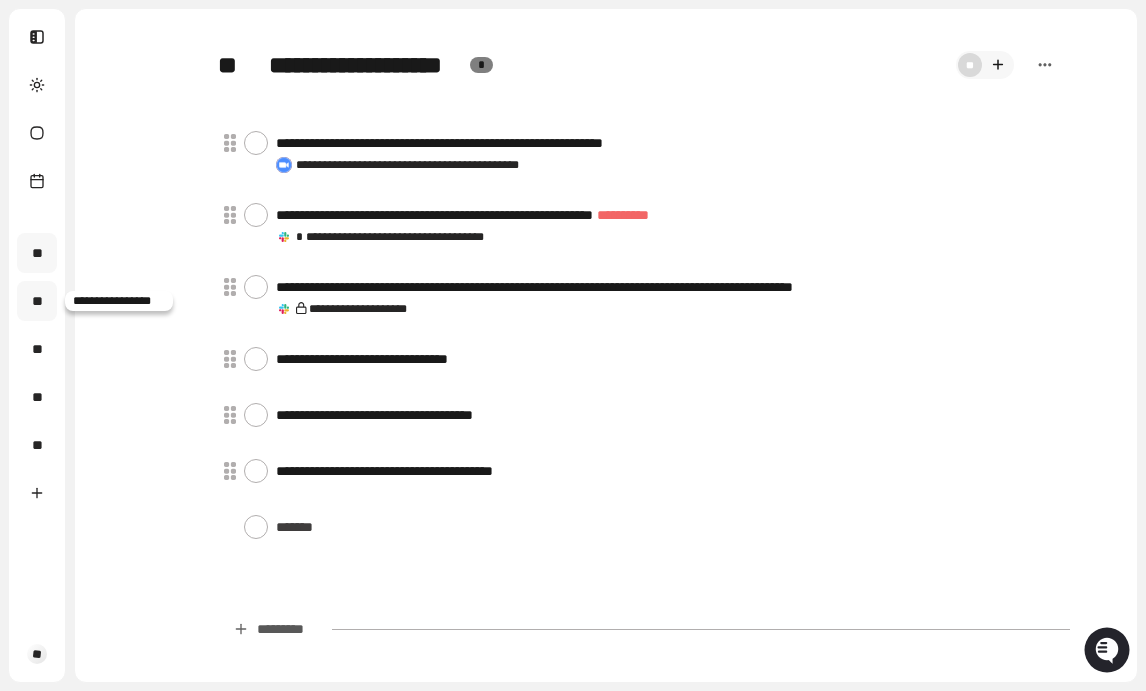 click on "**" at bounding box center [37, 301] 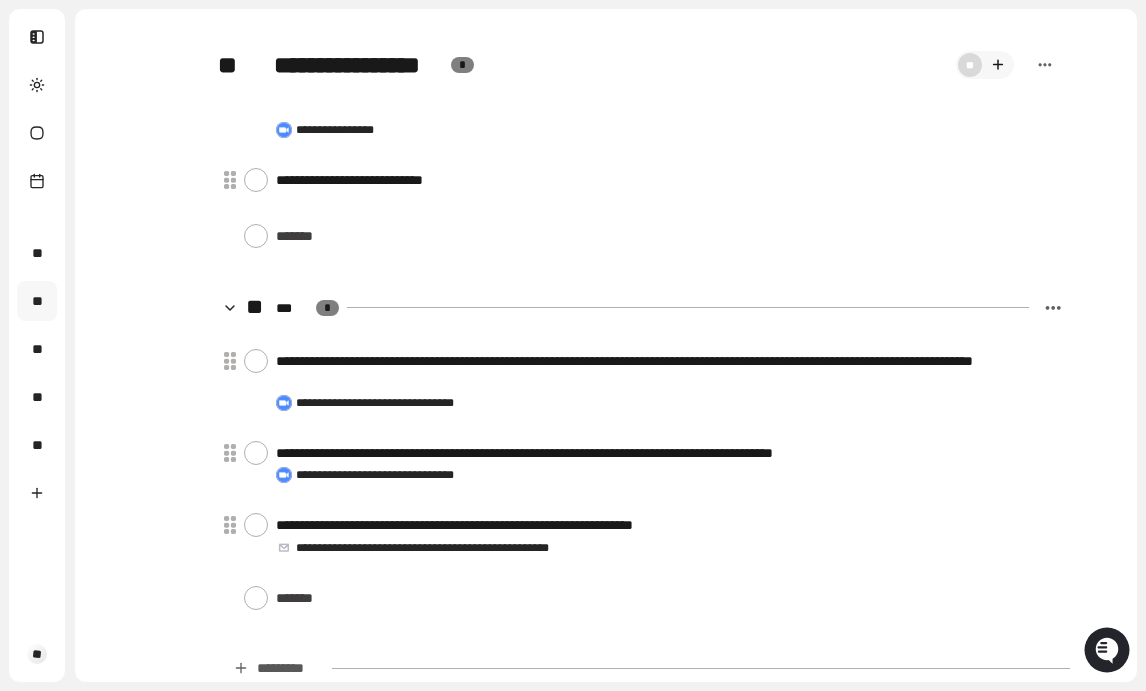 scroll, scrollTop: 226, scrollLeft: 0, axis: vertical 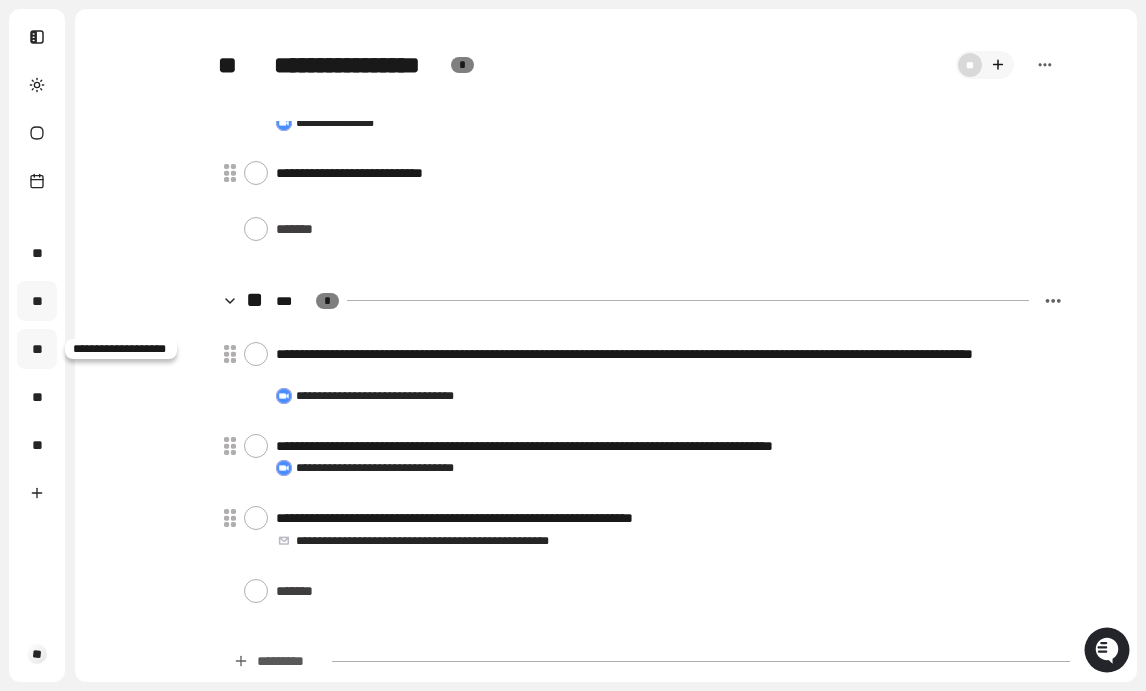 click on "**" at bounding box center [37, 349] 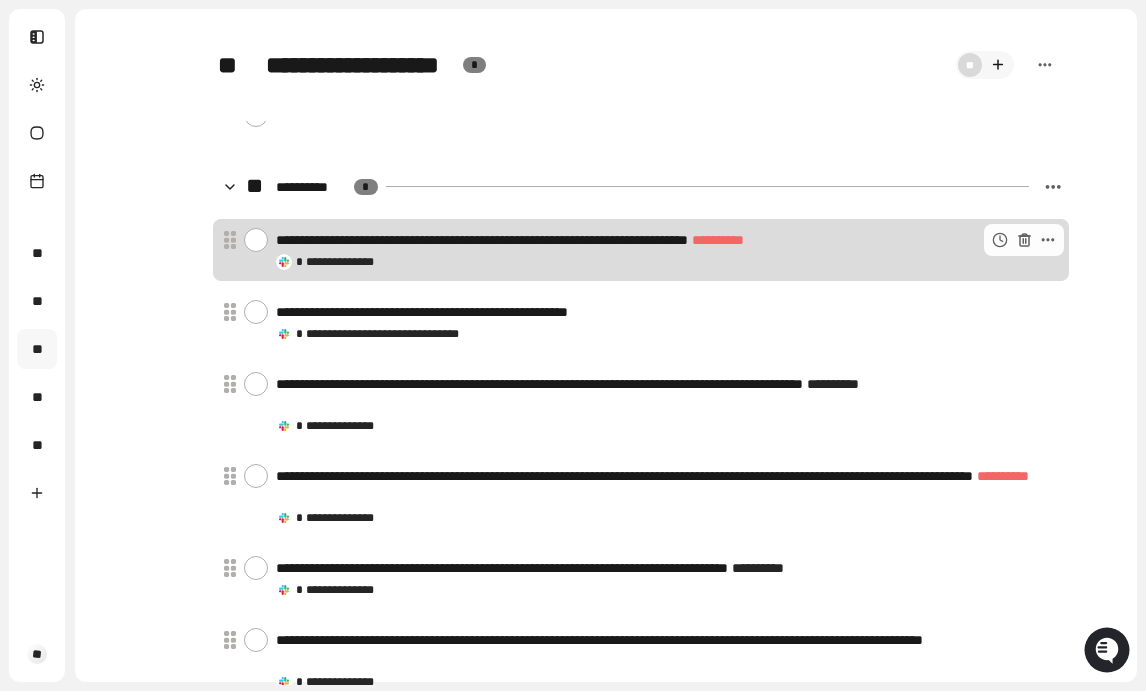 scroll, scrollTop: 0, scrollLeft: 0, axis: both 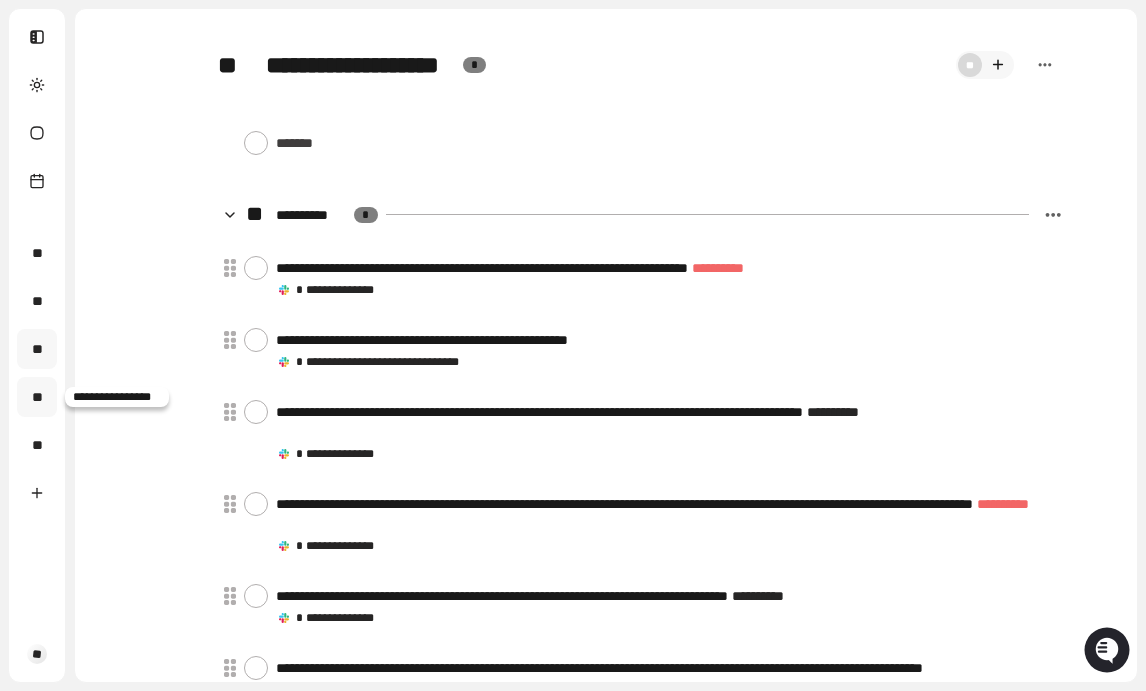 click on "**" at bounding box center (37, 397) 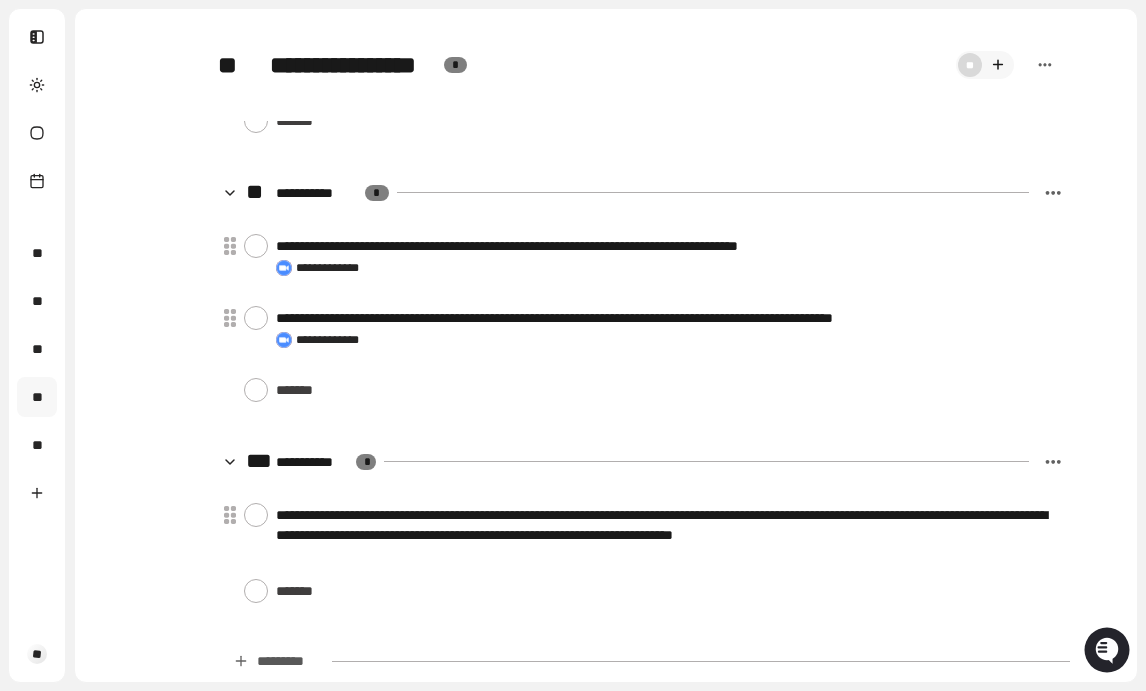 scroll, scrollTop: 0, scrollLeft: 0, axis: both 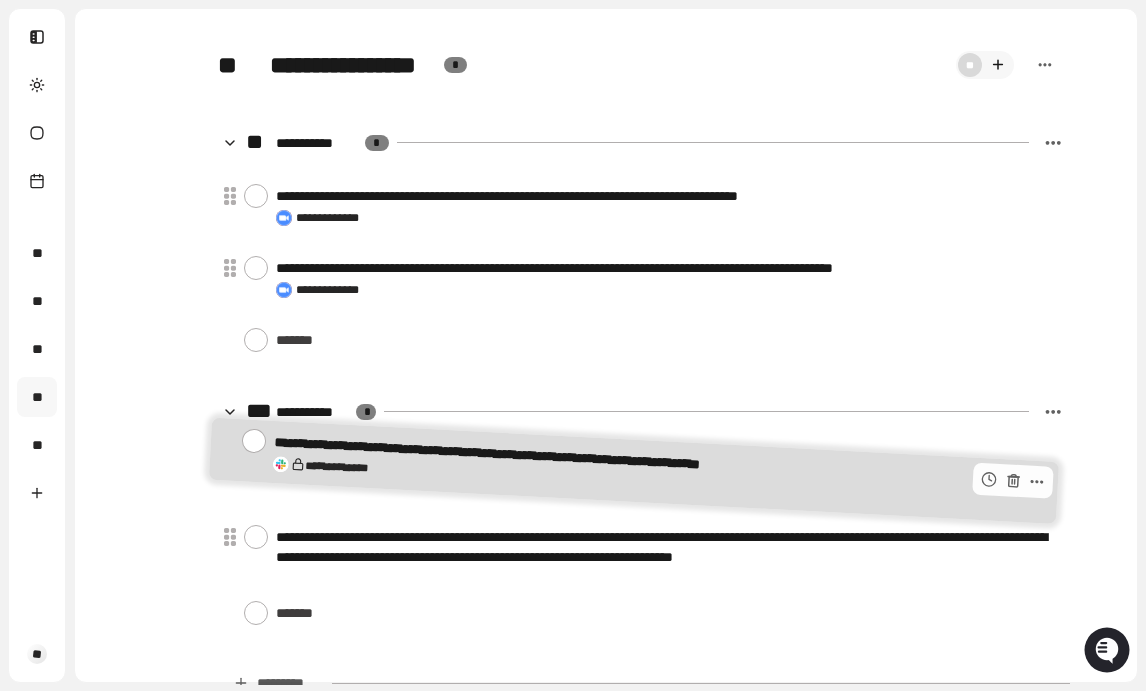 drag, startPoint x: 488, startPoint y: 209, endPoint x: 485, endPoint y: 453, distance: 244.01845 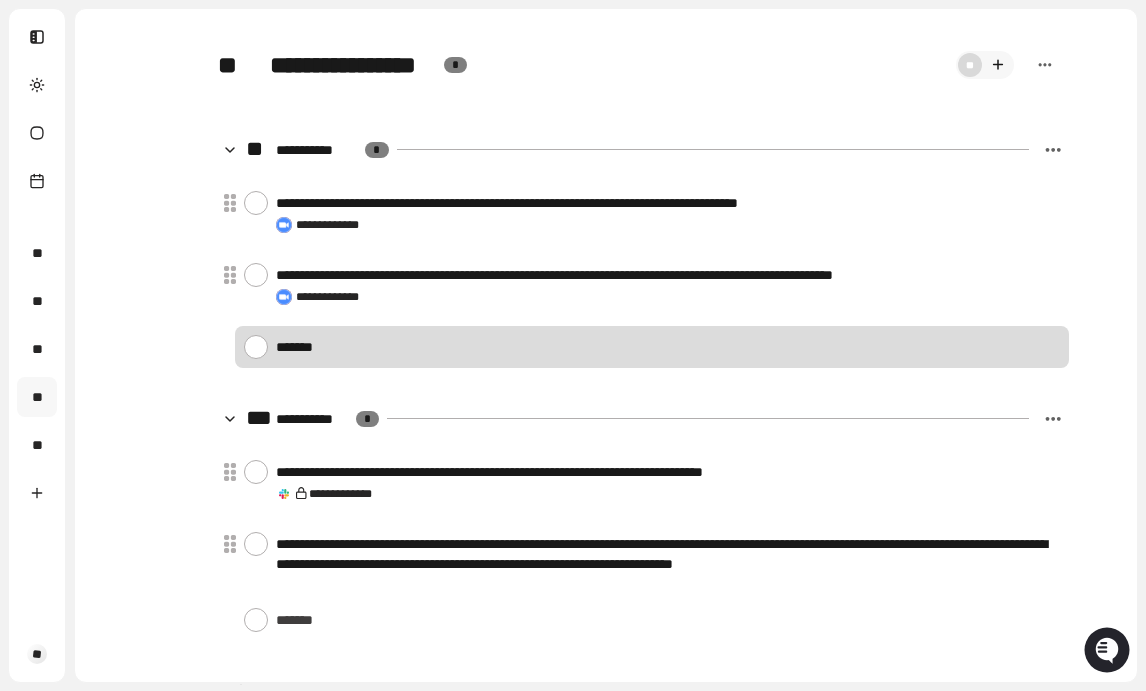 scroll, scrollTop: 0, scrollLeft: 0, axis: both 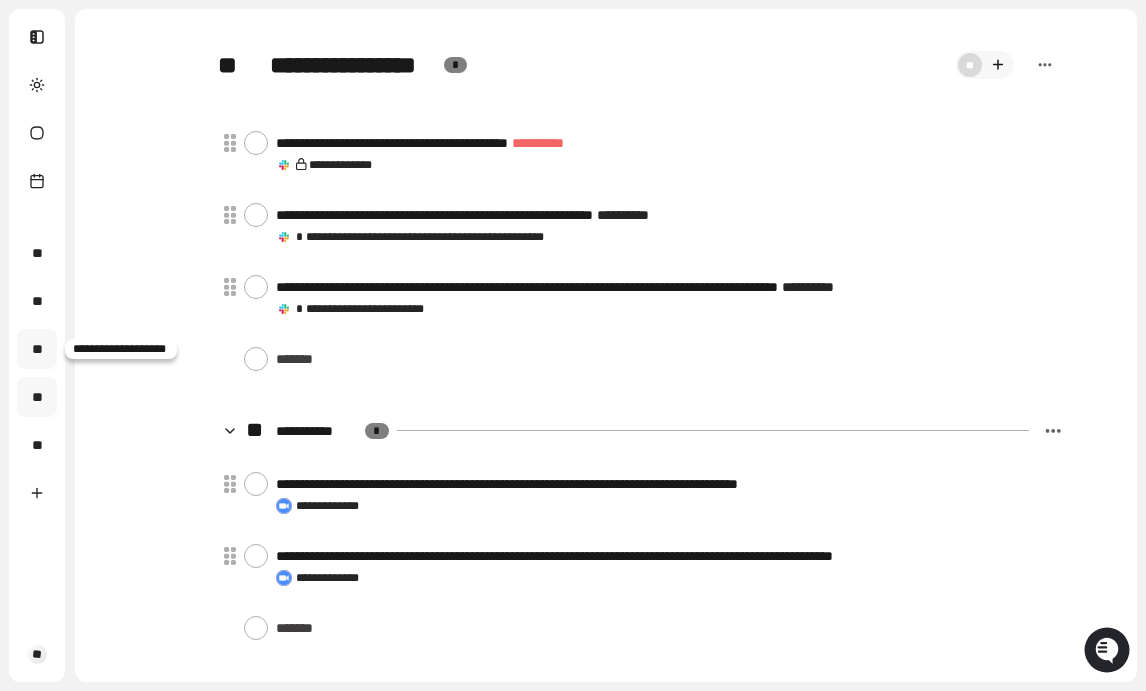 click on "**" at bounding box center (37, 349) 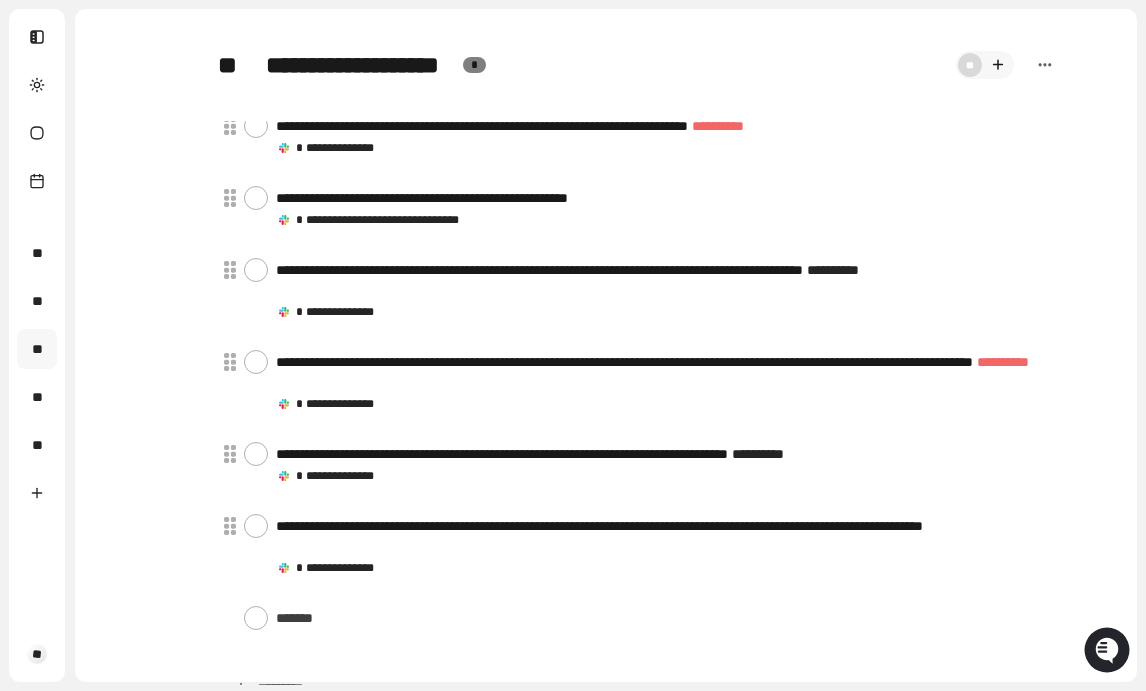 scroll, scrollTop: 169, scrollLeft: 0, axis: vertical 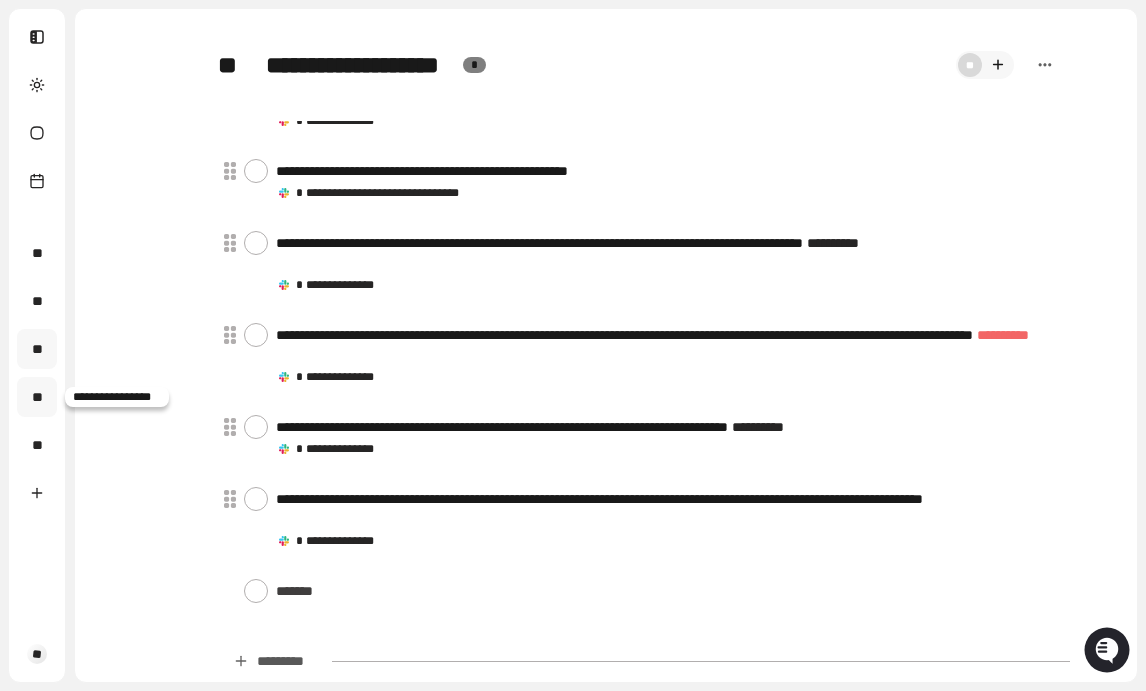 click on "**" at bounding box center (37, 397) 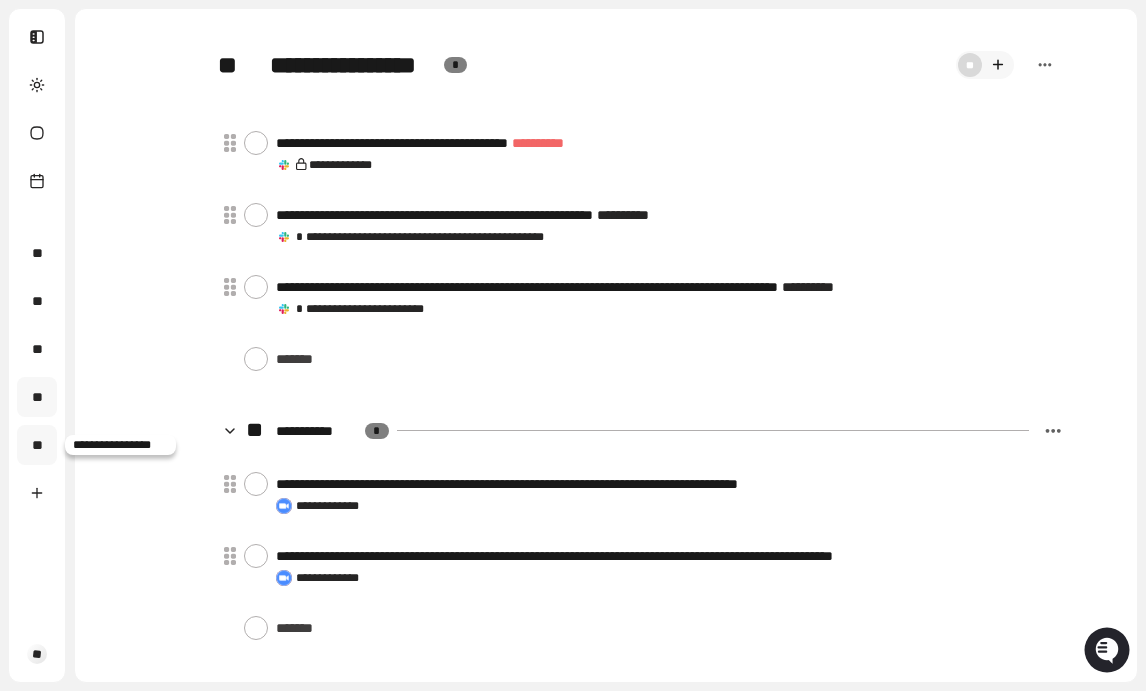 click on "**" at bounding box center (37, 445) 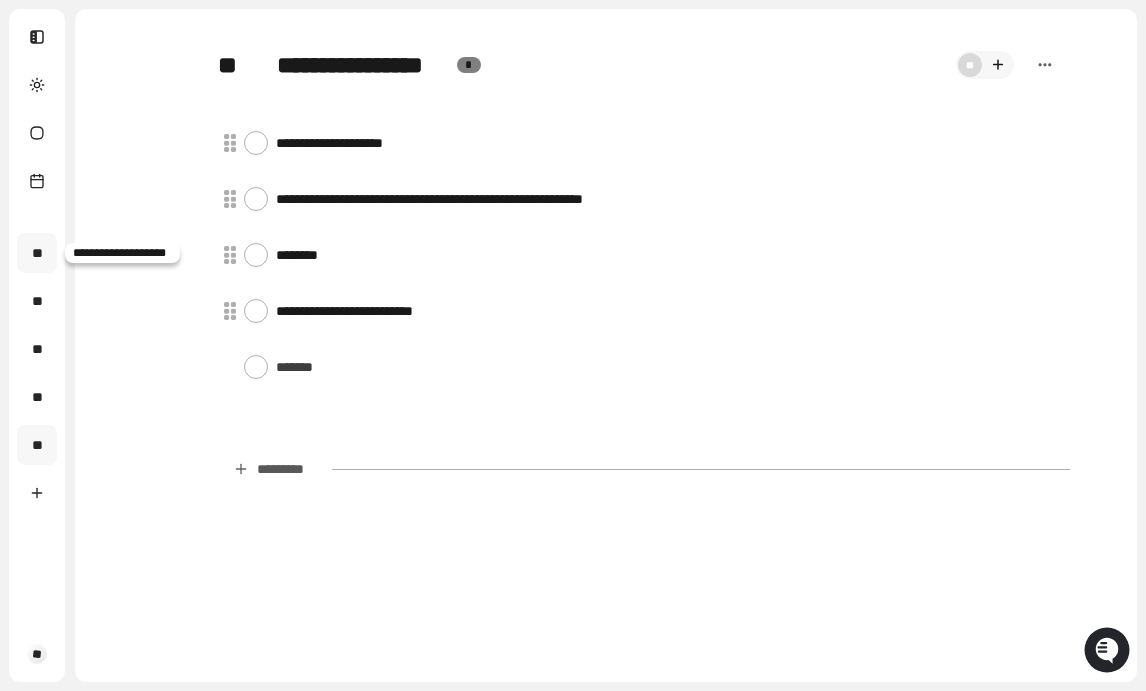 click on "**" at bounding box center [37, 253] 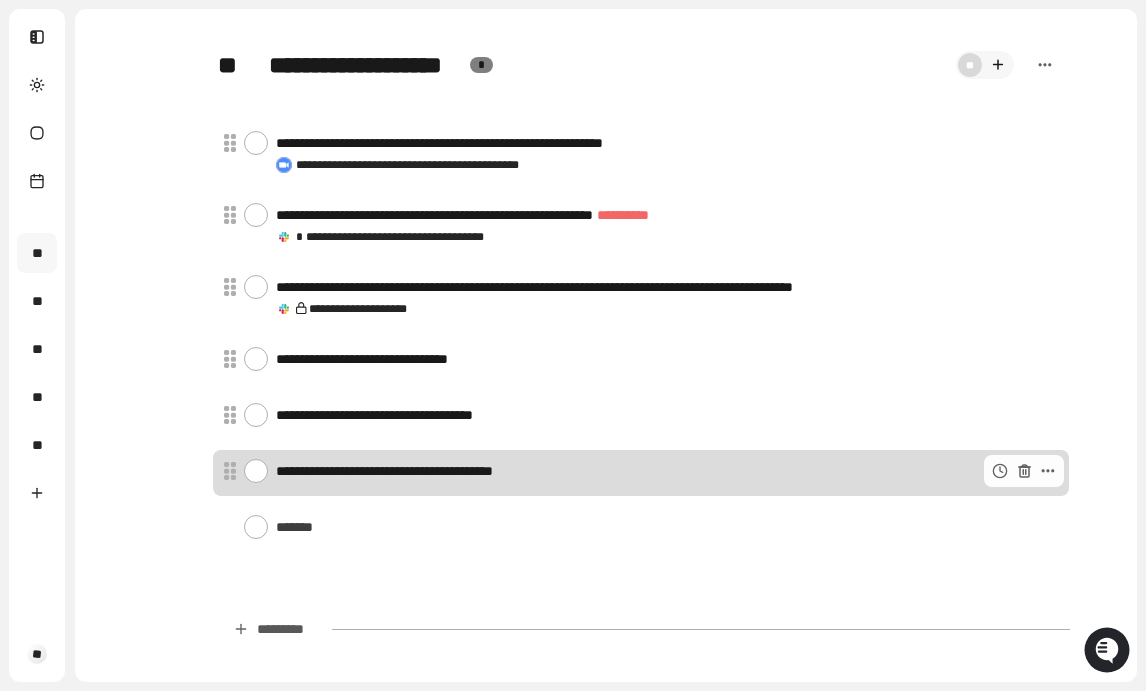 click at bounding box center (256, 471) 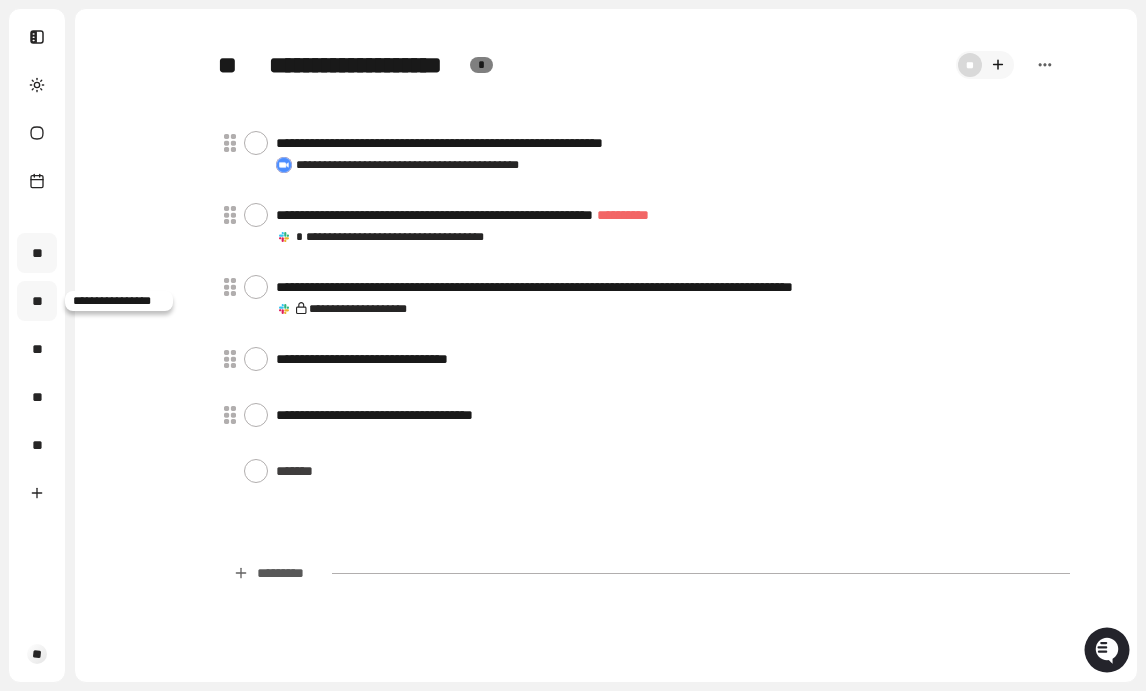 click on "**" at bounding box center (37, 301) 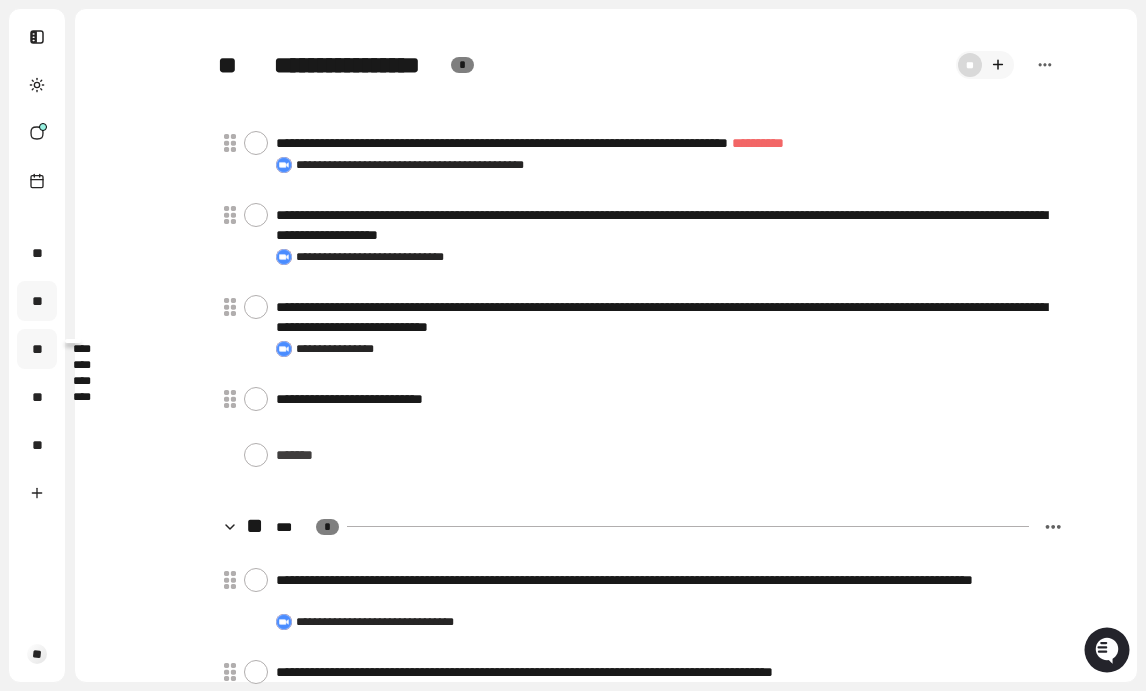 click on "**" at bounding box center [37, 349] 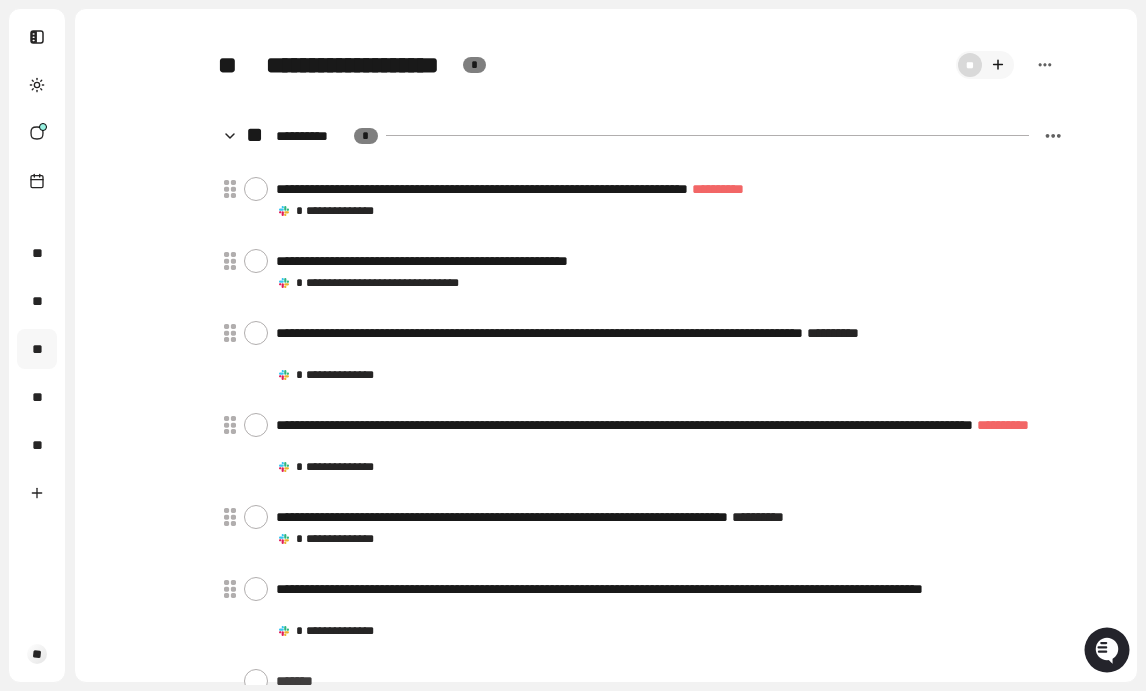 scroll, scrollTop: 73, scrollLeft: 0, axis: vertical 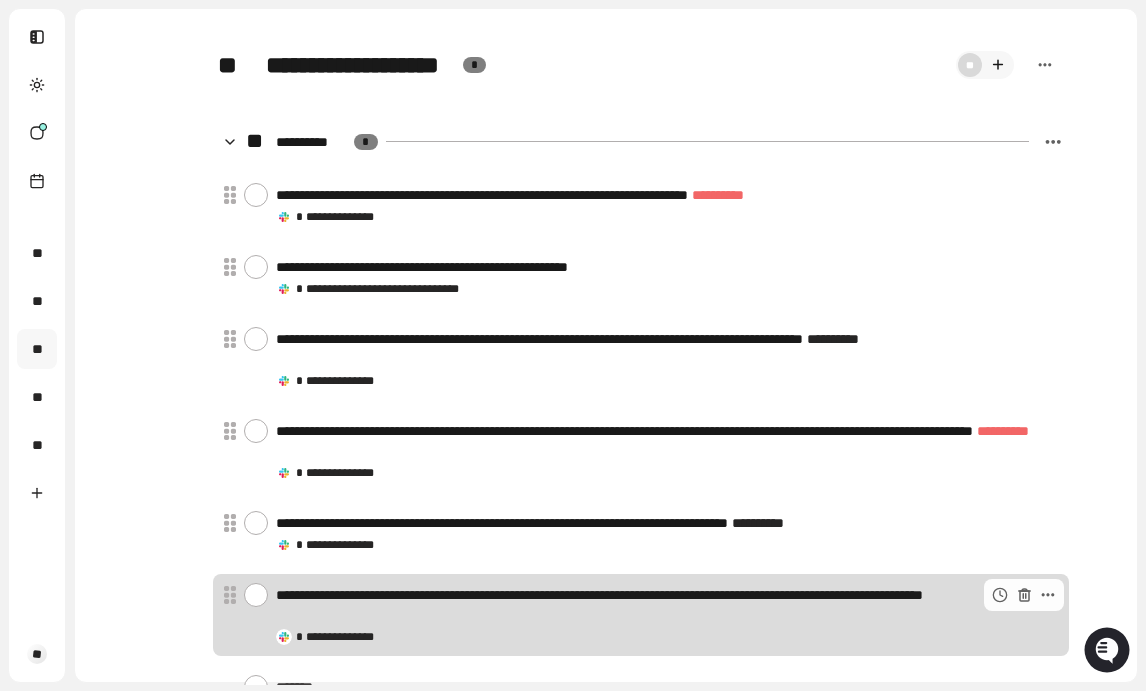 click at bounding box center (256, 595) 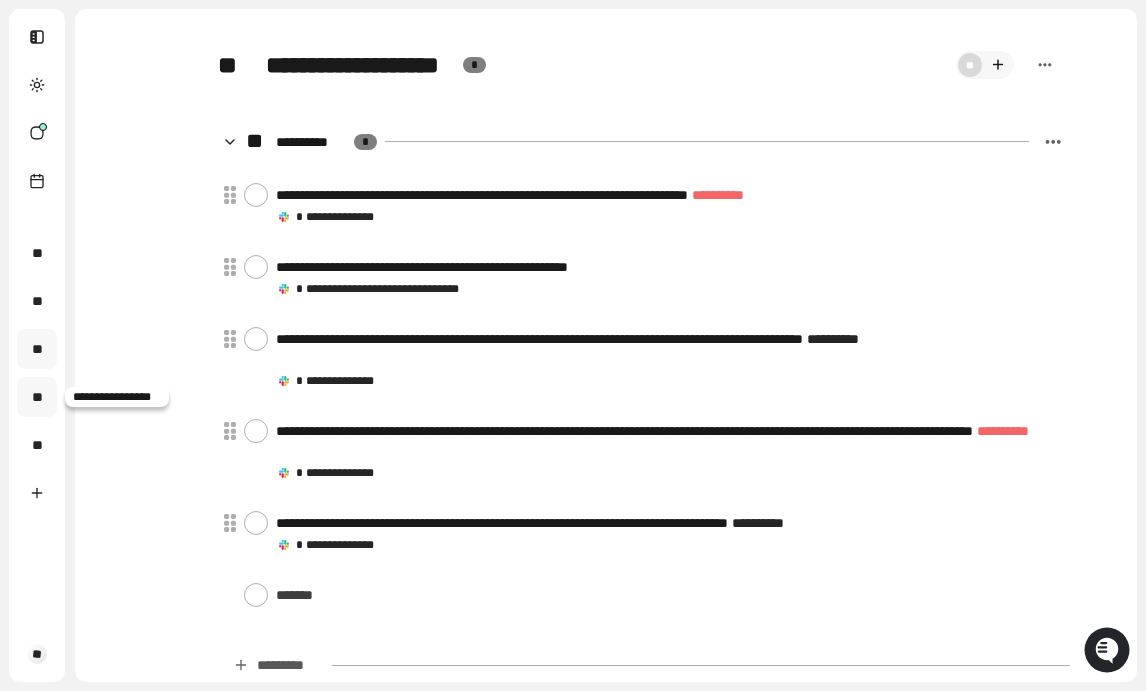 click on "**" at bounding box center (37, 397) 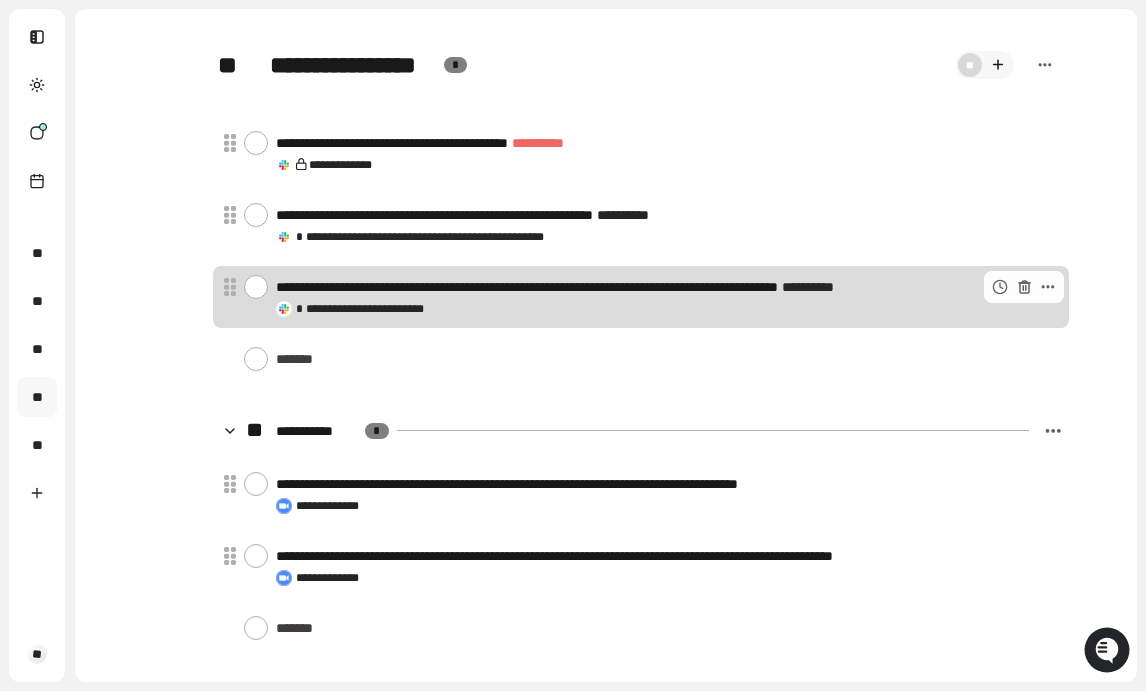 click at bounding box center (256, 287) 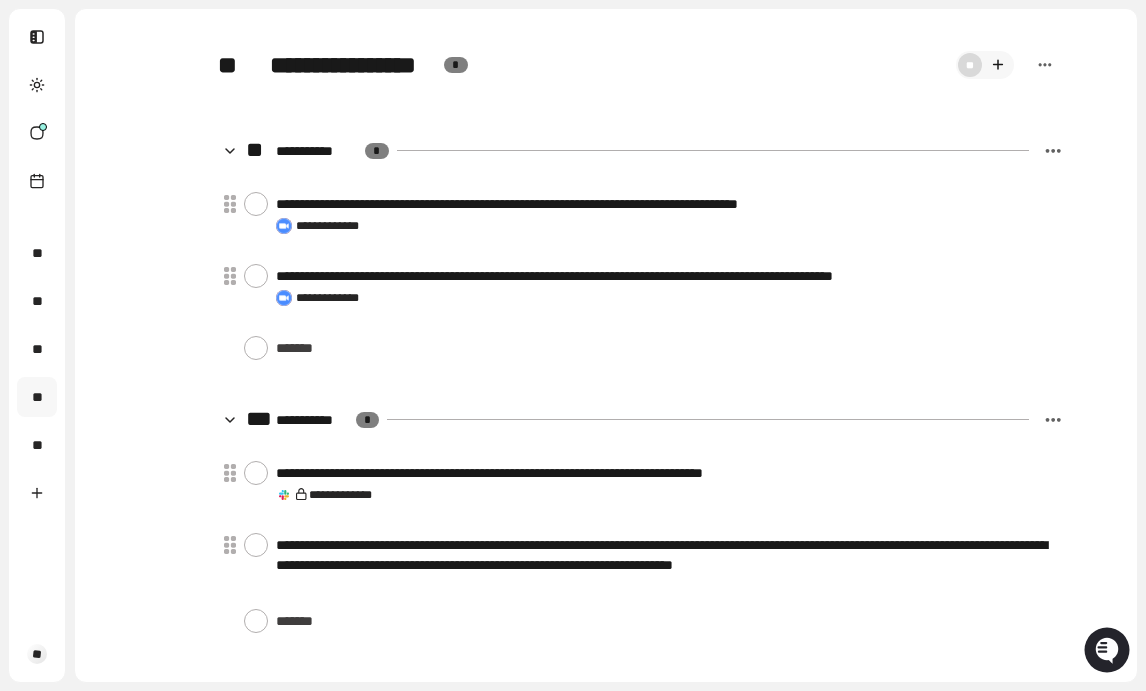 scroll, scrollTop: 238, scrollLeft: 0, axis: vertical 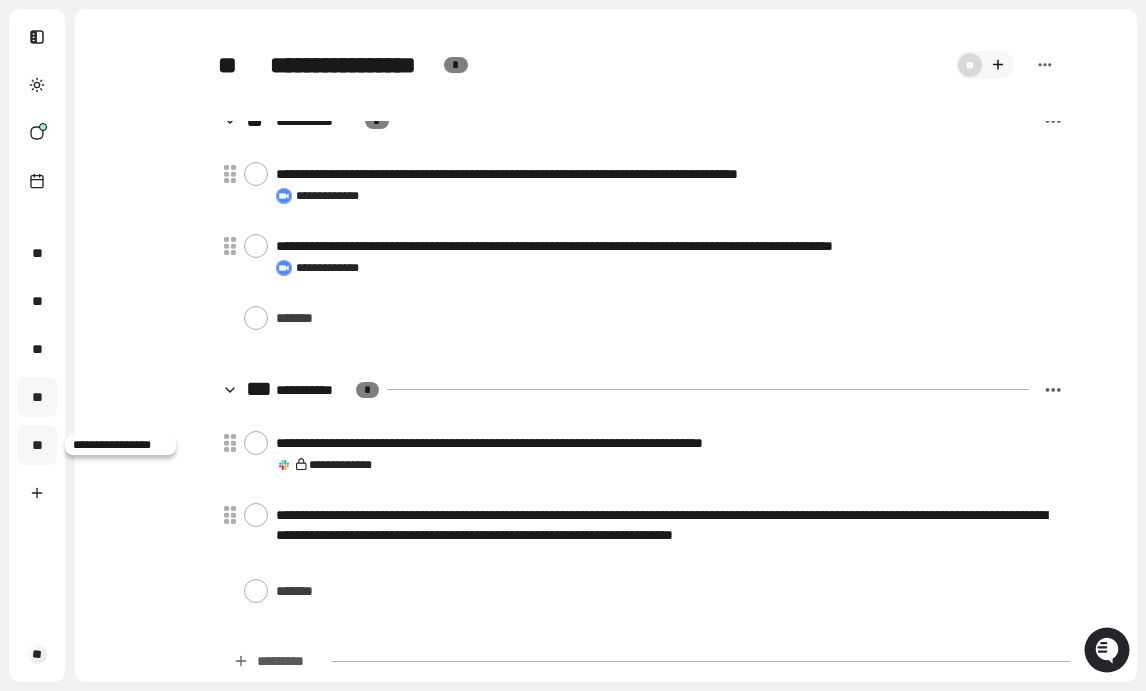 click on "**" at bounding box center [37, 445] 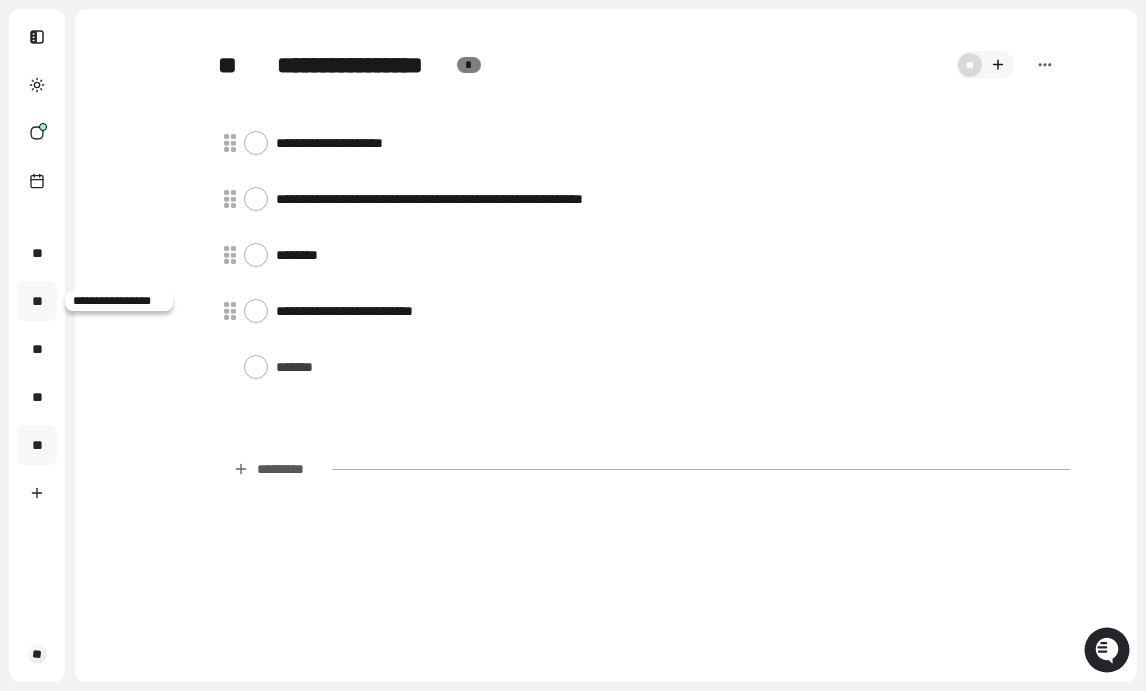 click on "**" at bounding box center (37, 301) 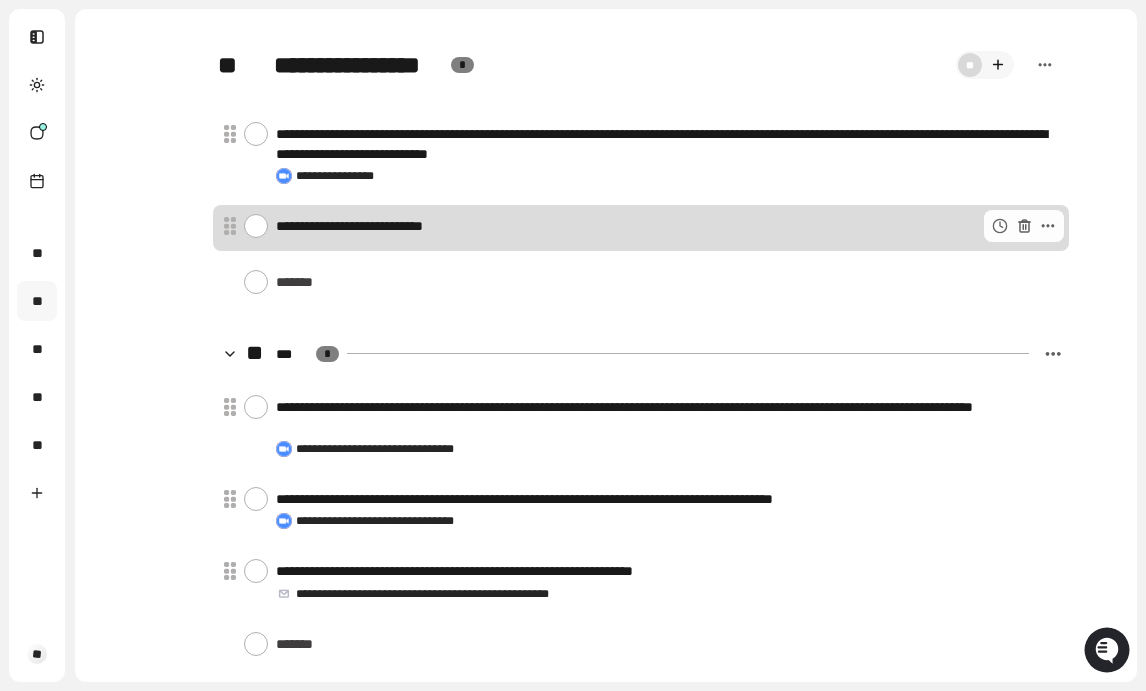 scroll, scrollTop: 226, scrollLeft: 0, axis: vertical 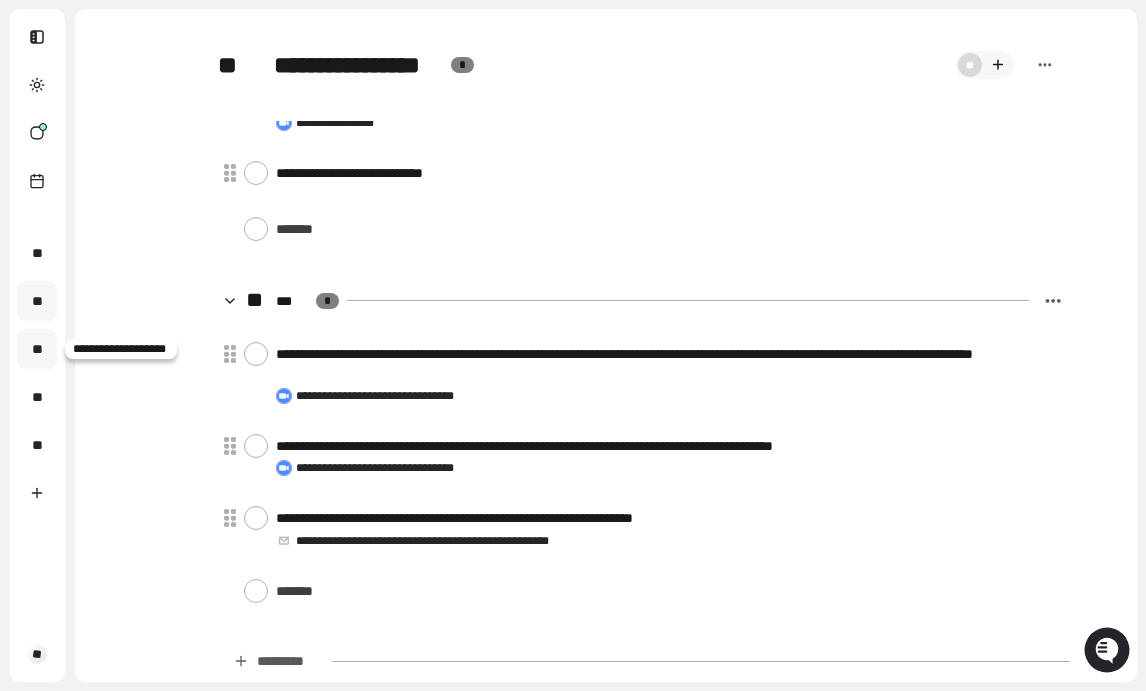 click on "**" at bounding box center (37, 349) 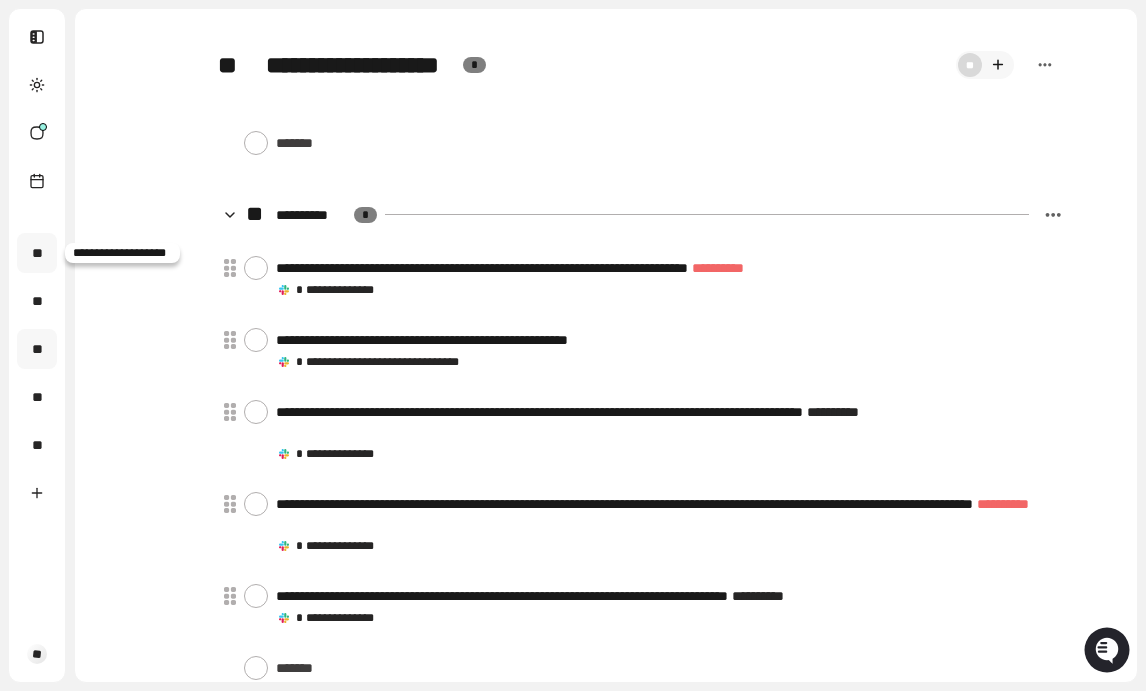 click on "**" at bounding box center (37, 253) 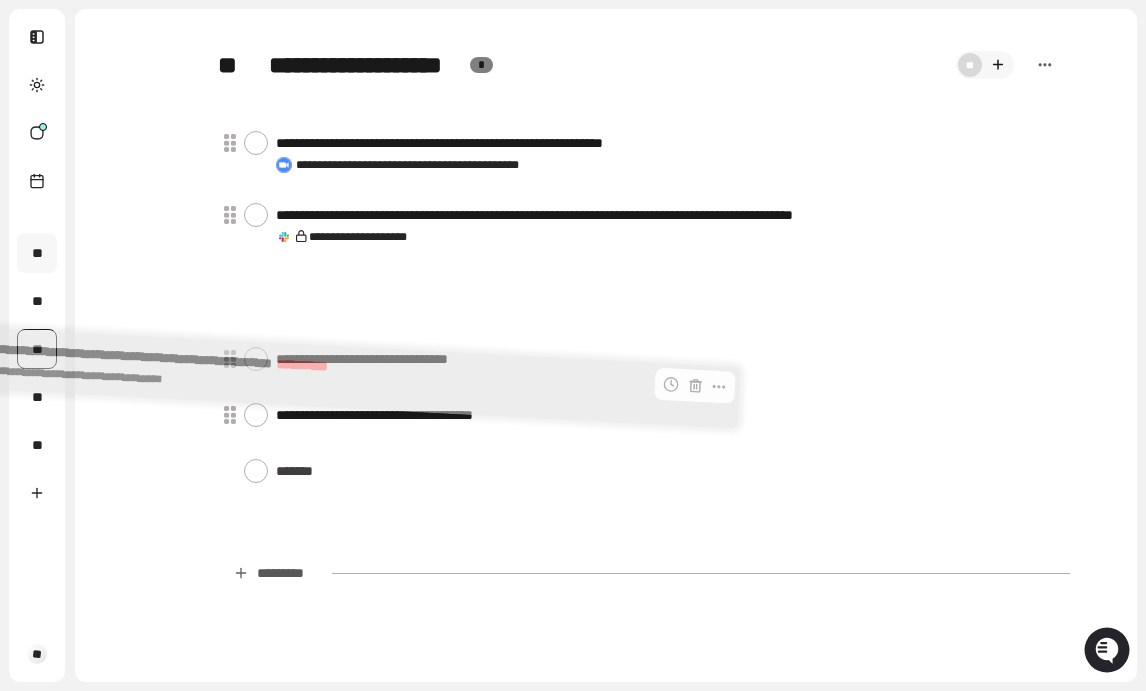 drag, startPoint x: 359, startPoint y: 212, endPoint x: 38, endPoint y: 361, distance: 353.89548 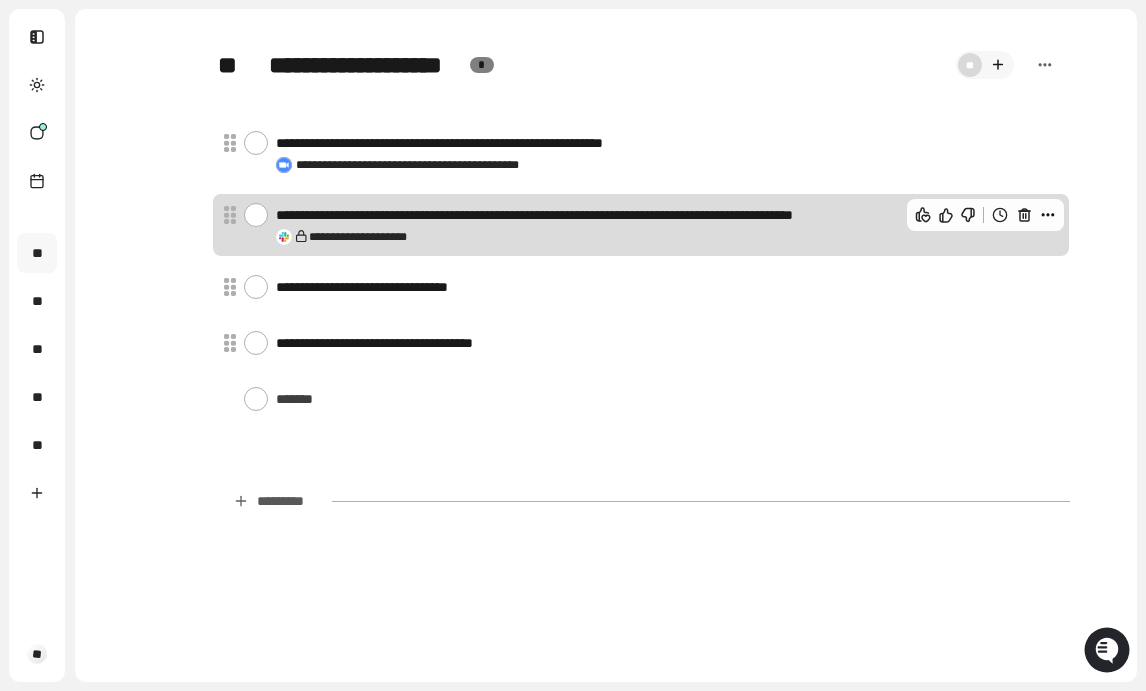 click at bounding box center [1048, 215] 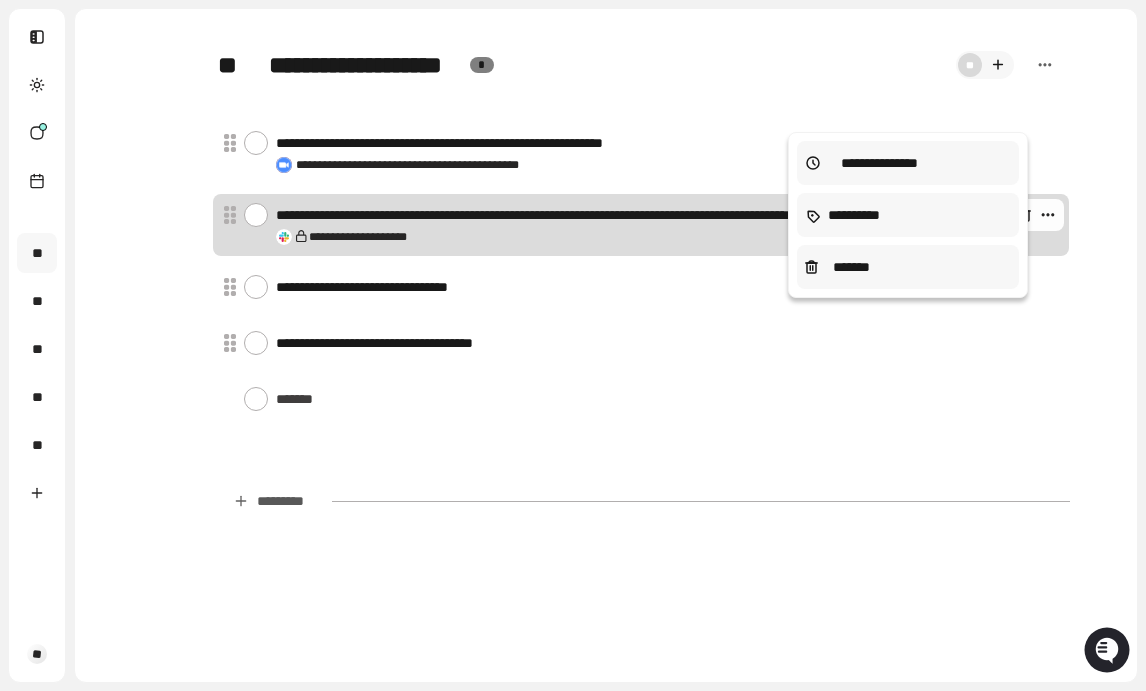 click at bounding box center [573, 345] 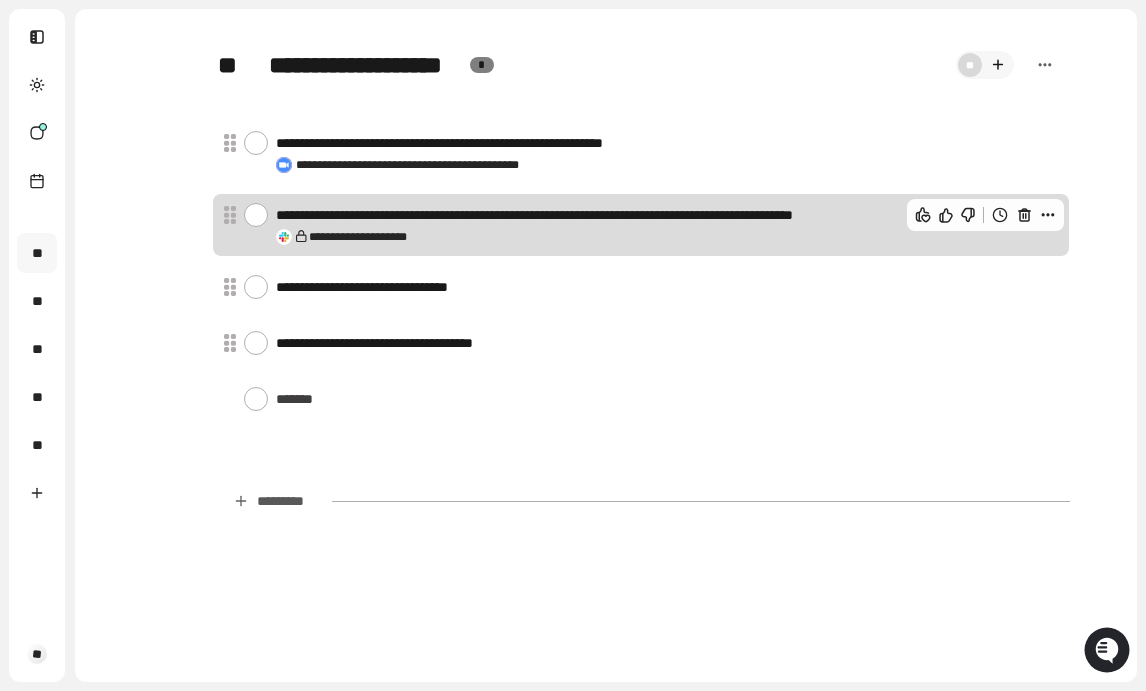 click on "**********" at bounding box center [664, 215] 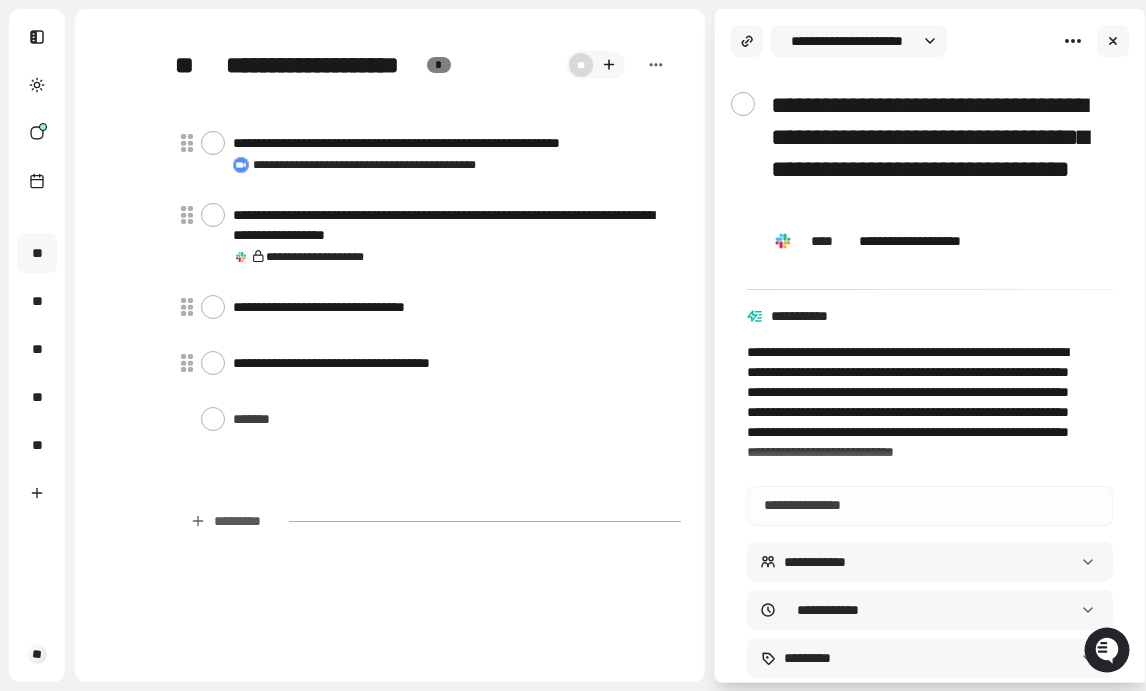 click on "**********" at bounding box center [938, 153] 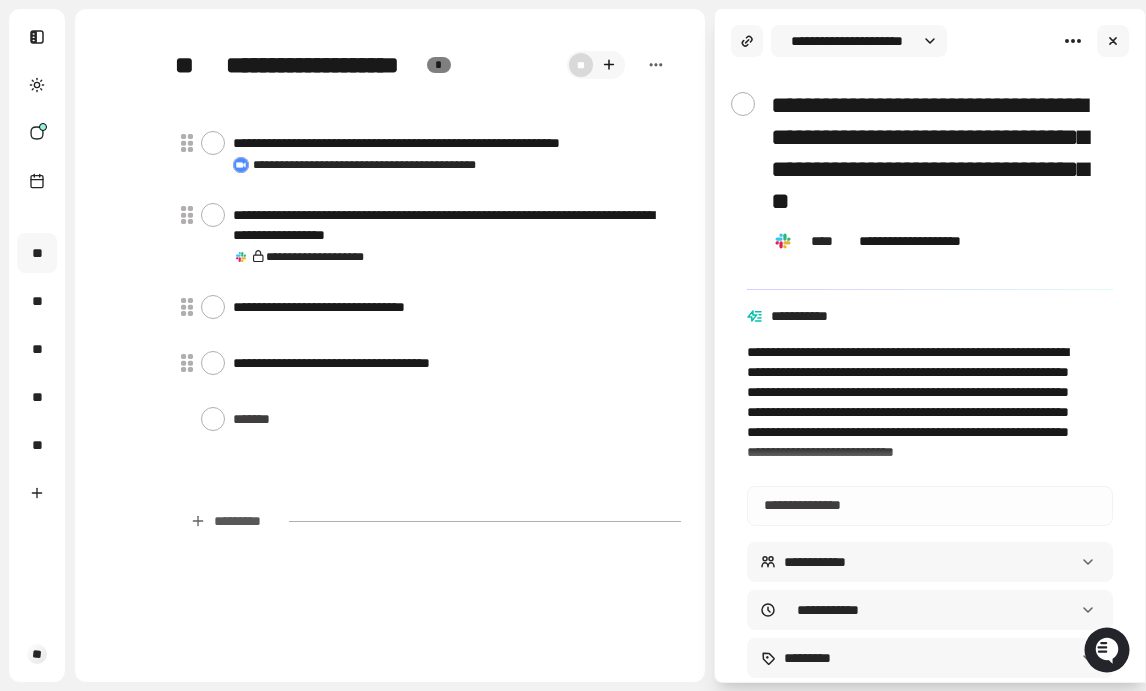 type on "**********" 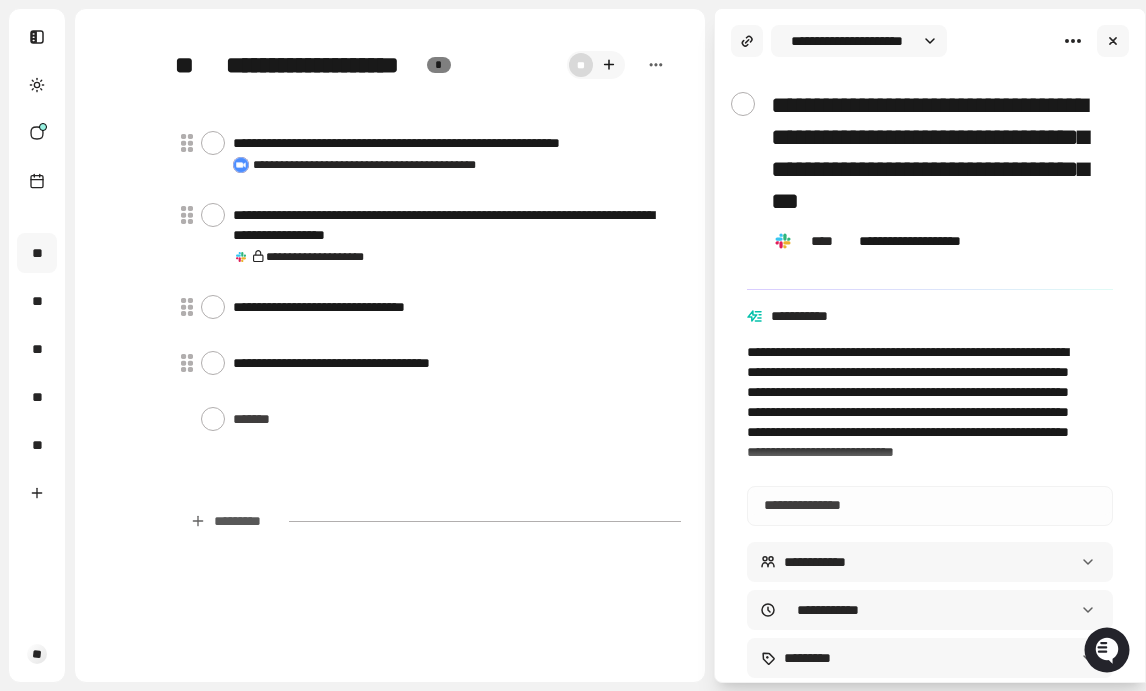 type on "*" 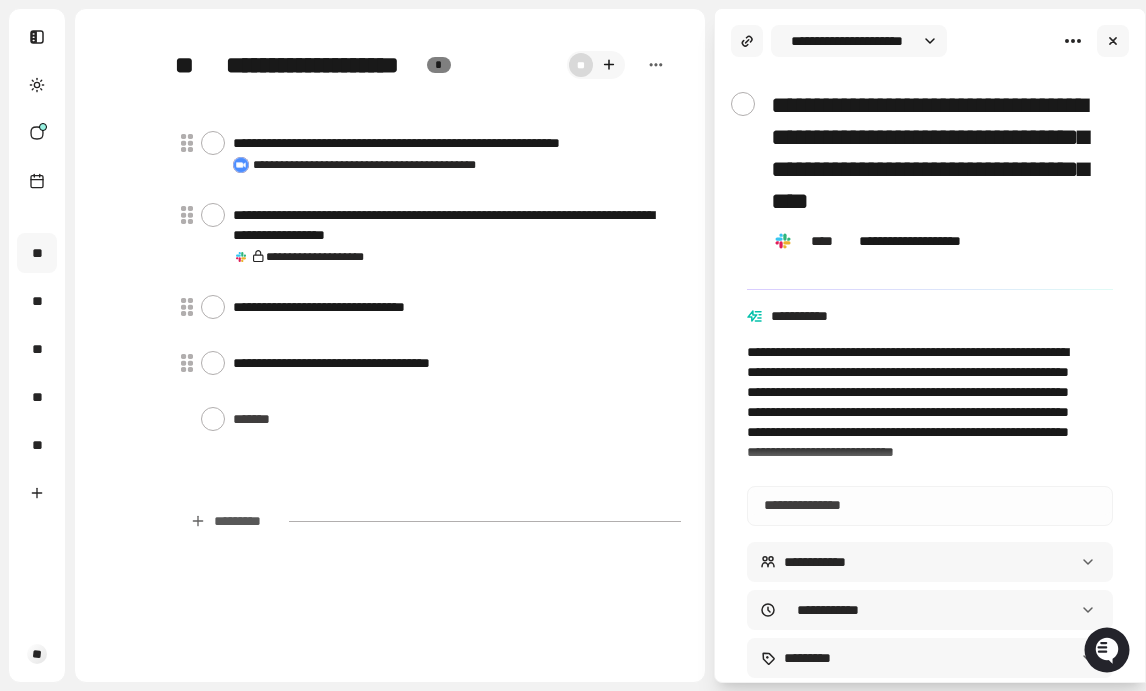 type on "*" 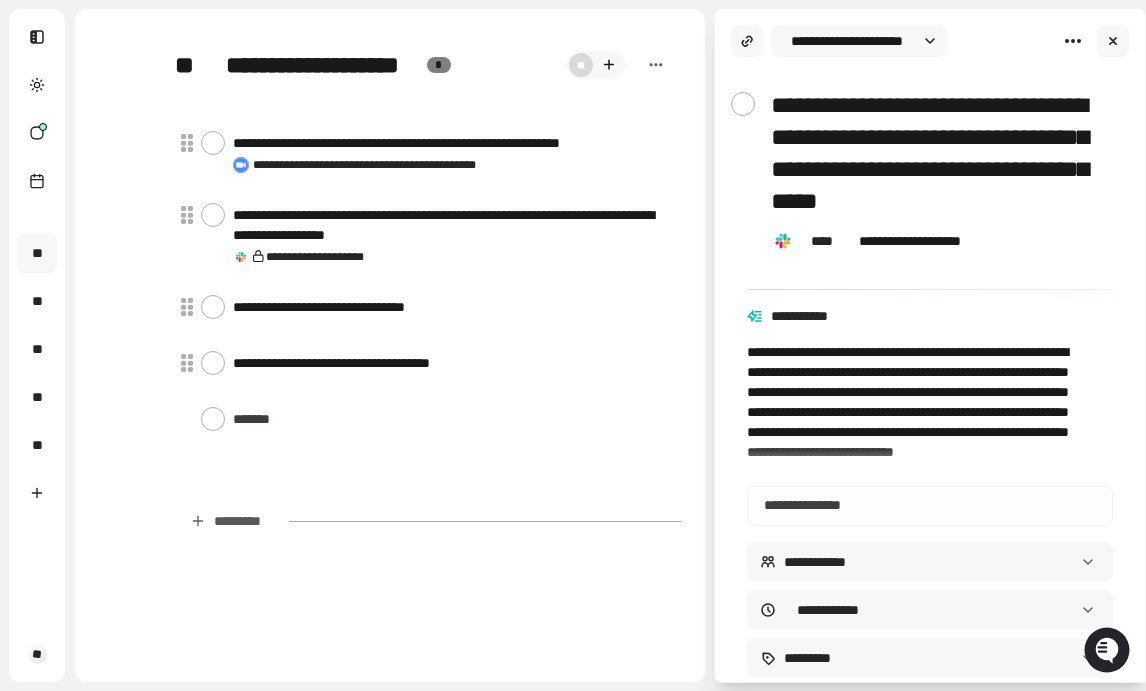 type on "*" 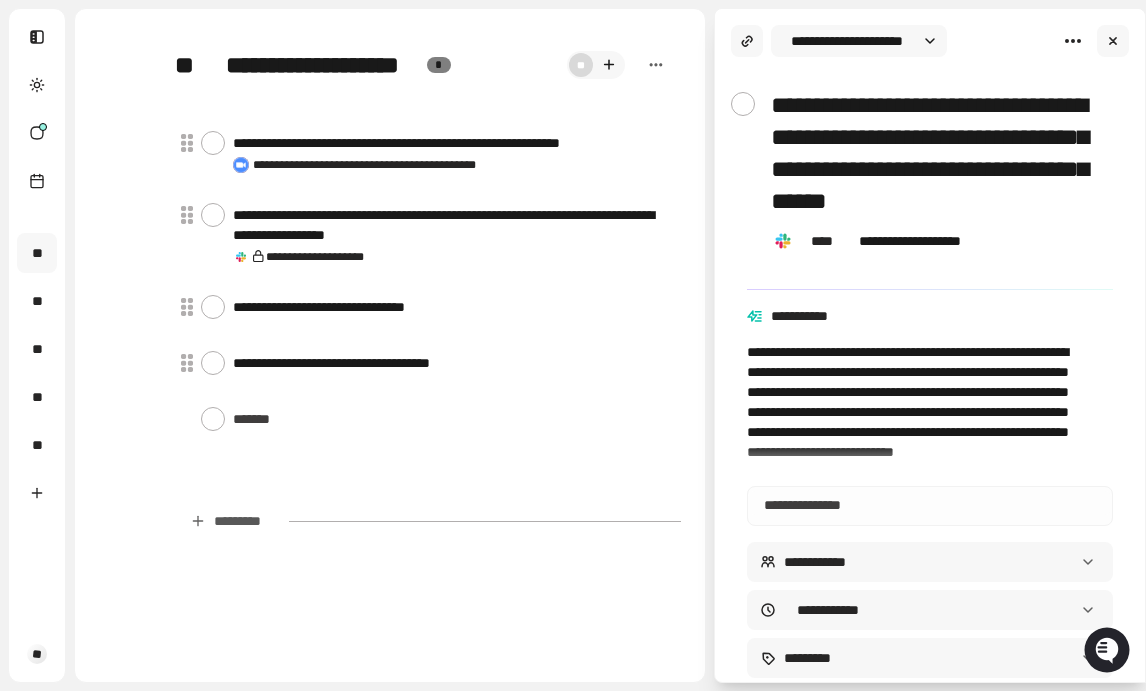 type on "*" 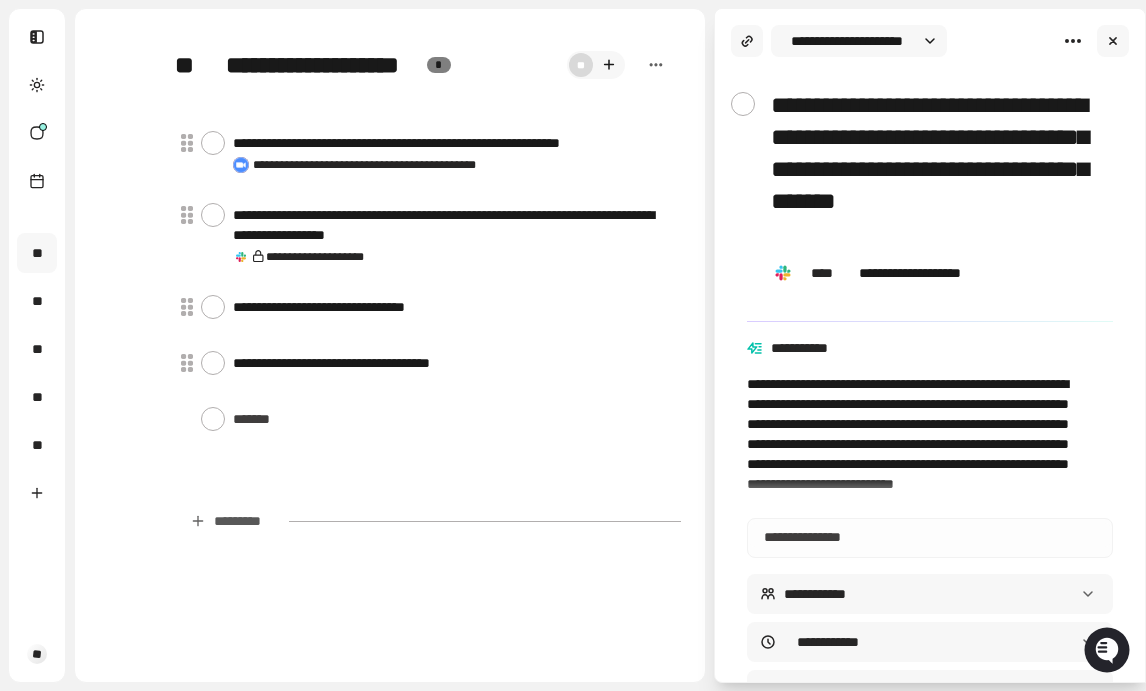 type on "*" 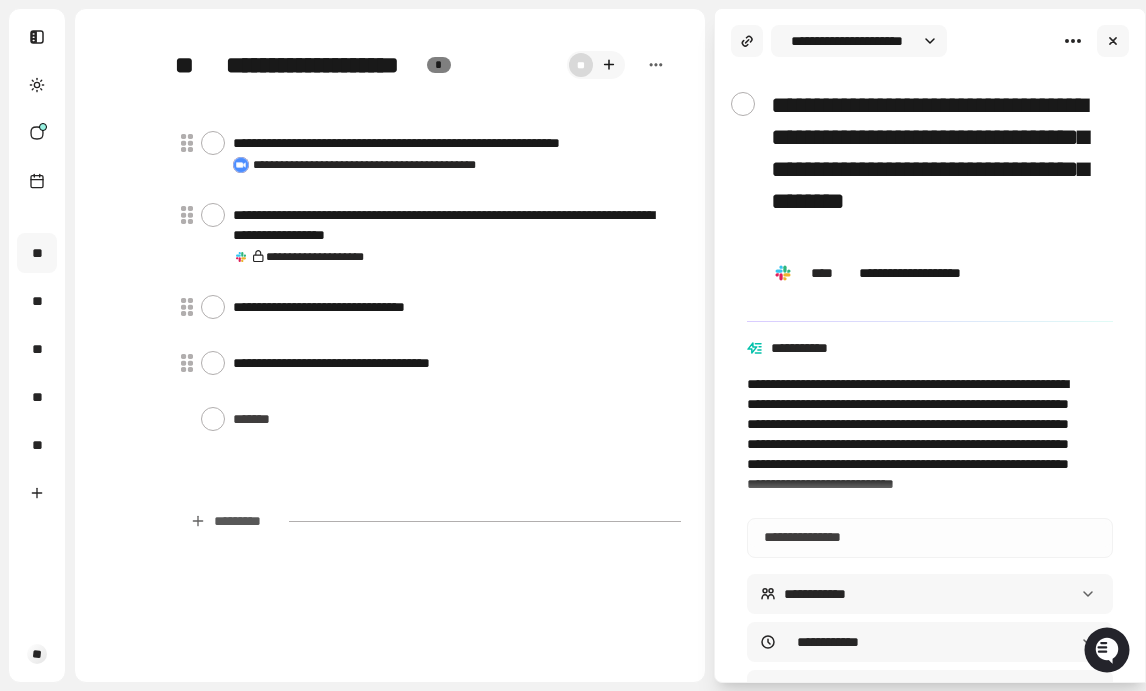 type on "*" 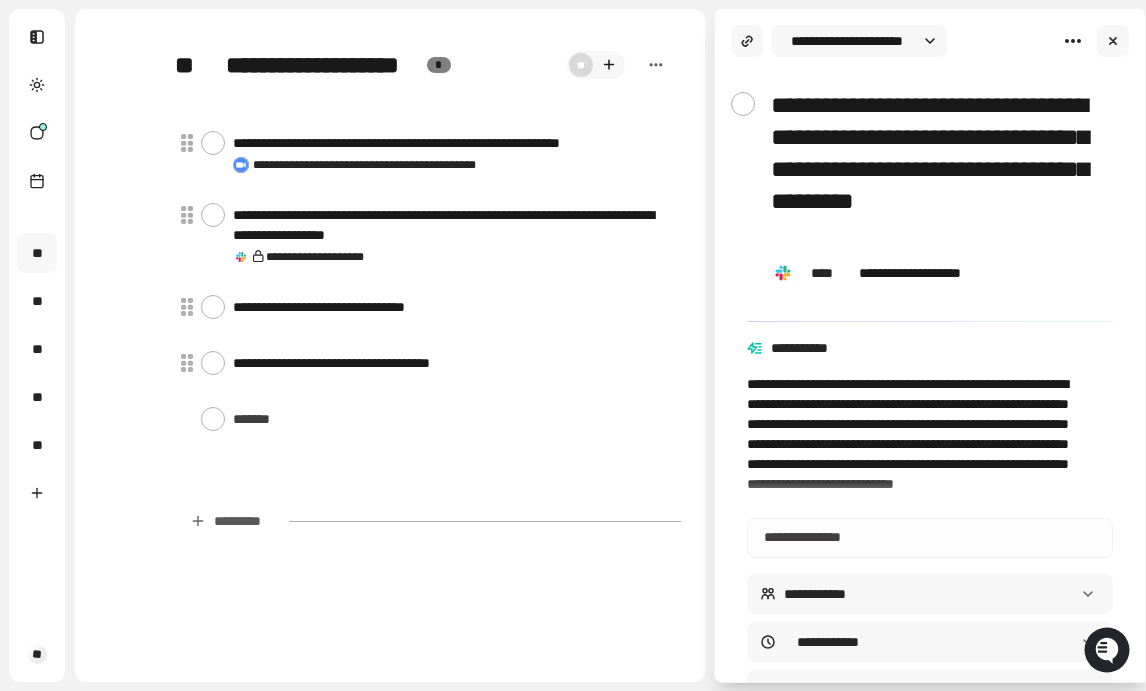 type on "*" 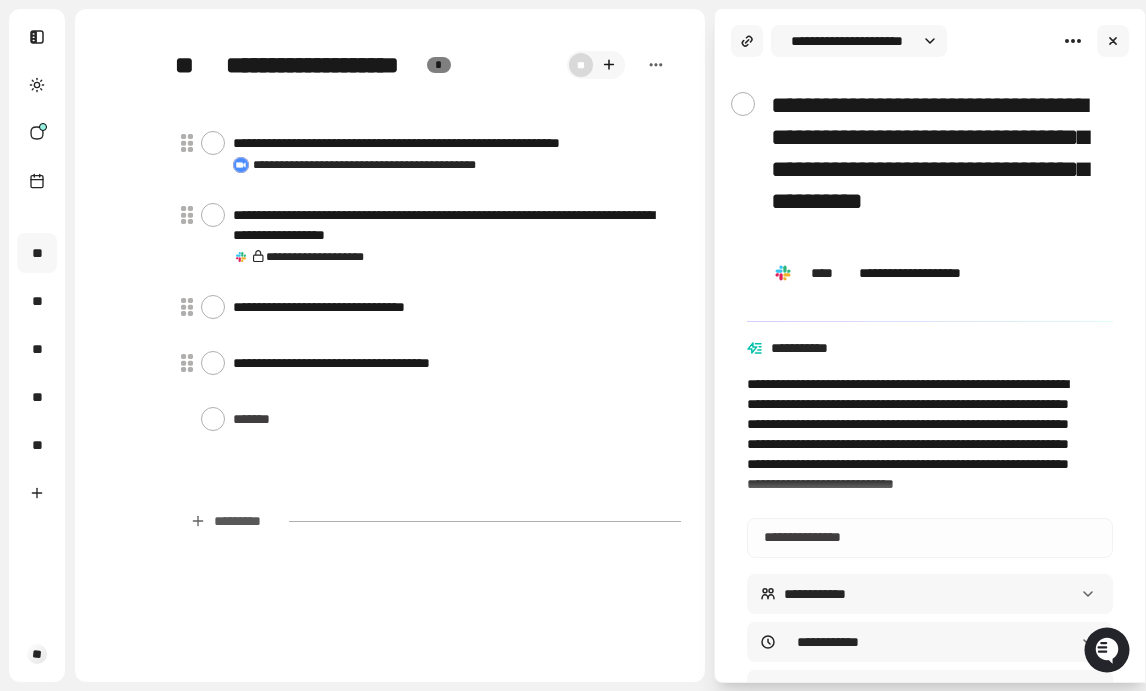 type on "*" 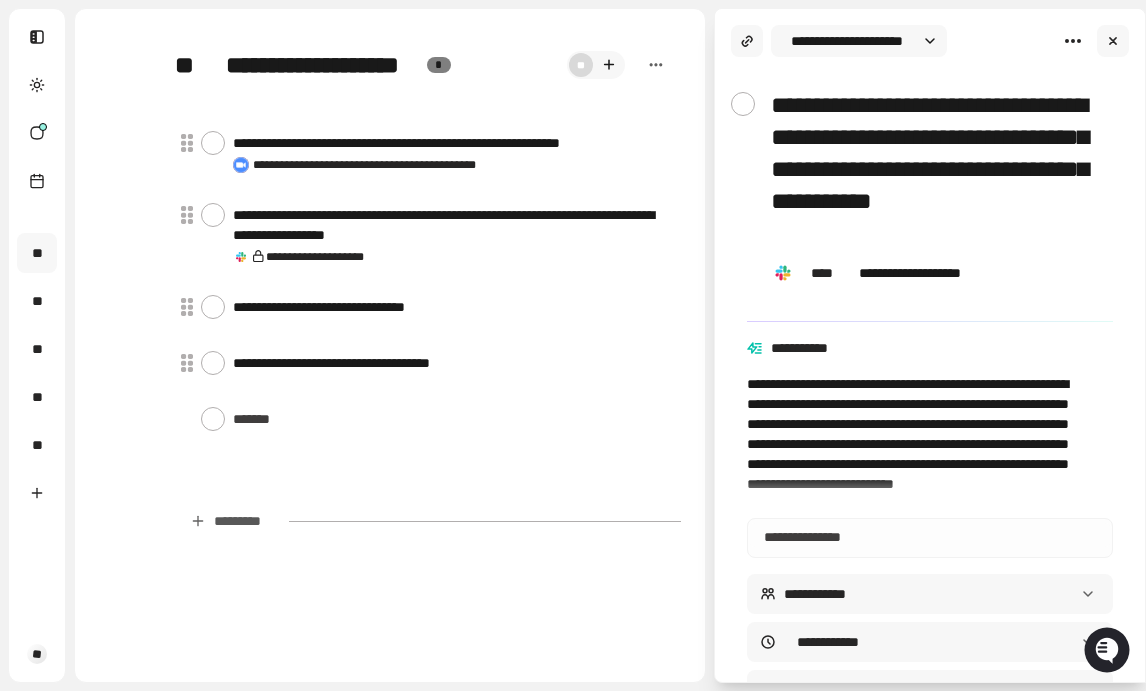 type on "*" 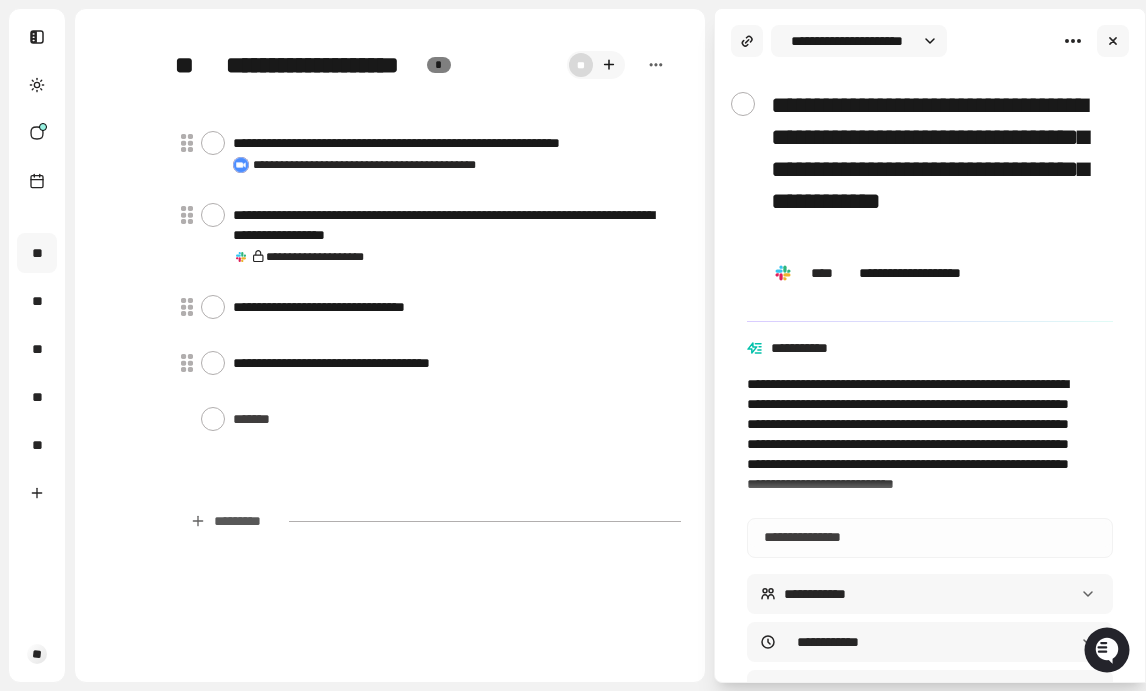 type on "*" 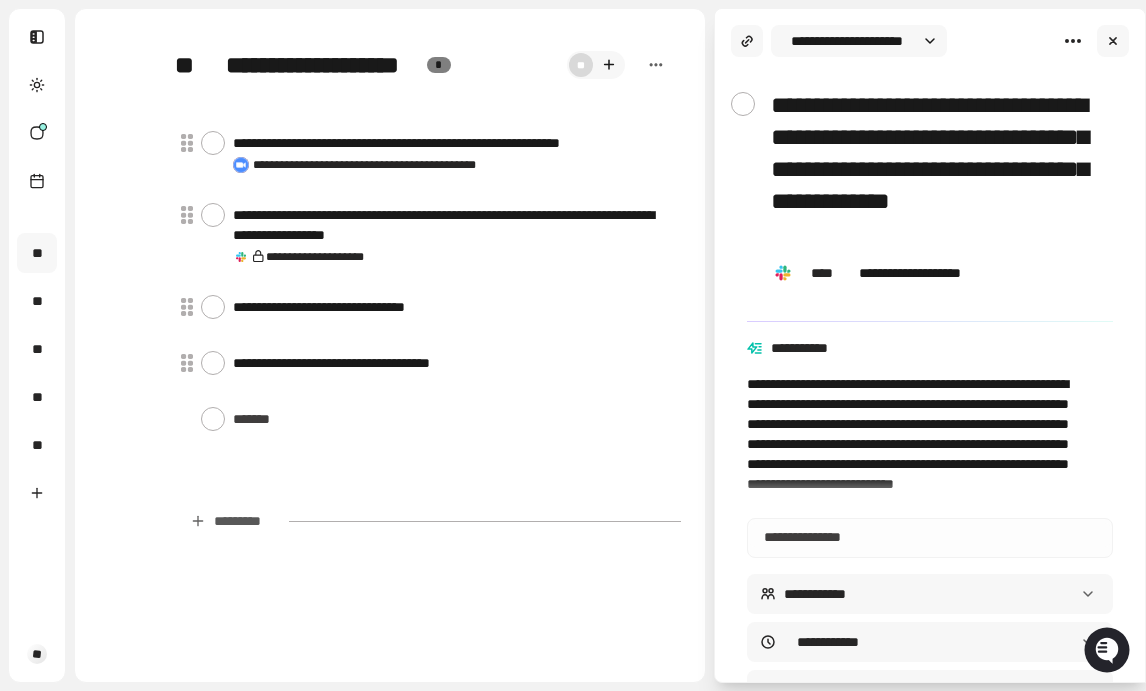 type on "*" 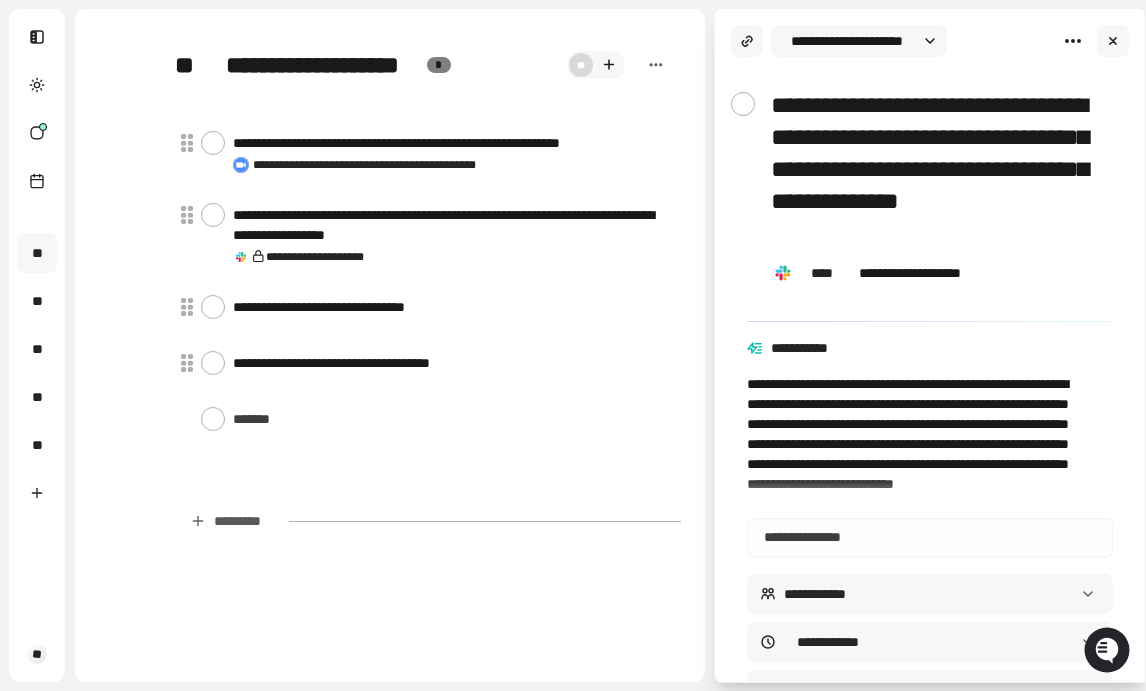 type on "*" 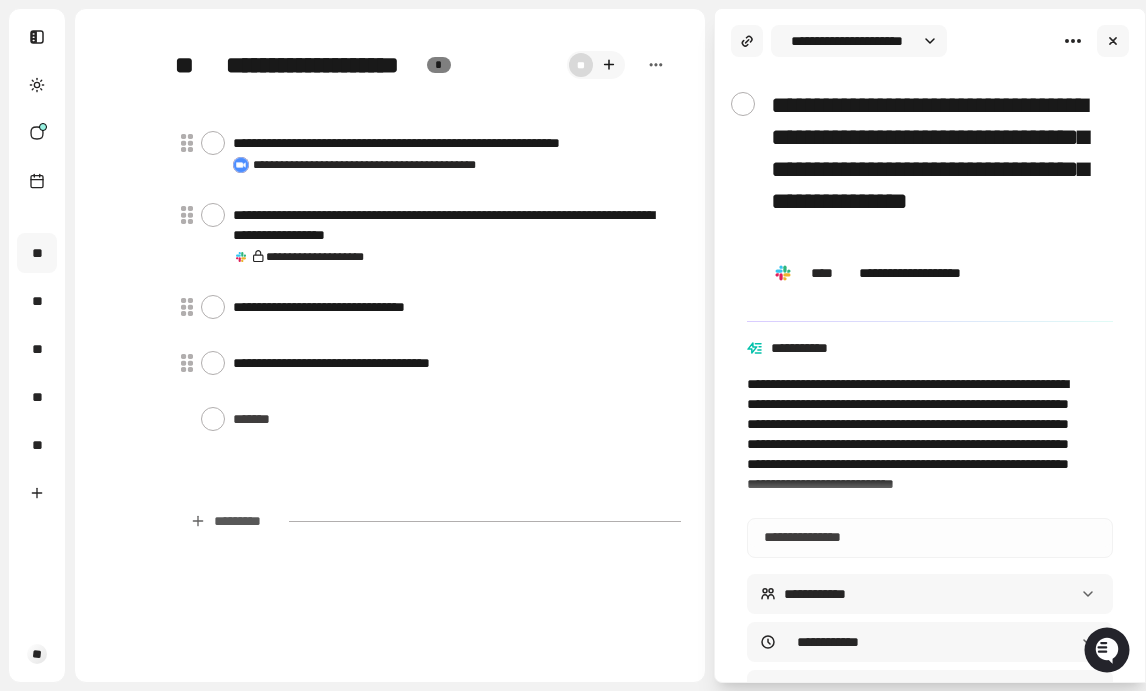 type on "*" 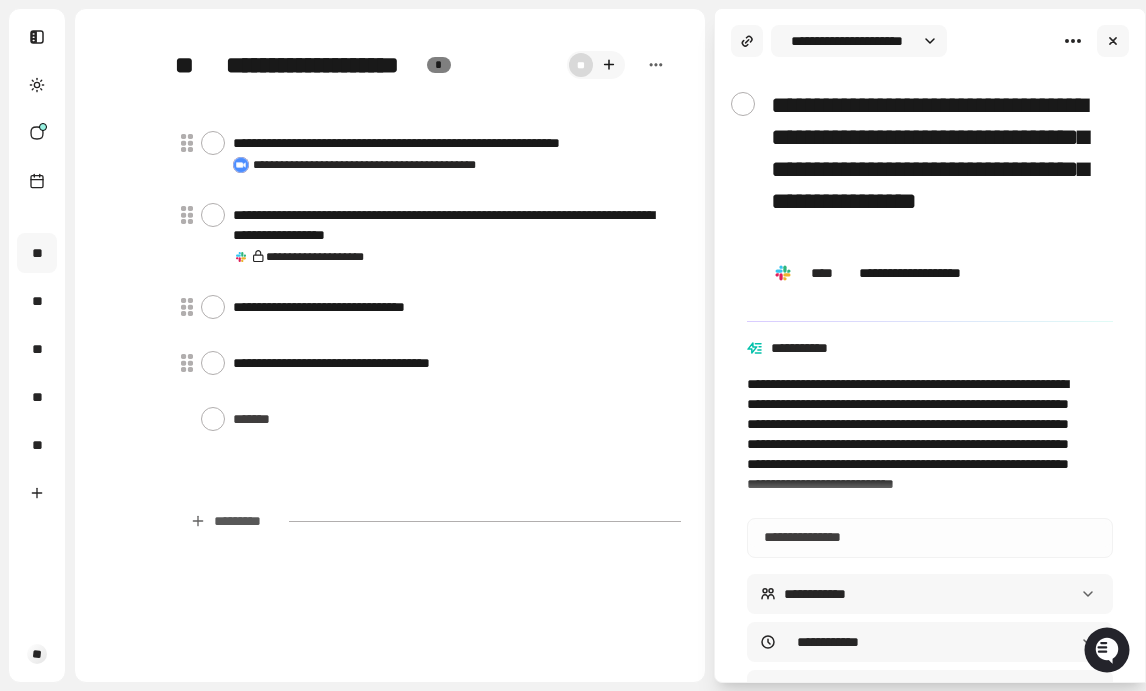 type on "*" 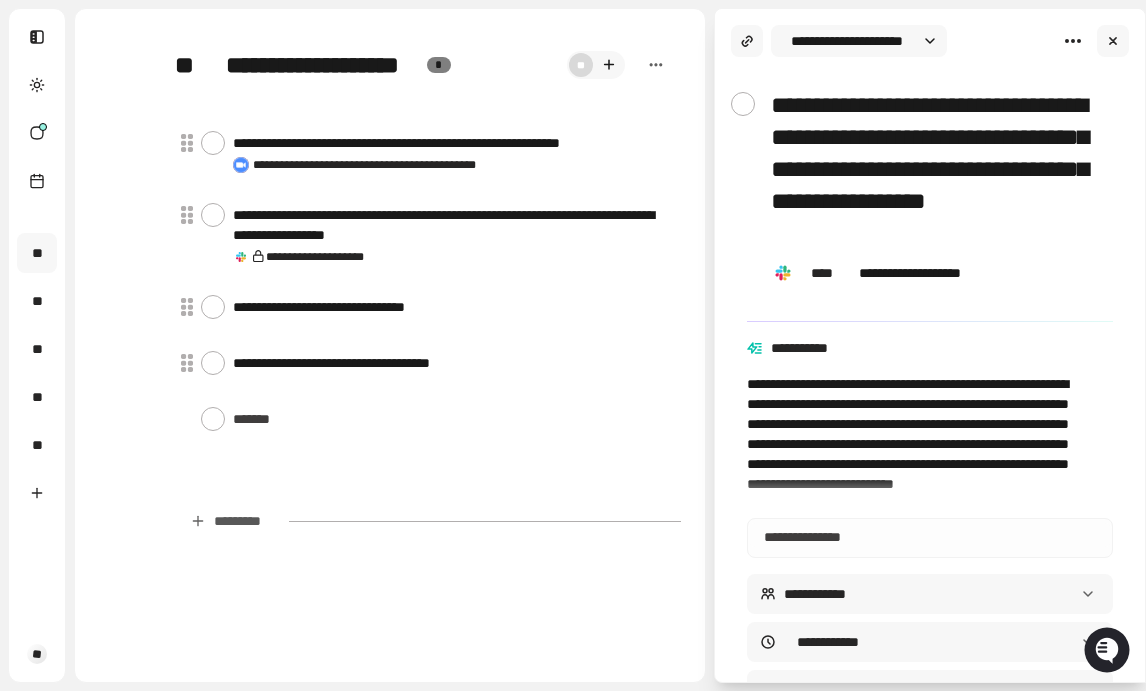 type on "*" 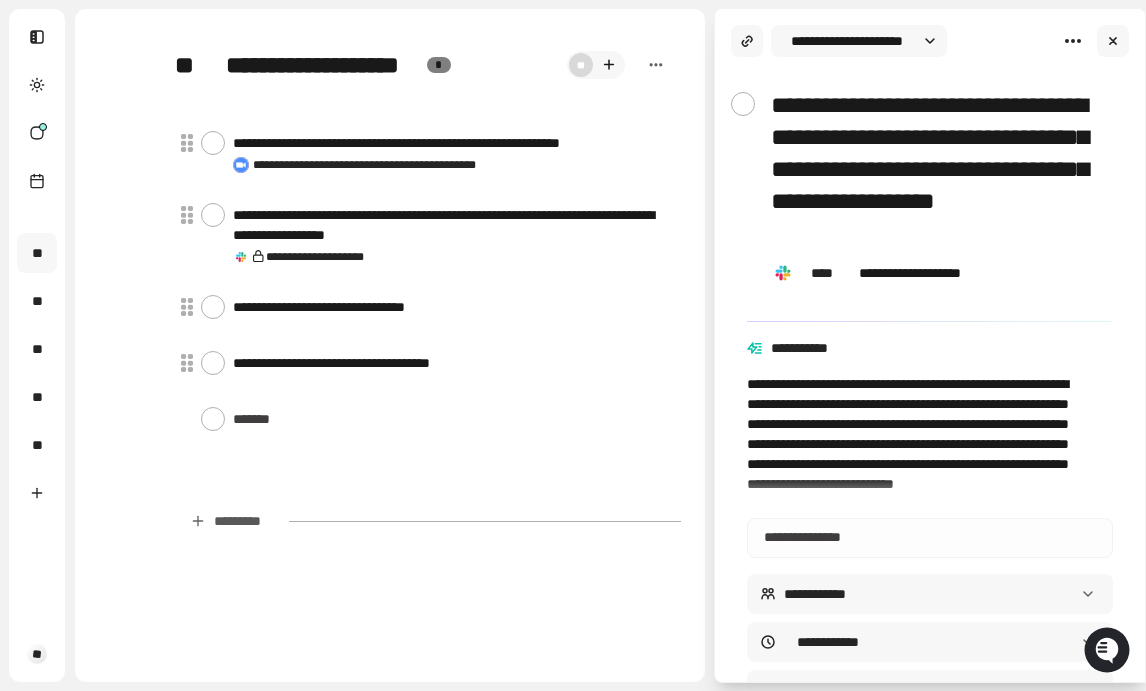 type on "*" 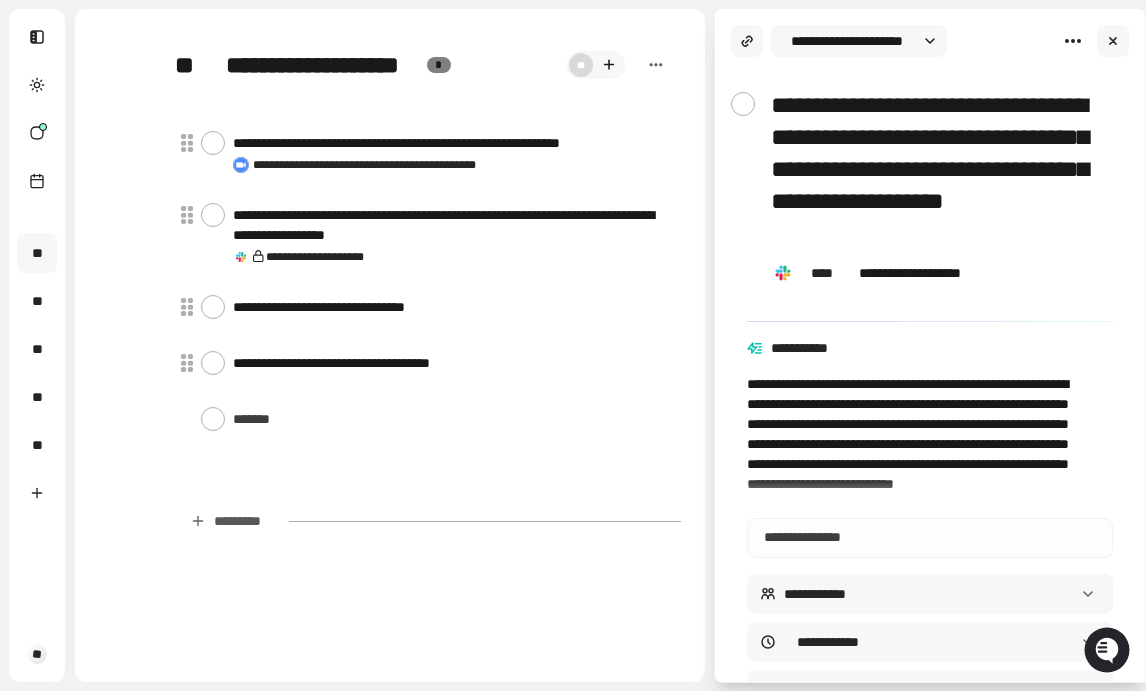 type on "*" 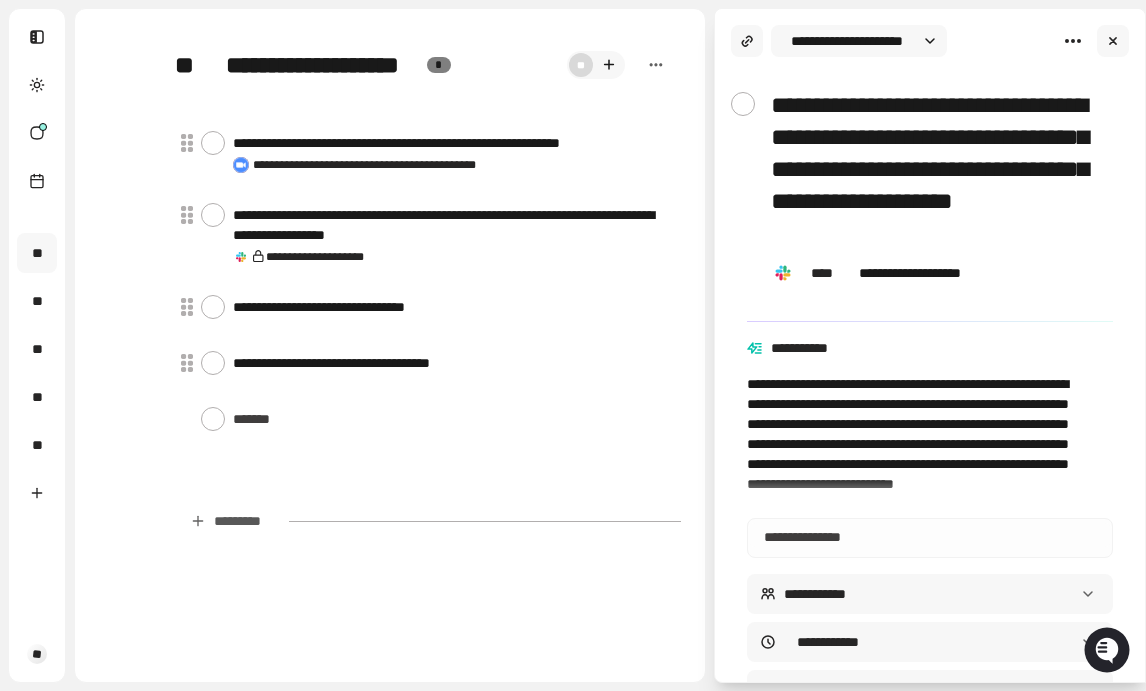type on "**********" 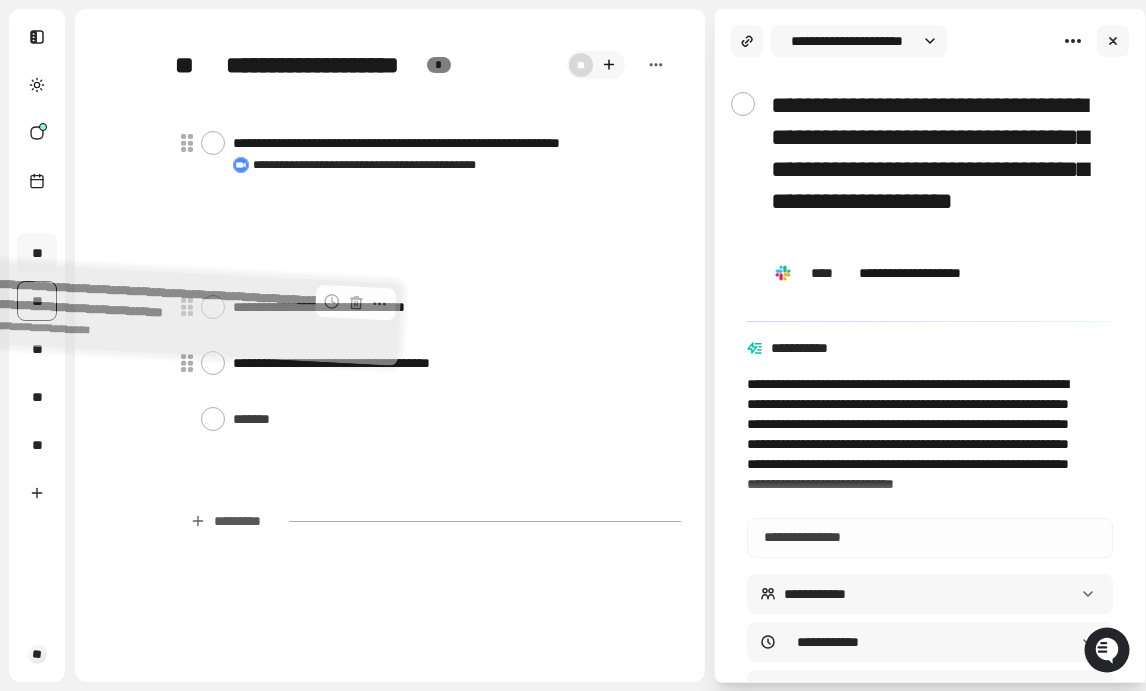drag, startPoint x: 291, startPoint y: 222, endPoint x: 30, endPoint y: 302, distance: 272.98535 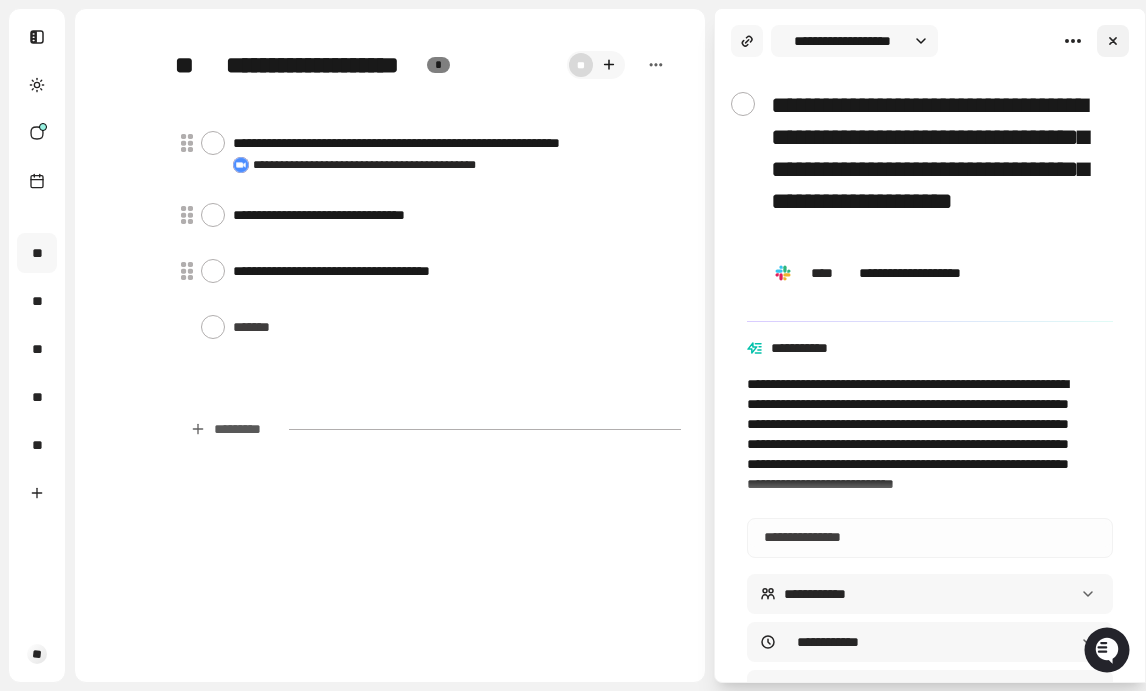 click at bounding box center (1113, 41) 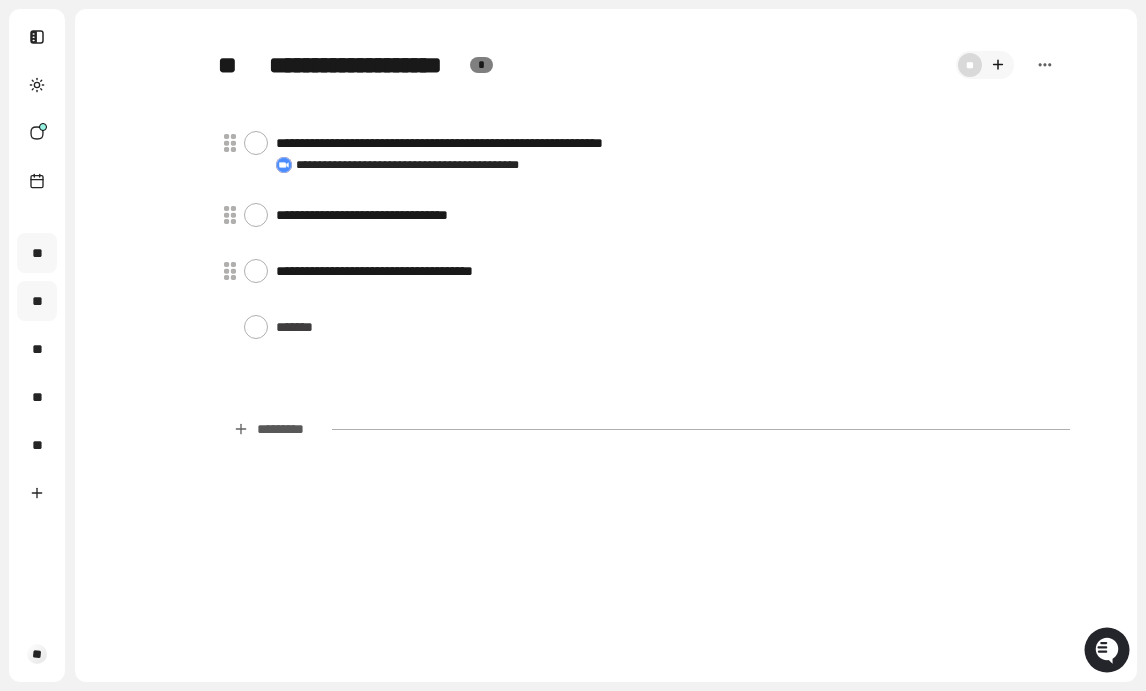 click on "**" at bounding box center (37, 301) 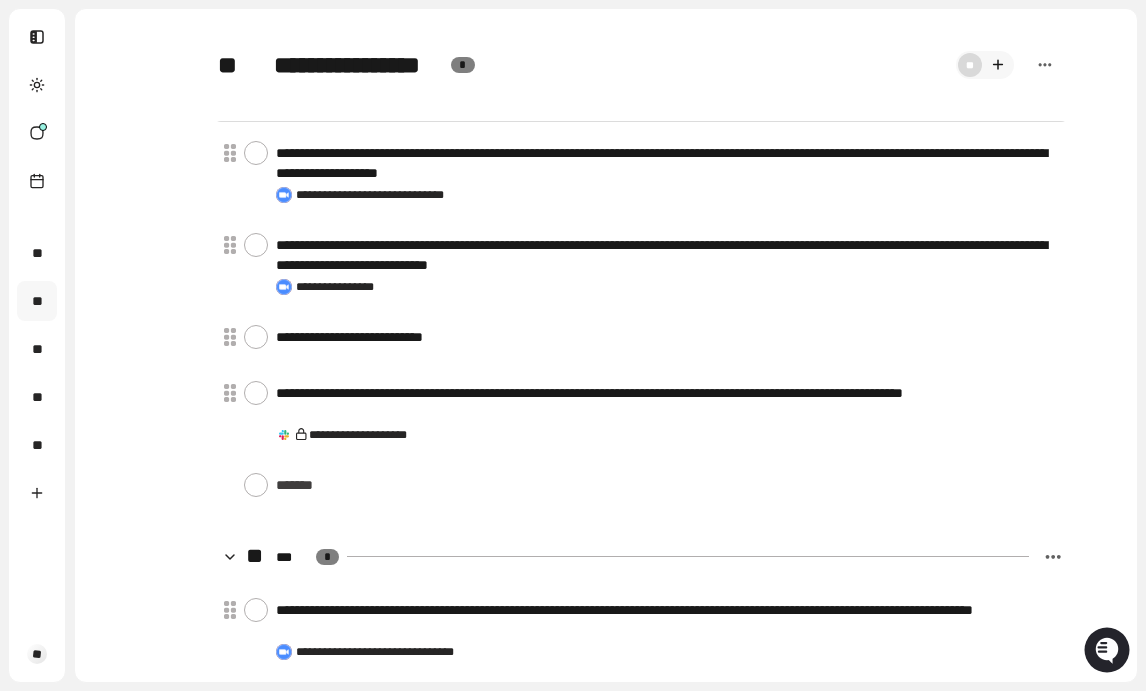scroll, scrollTop: 0, scrollLeft: 0, axis: both 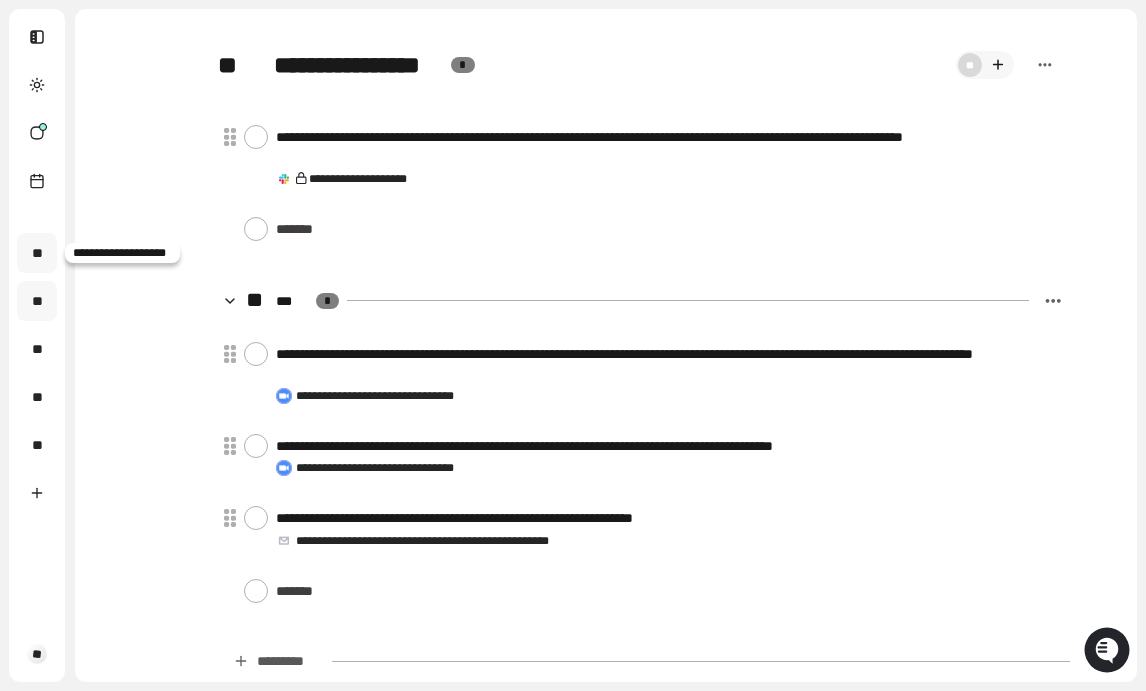 click on "**" at bounding box center (37, 253) 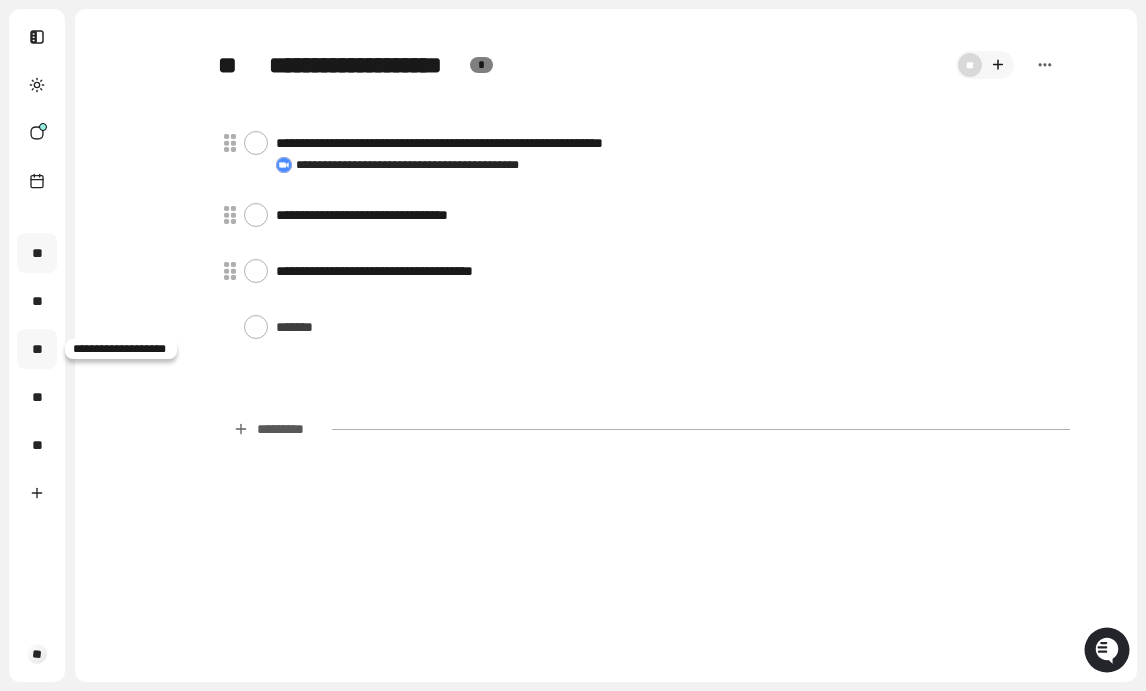 click on "**" at bounding box center [37, 349] 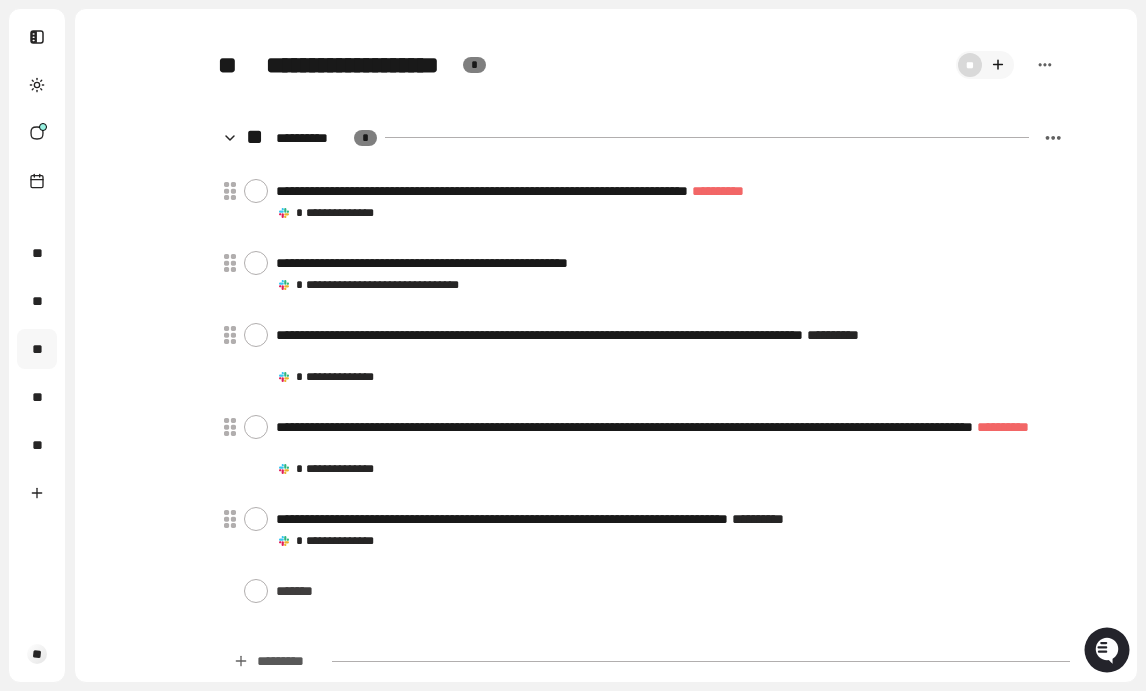 scroll, scrollTop: 0, scrollLeft: 0, axis: both 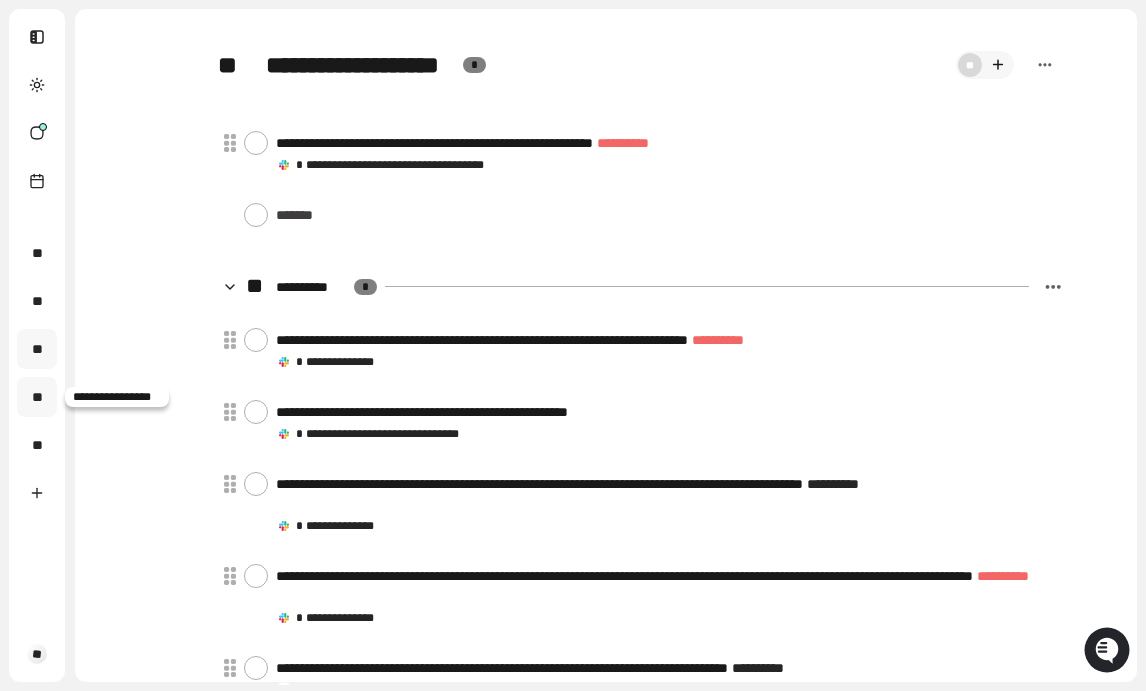 click on "**" at bounding box center (37, 397) 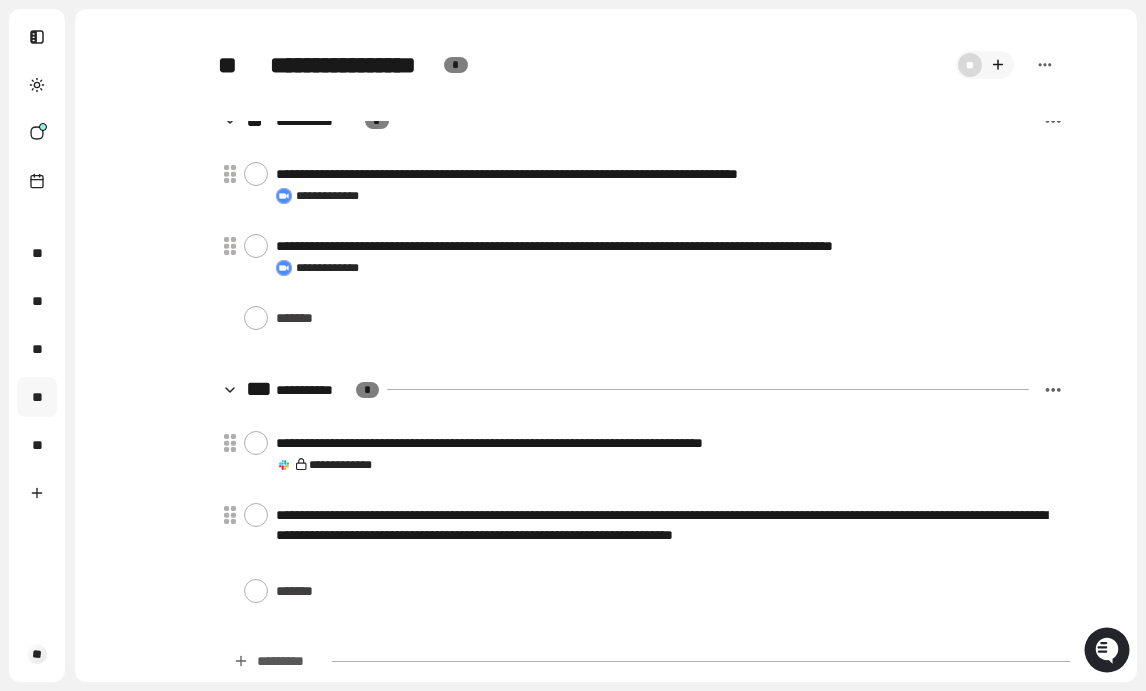 scroll, scrollTop: 0, scrollLeft: 0, axis: both 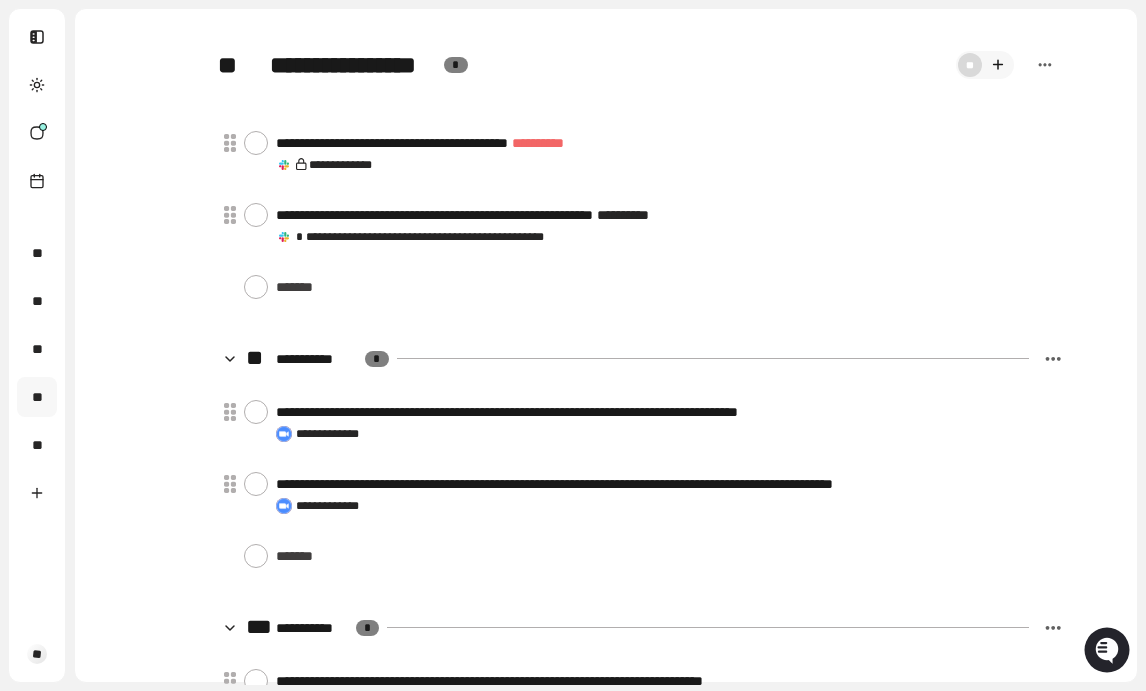 type on "*" 